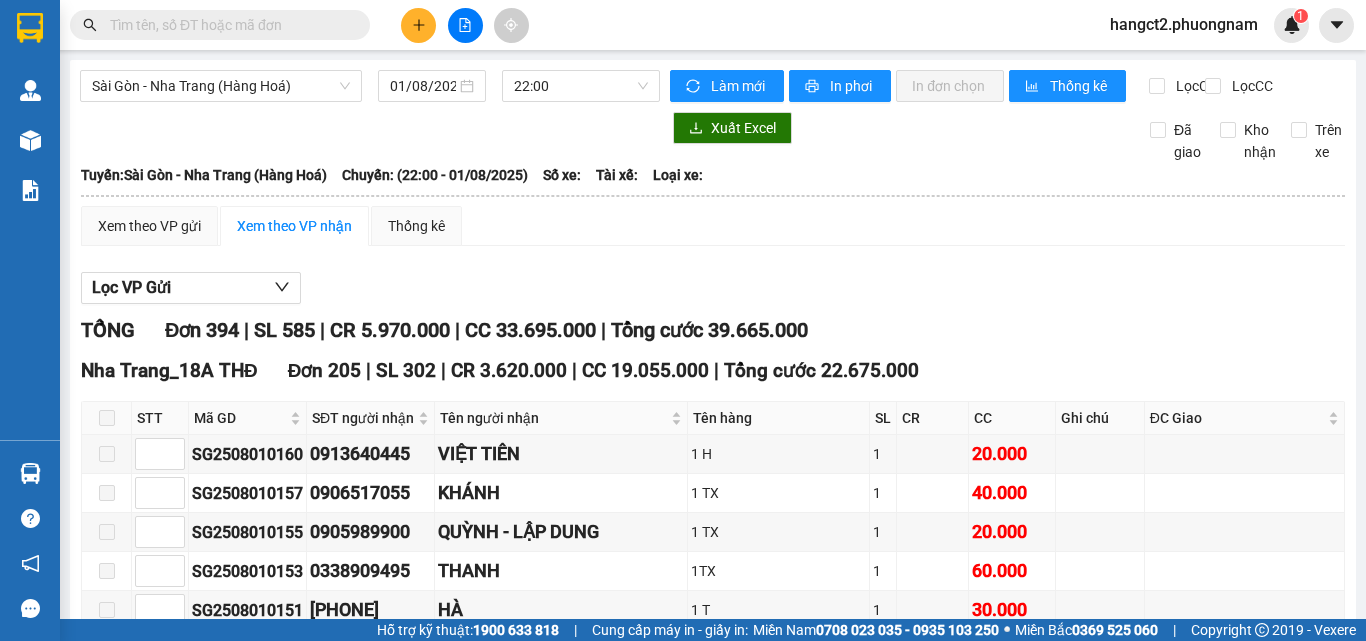 scroll, scrollTop: 0, scrollLeft: 0, axis: both 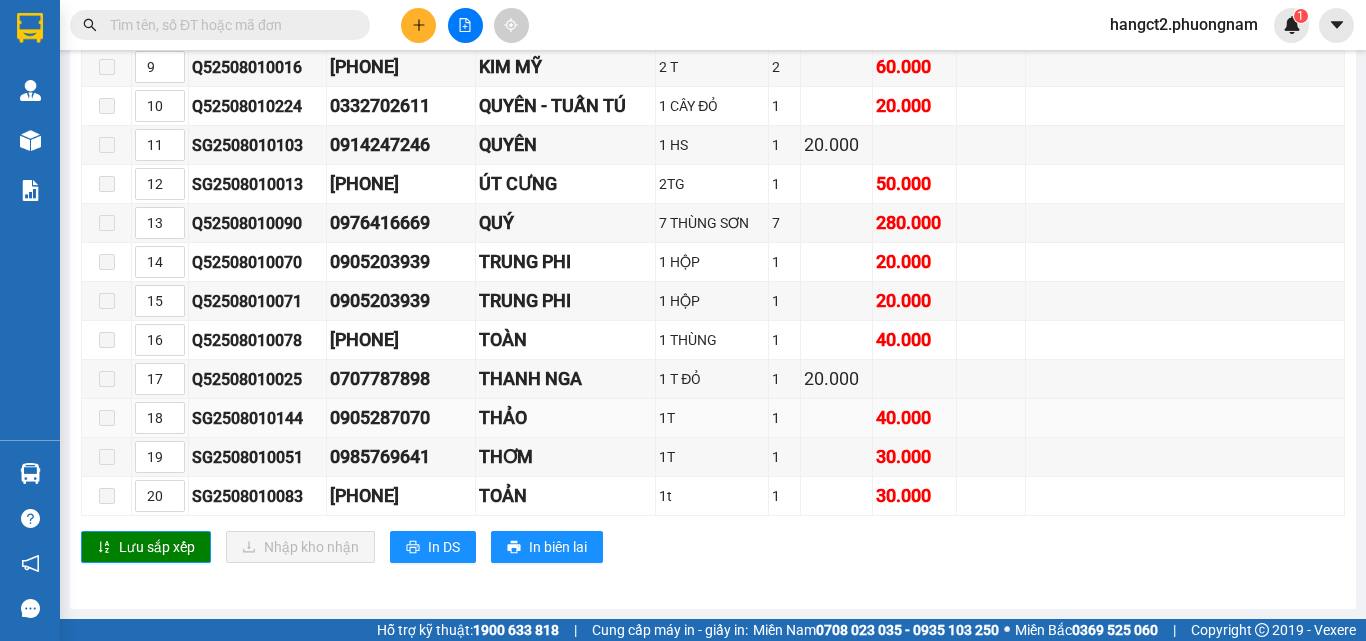 click on "SG2508010144" at bounding box center [257, 418] 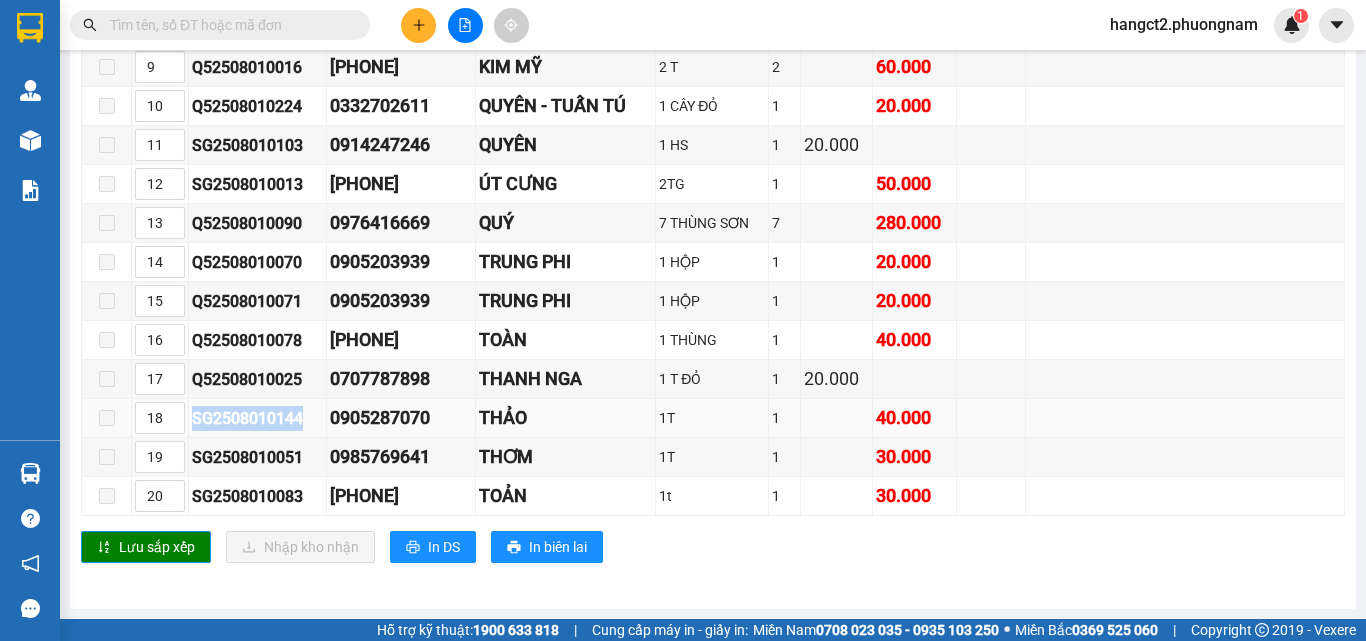 click on "SG2508010144" at bounding box center [257, 418] 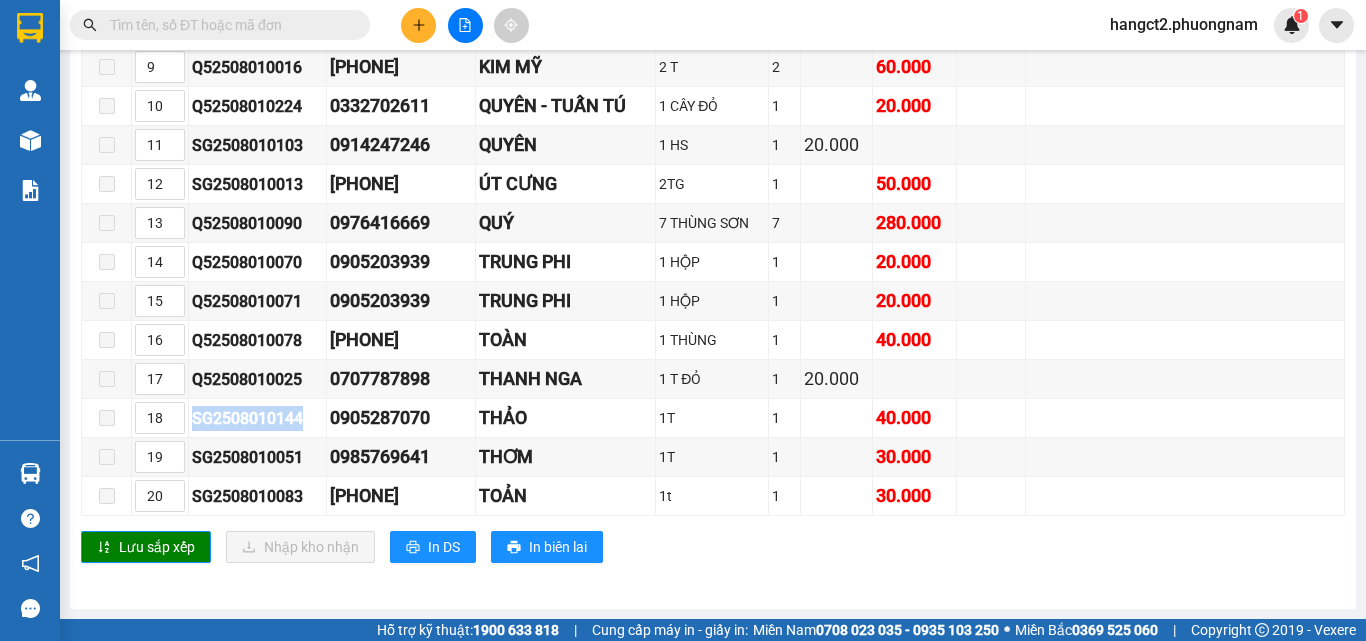 click at bounding box center (228, 25) 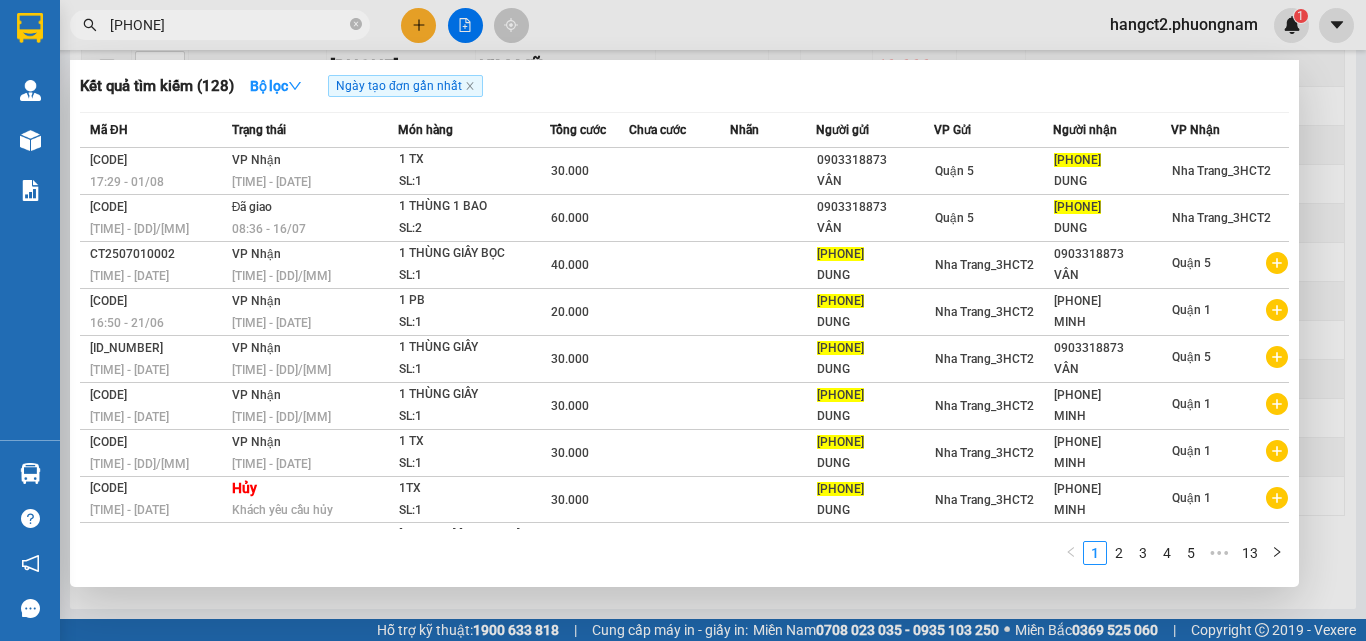 click on "[PHONE]" at bounding box center (228, 25) 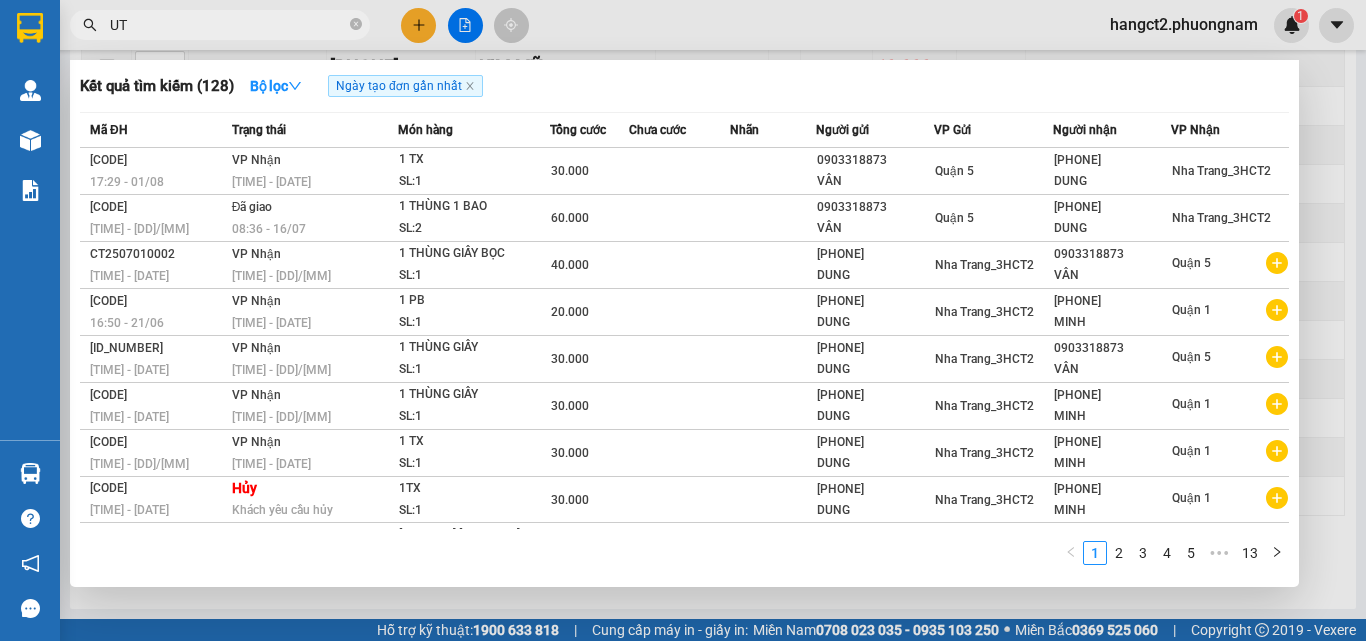 type on "U" 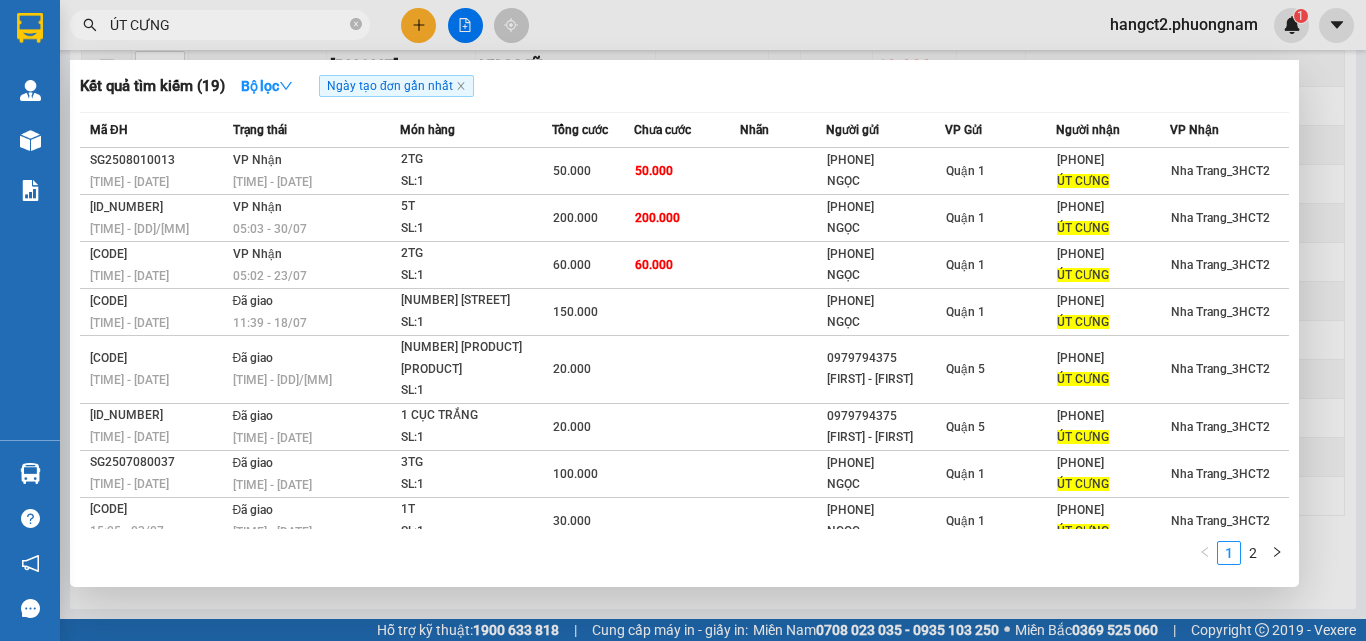 click on "ÚT CƯNG" at bounding box center (228, 25) 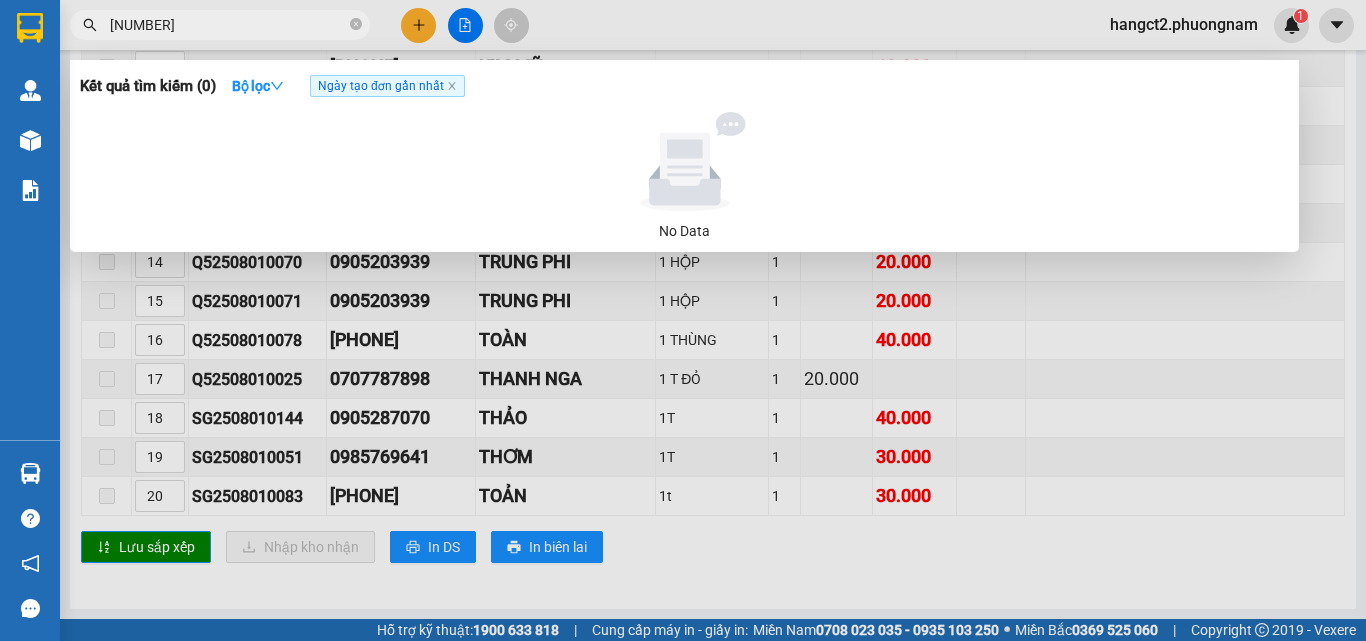 type on "[NUMBER]" 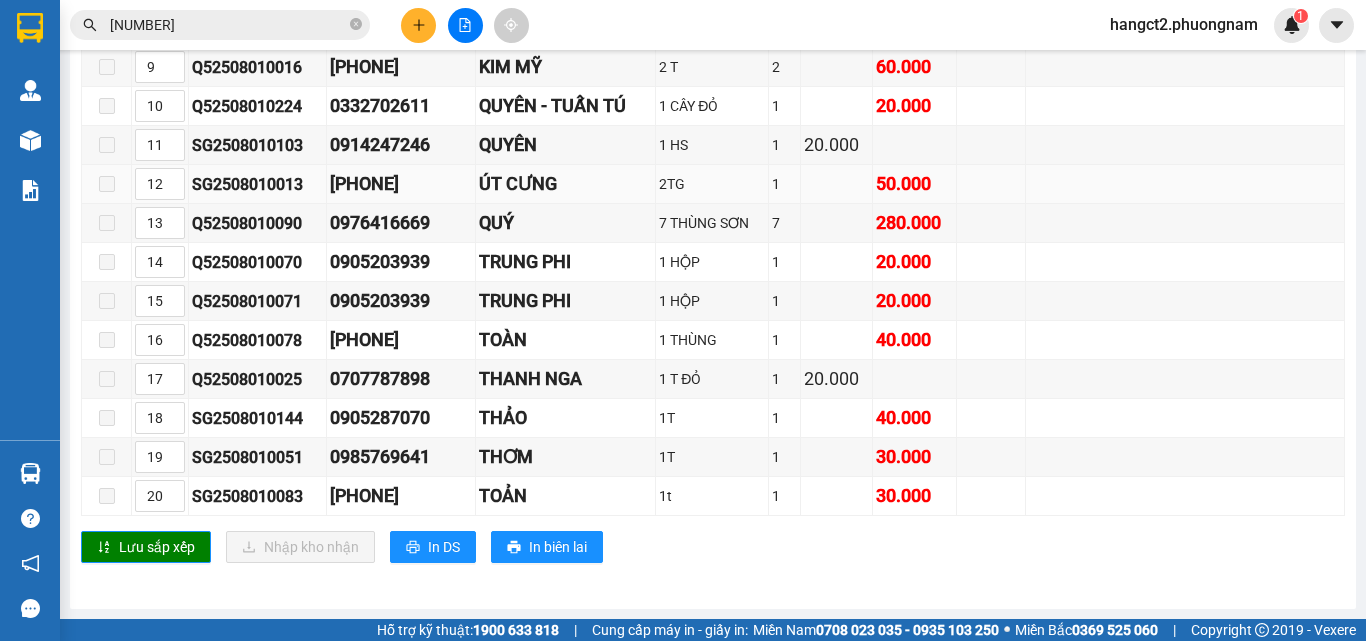 click on "SG2508010013" at bounding box center [257, 184] 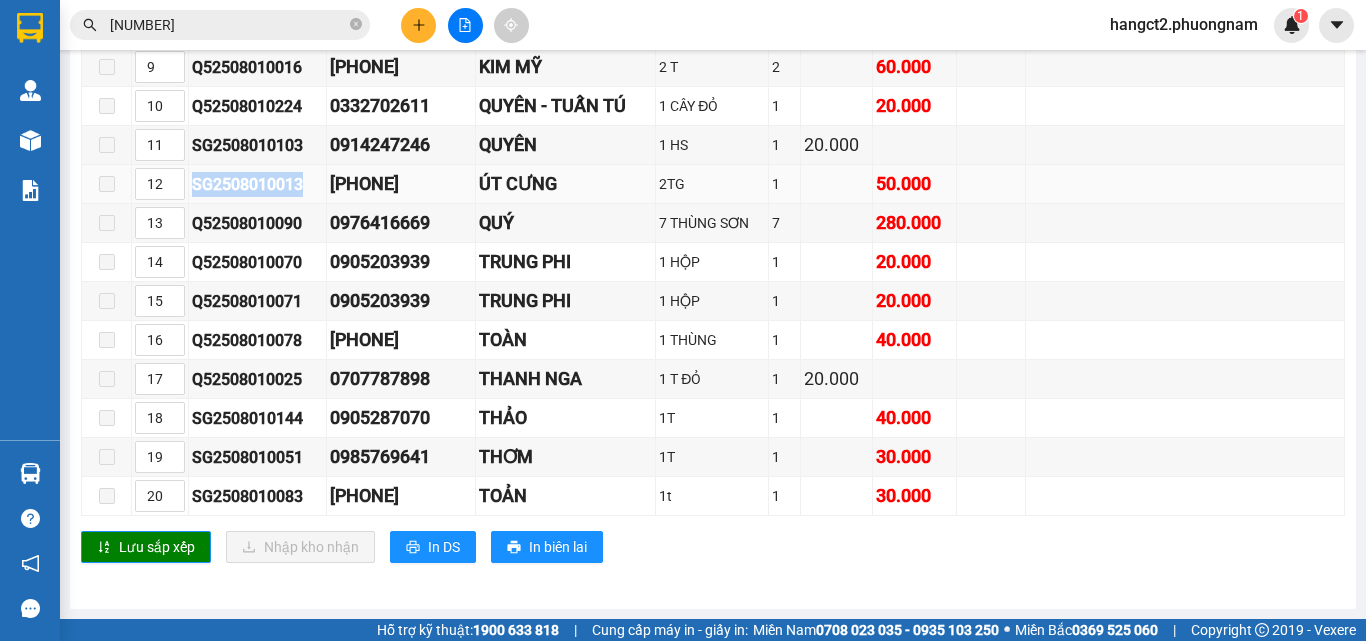click on "SG2508010013" at bounding box center (257, 184) 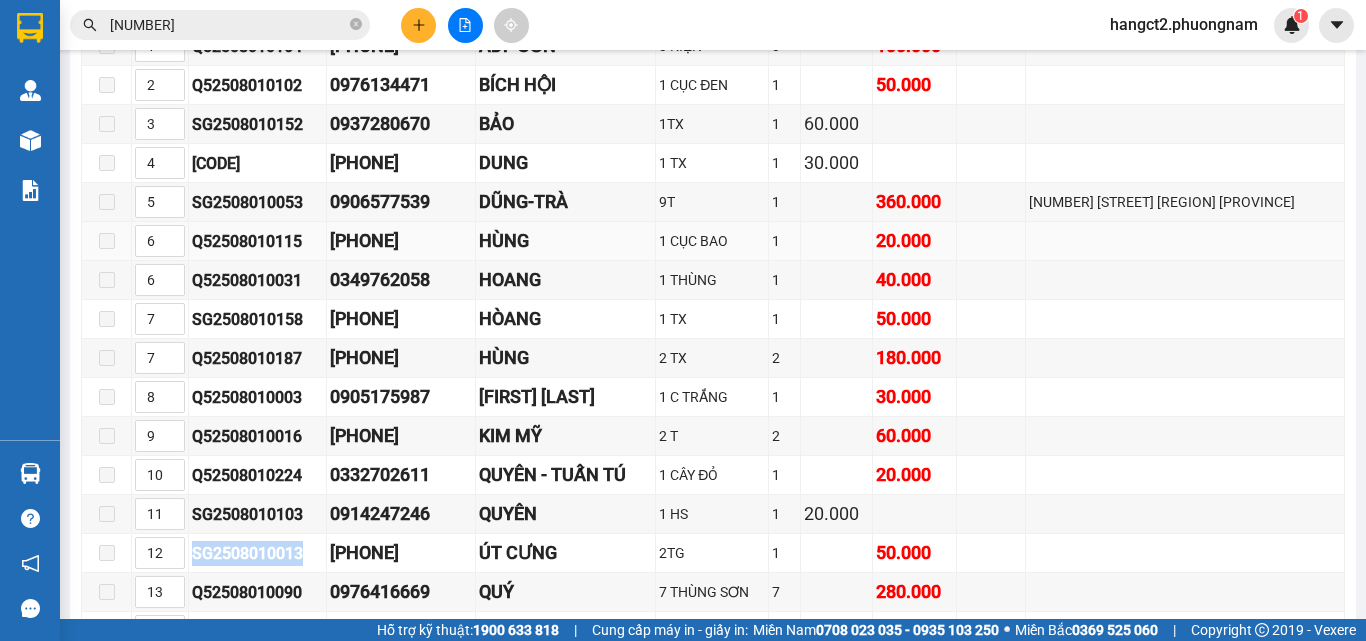 scroll, scrollTop: 16139, scrollLeft: 0, axis: vertical 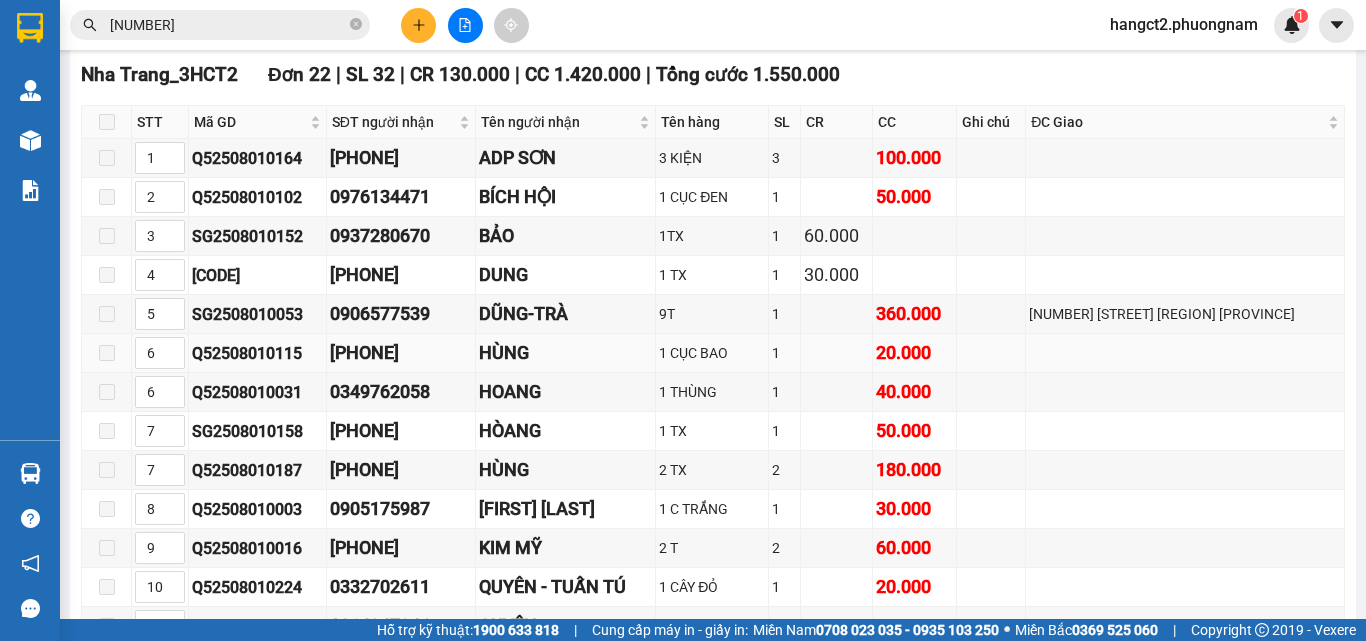 click on "Q52508010115" at bounding box center [257, 353] 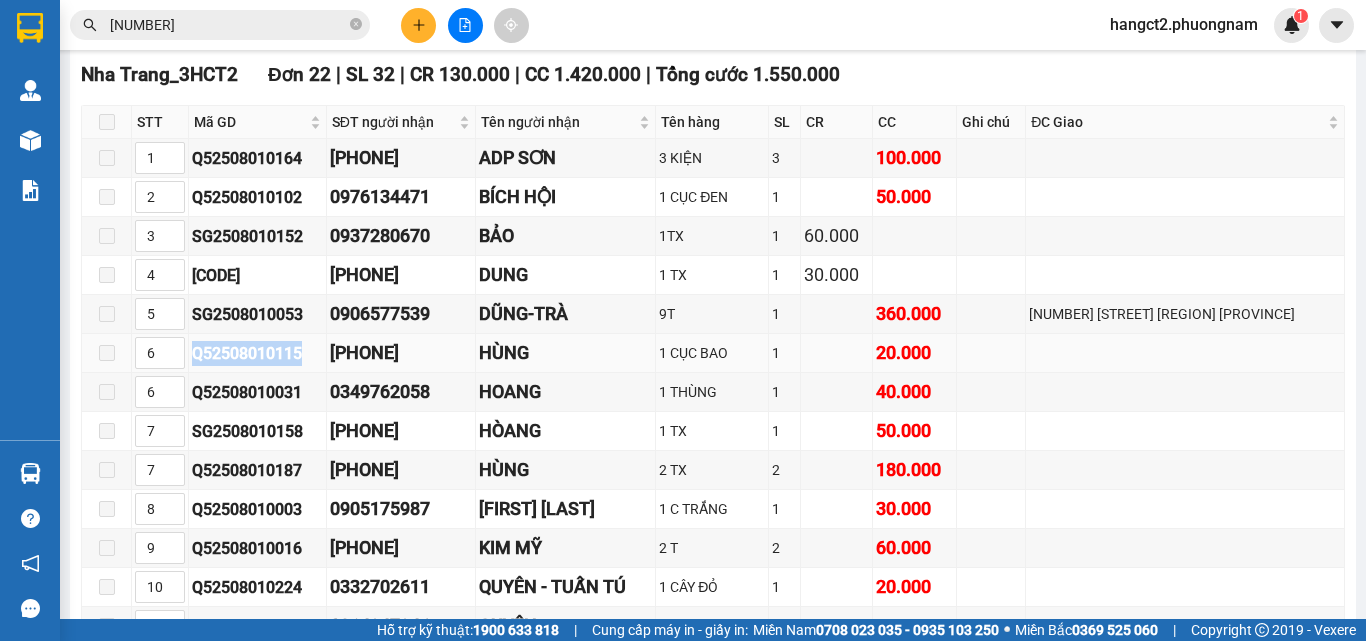 click on "Q52508010115" at bounding box center [257, 353] 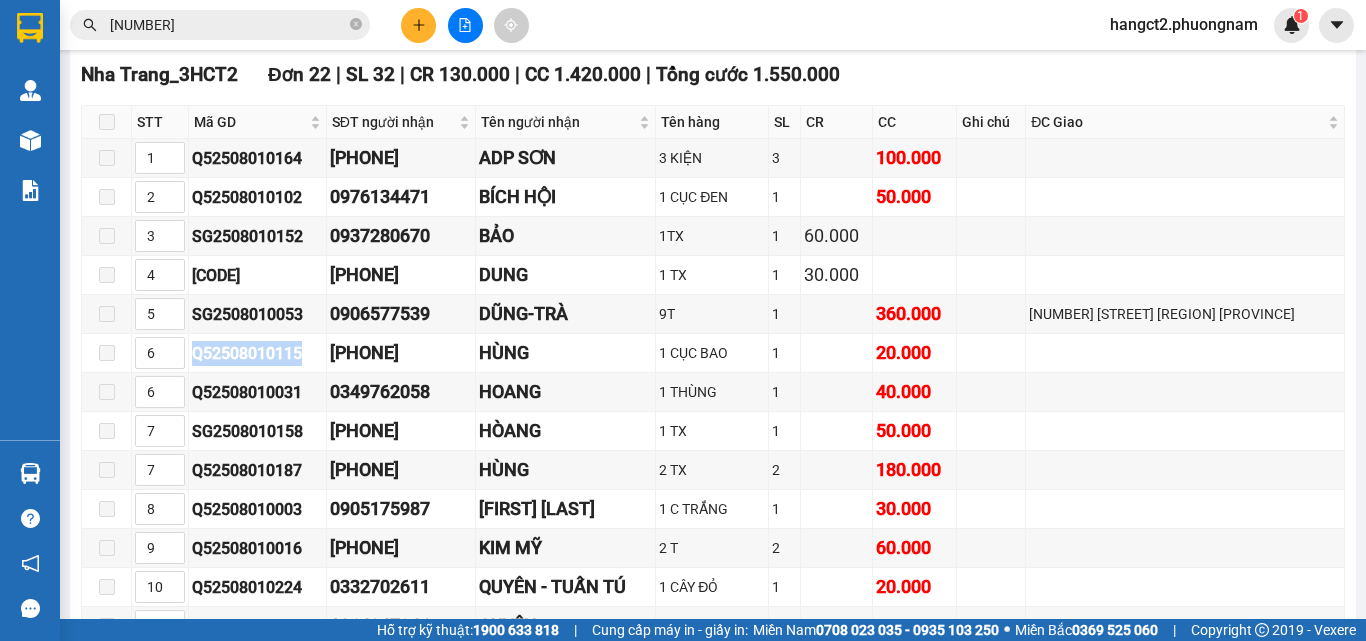 copy on "Q52508010115" 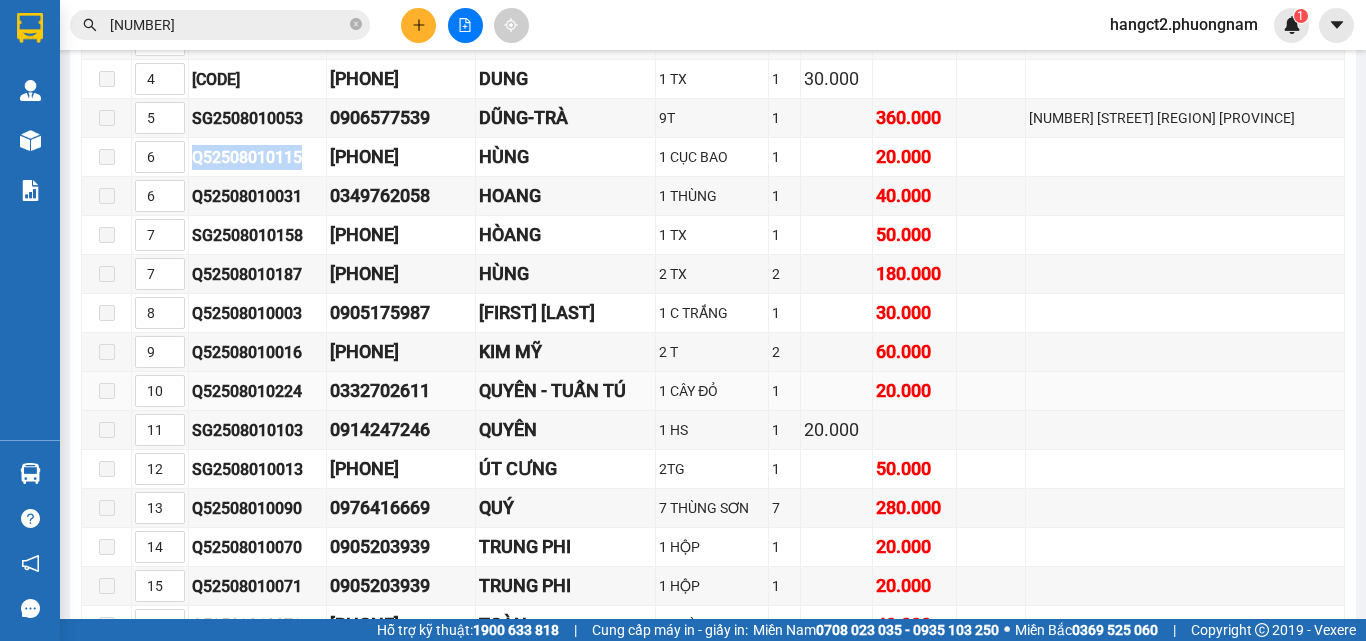scroll, scrollTop: 16339, scrollLeft: 0, axis: vertical 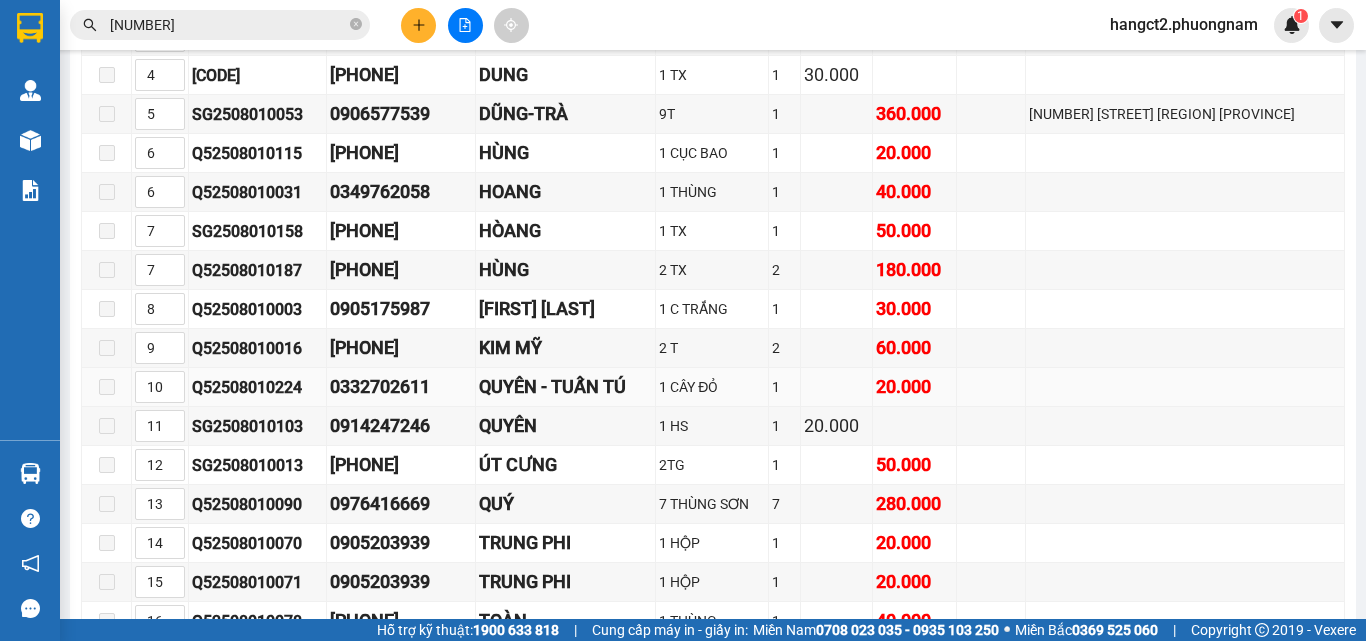 click on "Q52508010224" at bounding box center (257, 387) 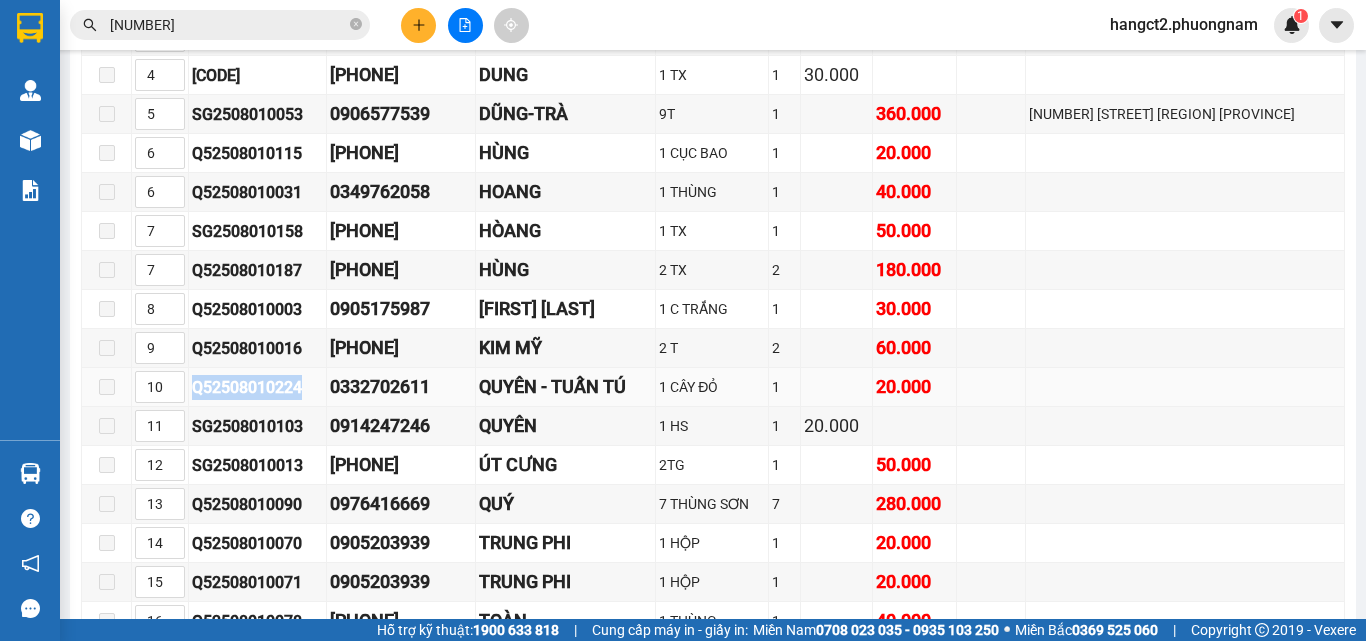 click on "Q52508010224" at bounding box center (257, 387) 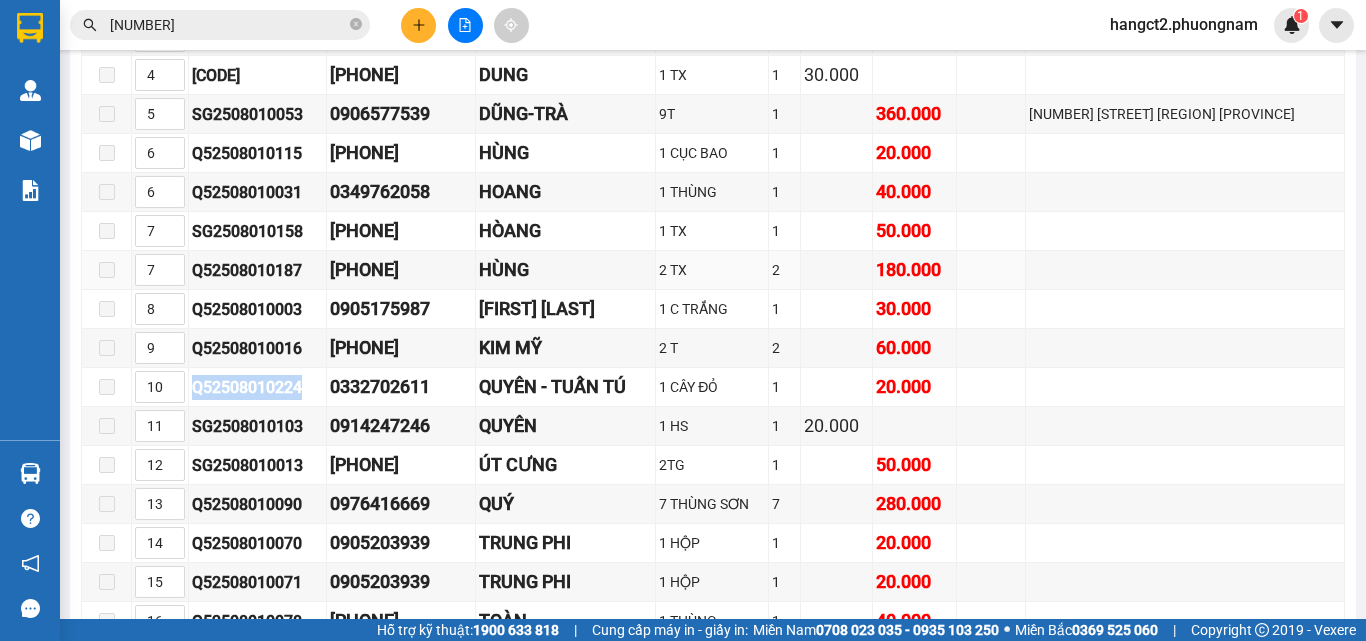 copy on "Q52508010224" 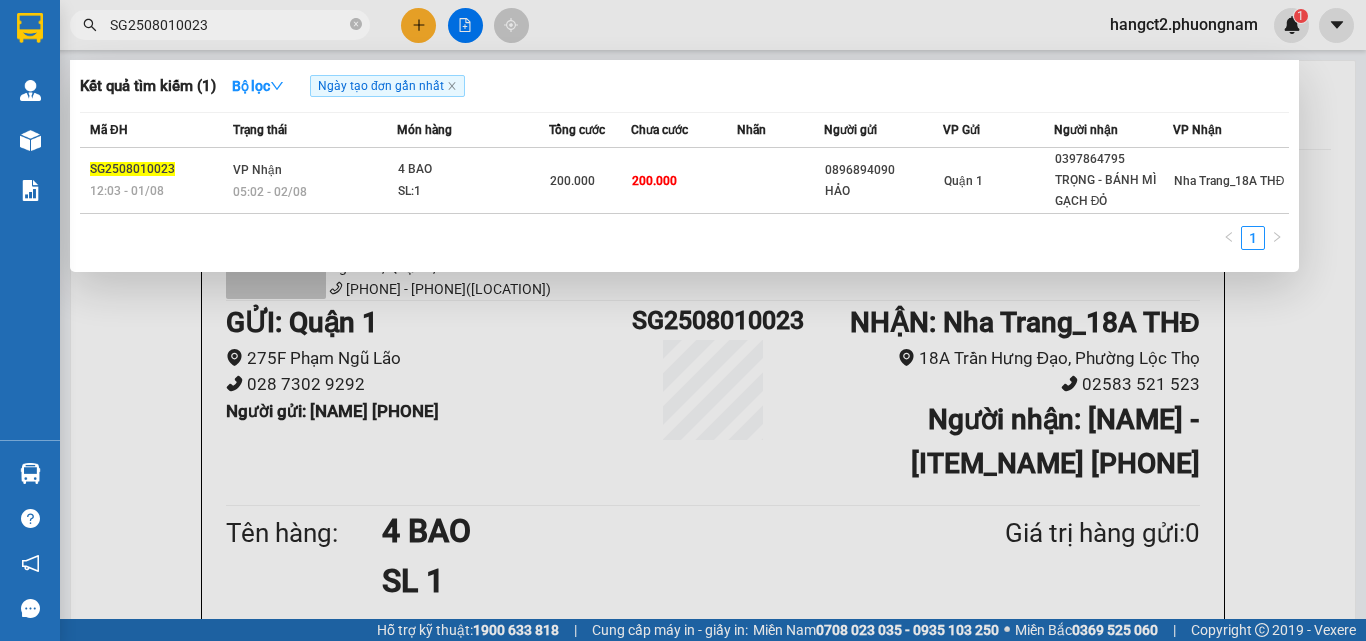click on "SG2508010023" at bounding box center (220, 25) 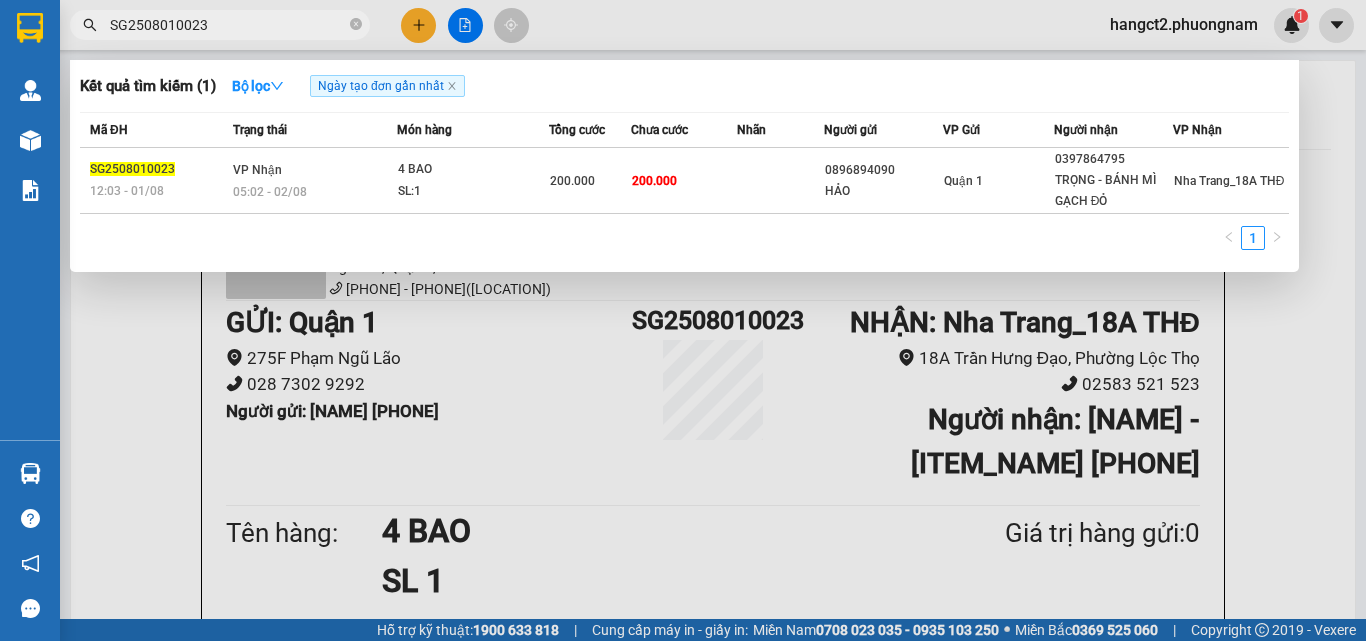 click on "SG2508010023" at bounding box center [228, 25] 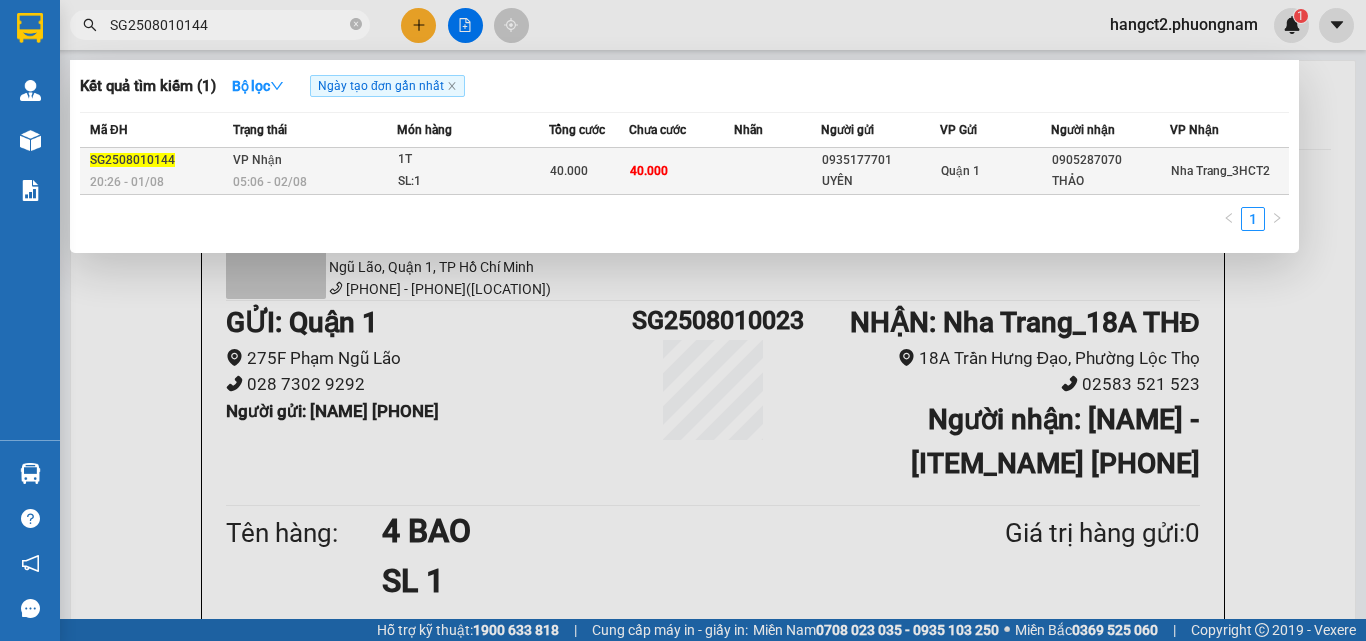 type on "SG2508010144" 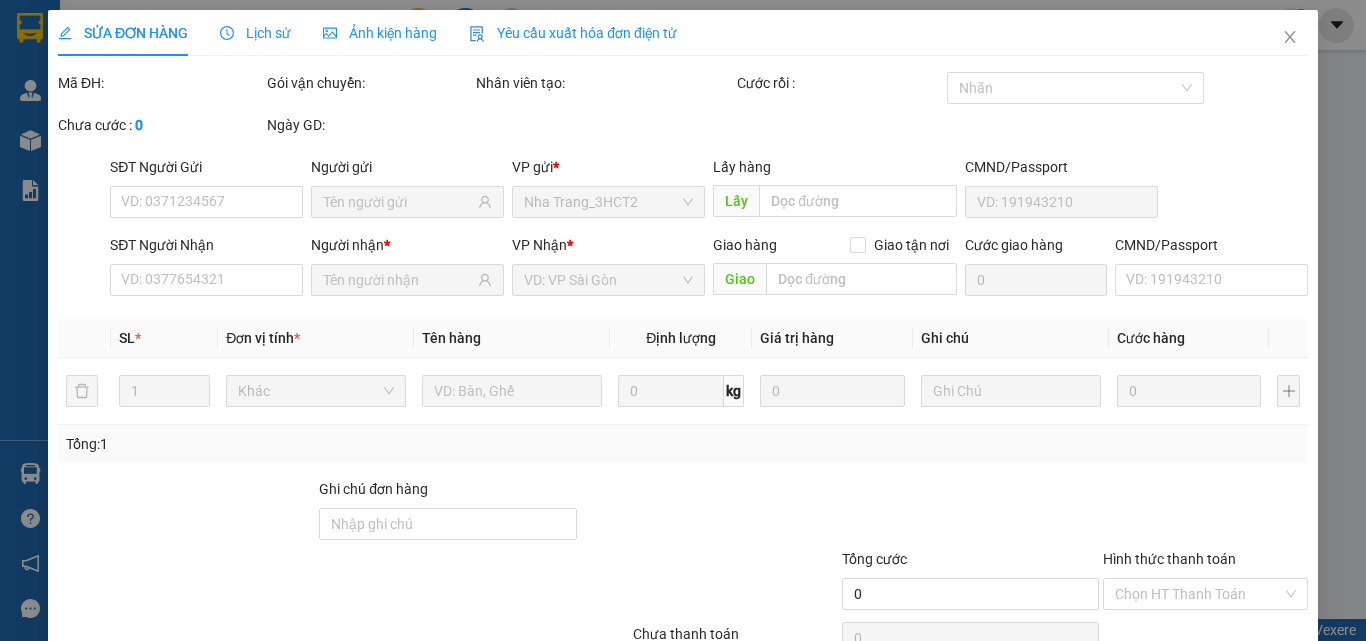 type on "0935177701" 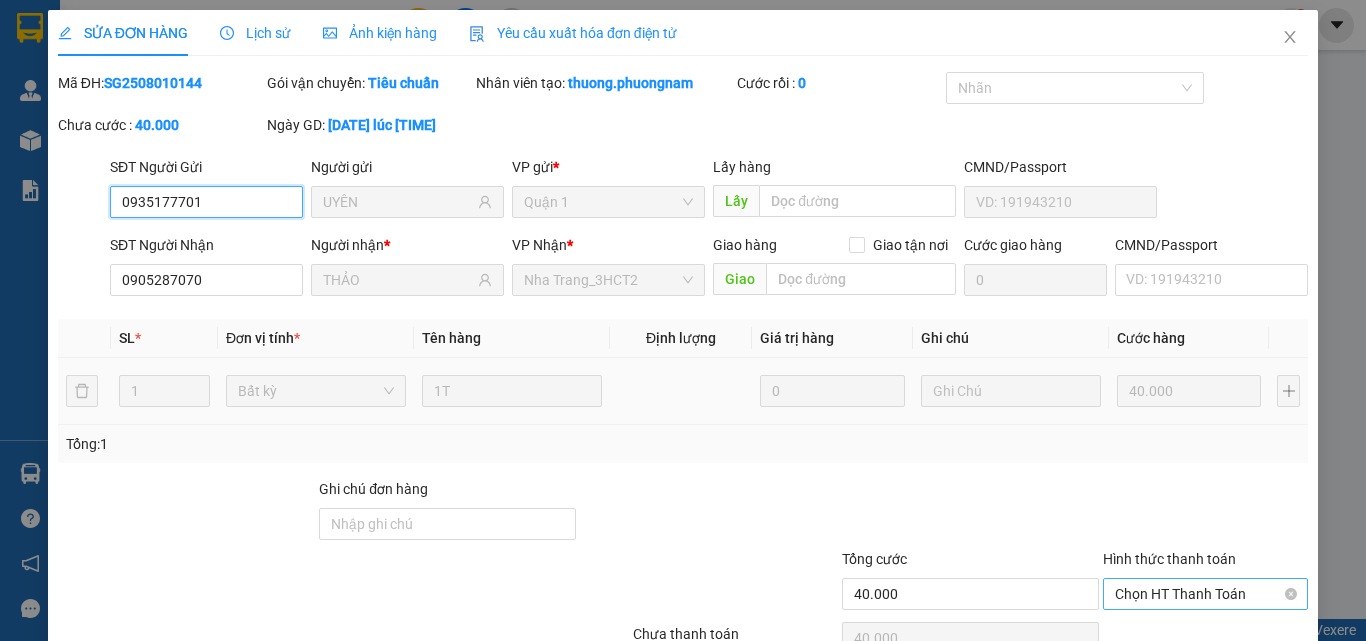 scroll, scrollTop: 103, scrollLeft: 0, axis: vertical 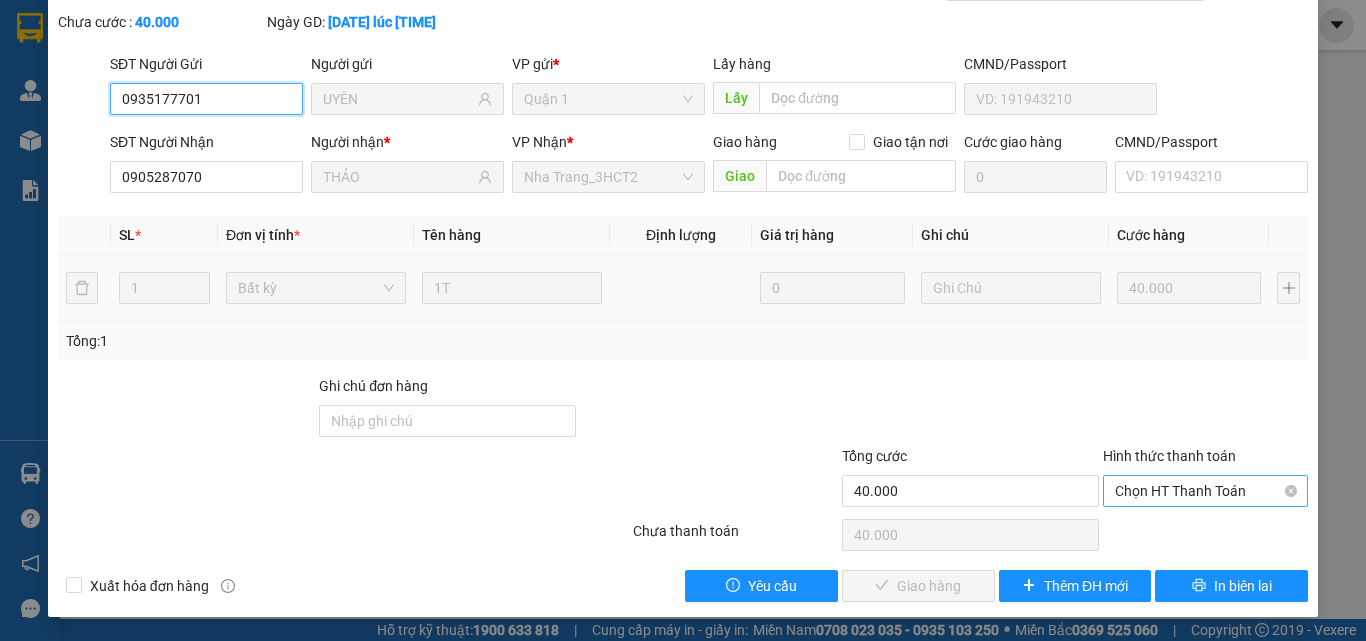 click on "Chọn HT Thanh Toán" at bounding box center (1205, 491) 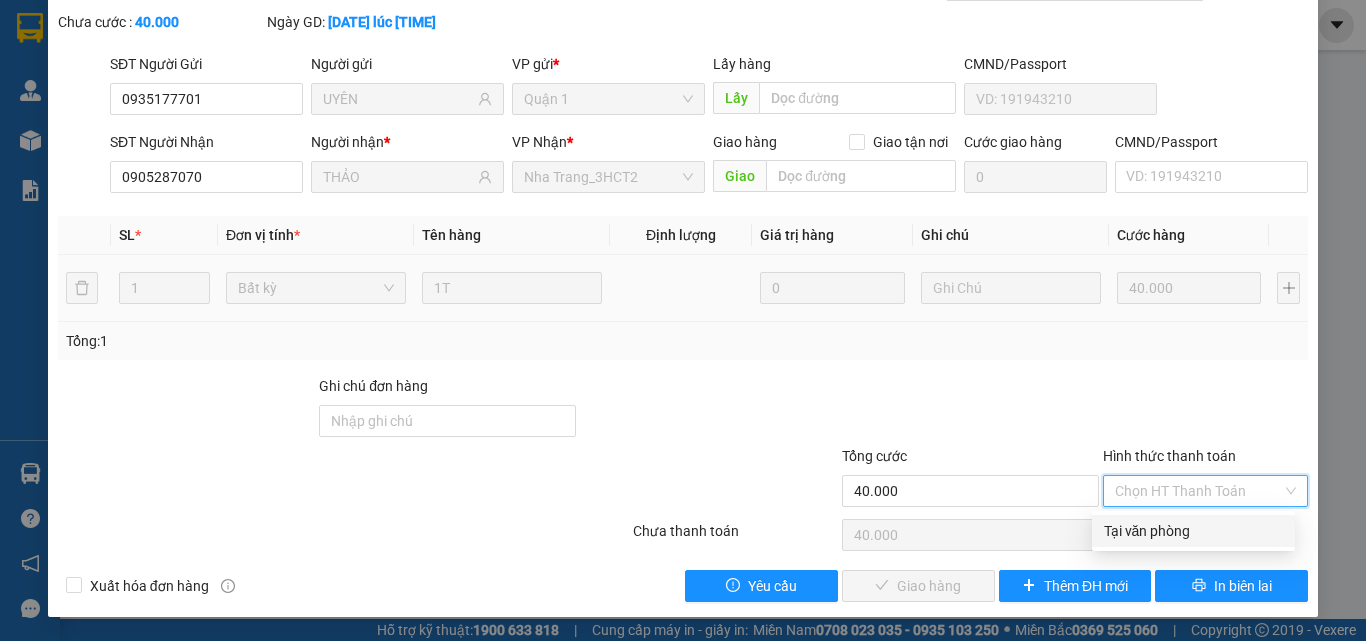 click on "Tại văn phòng" at bounding box center (1193, 531) 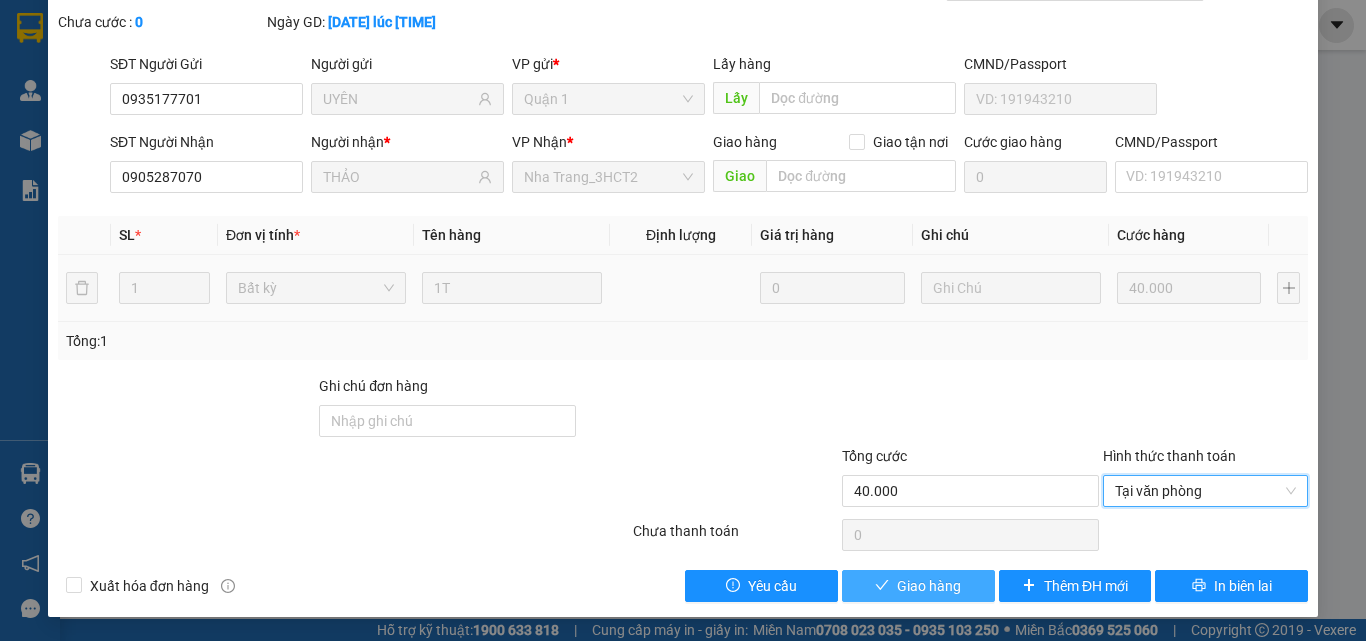 click on "Giao hàng" at bounding box center [929, 586] 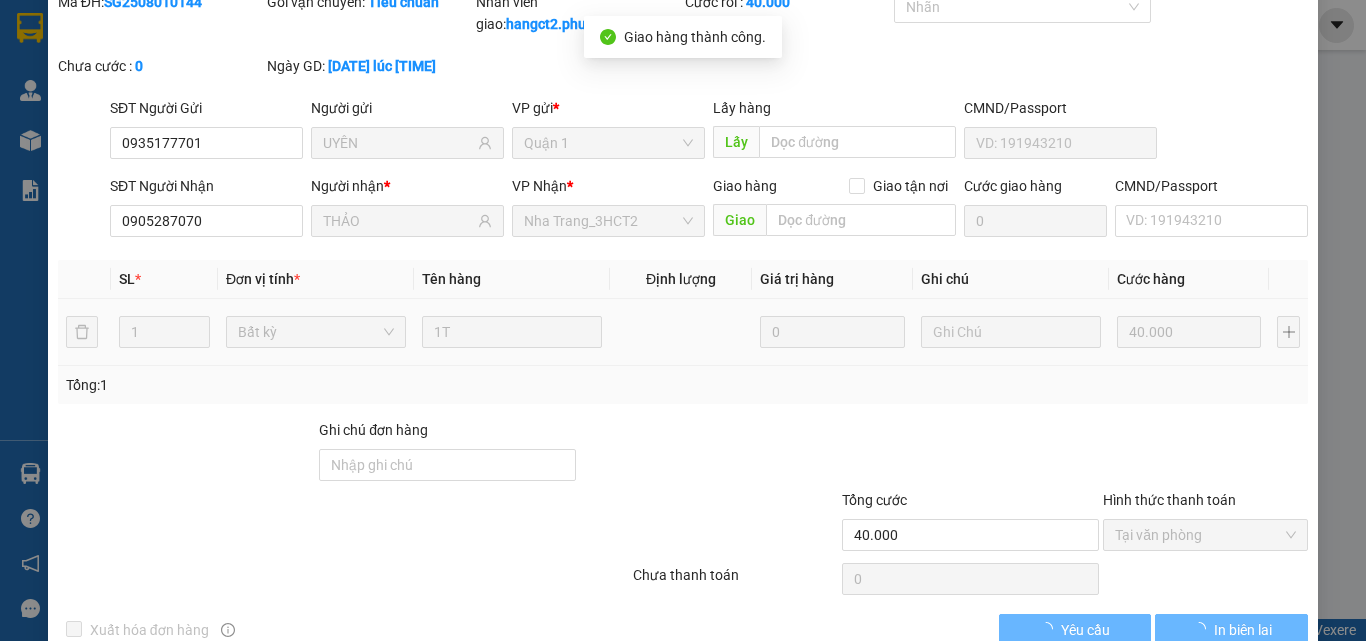 scroll, scrollTop: 0, scrollLeft: 0, axis: both 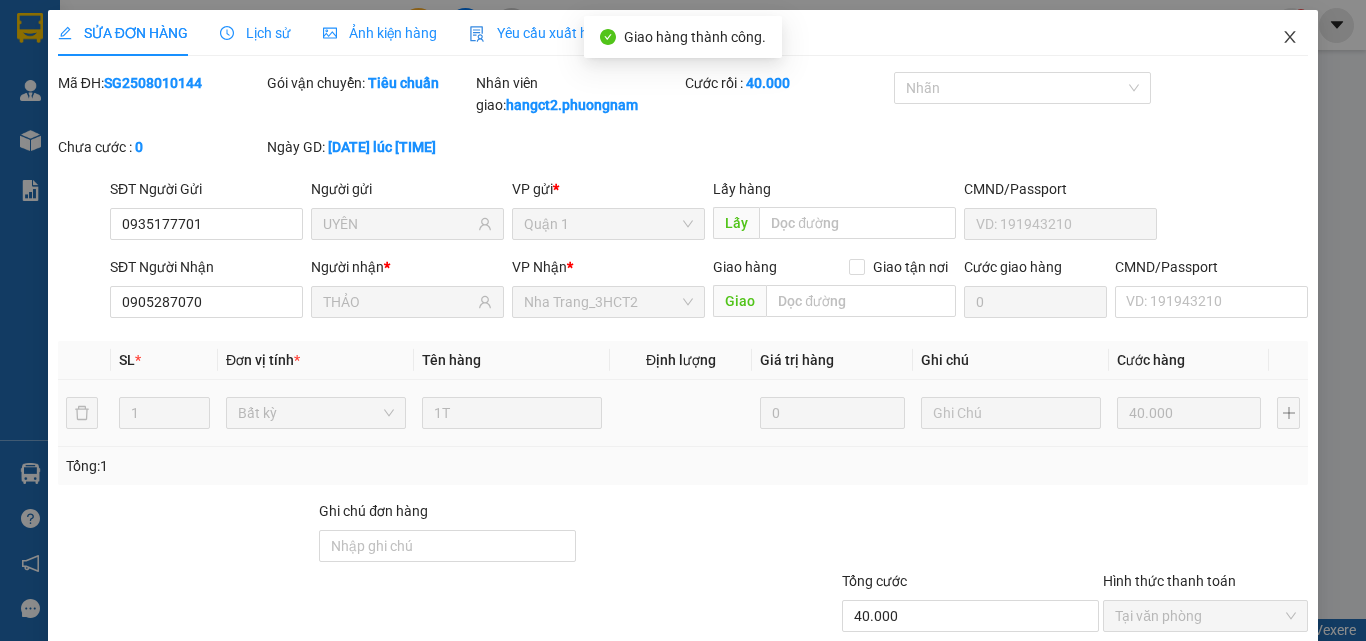 click 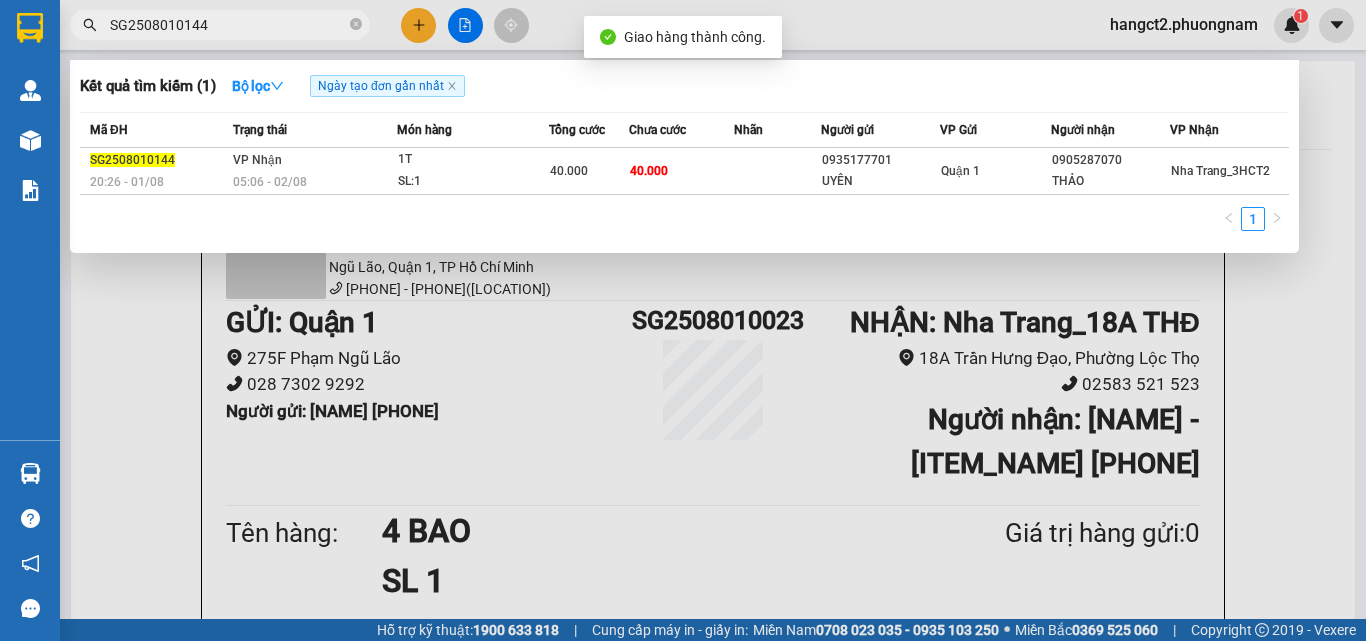 click on "SG2508010144" at bounding box center (228, 25) 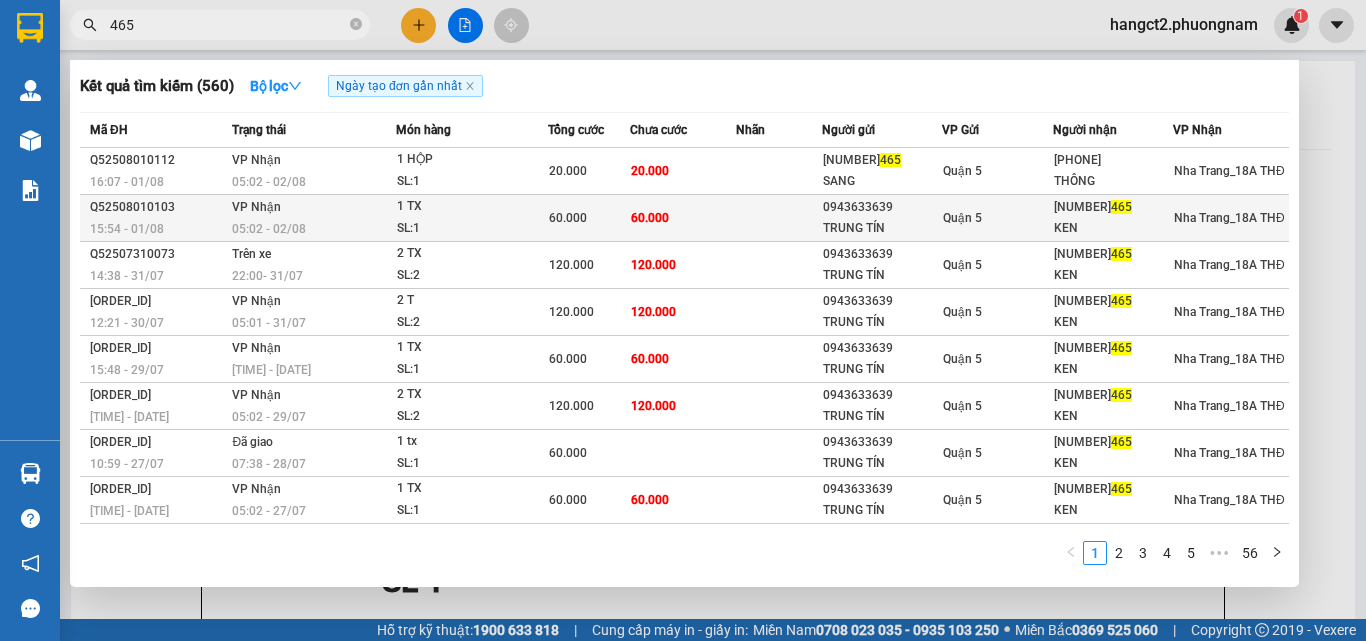 type on "465" 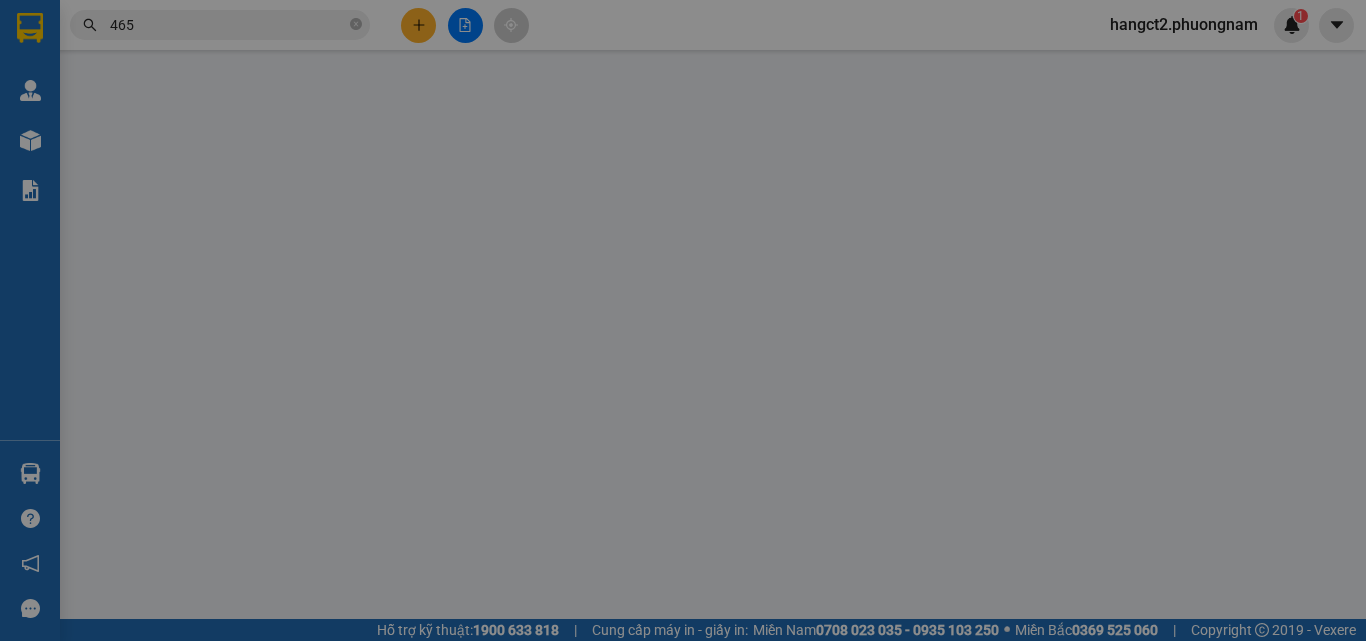 type on "0943633639" 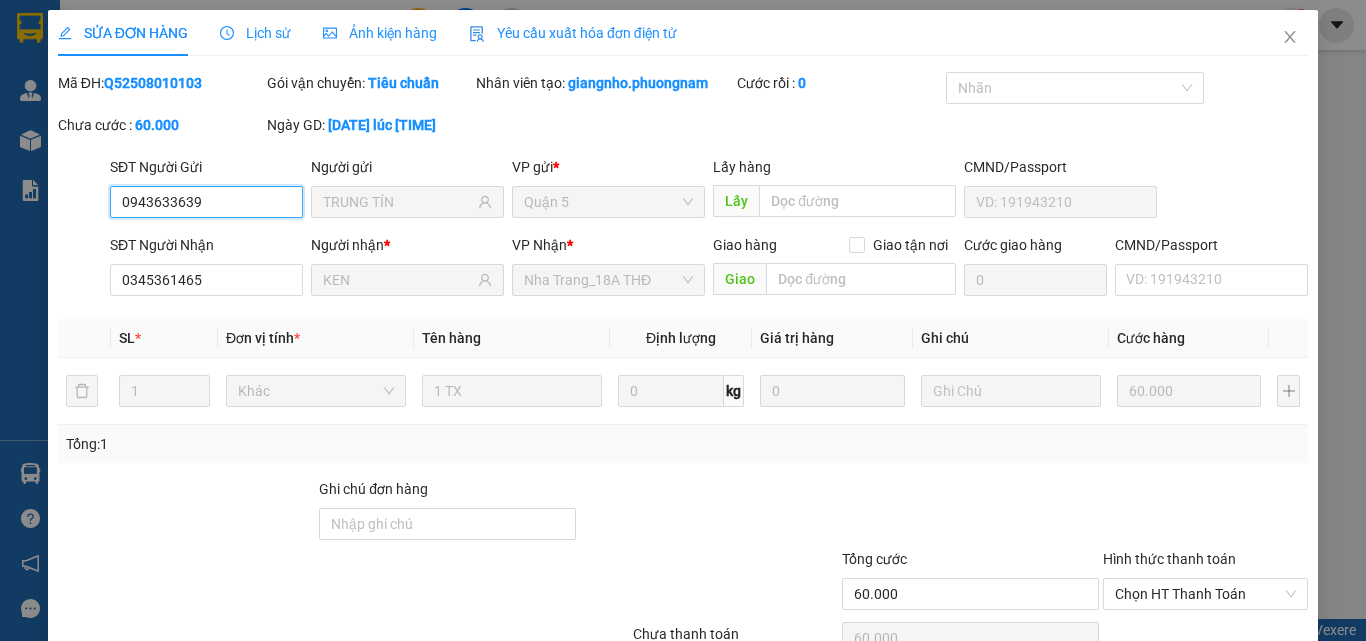 scroll, scrollTop: 100, scrollLeft: 0, axis: vertical 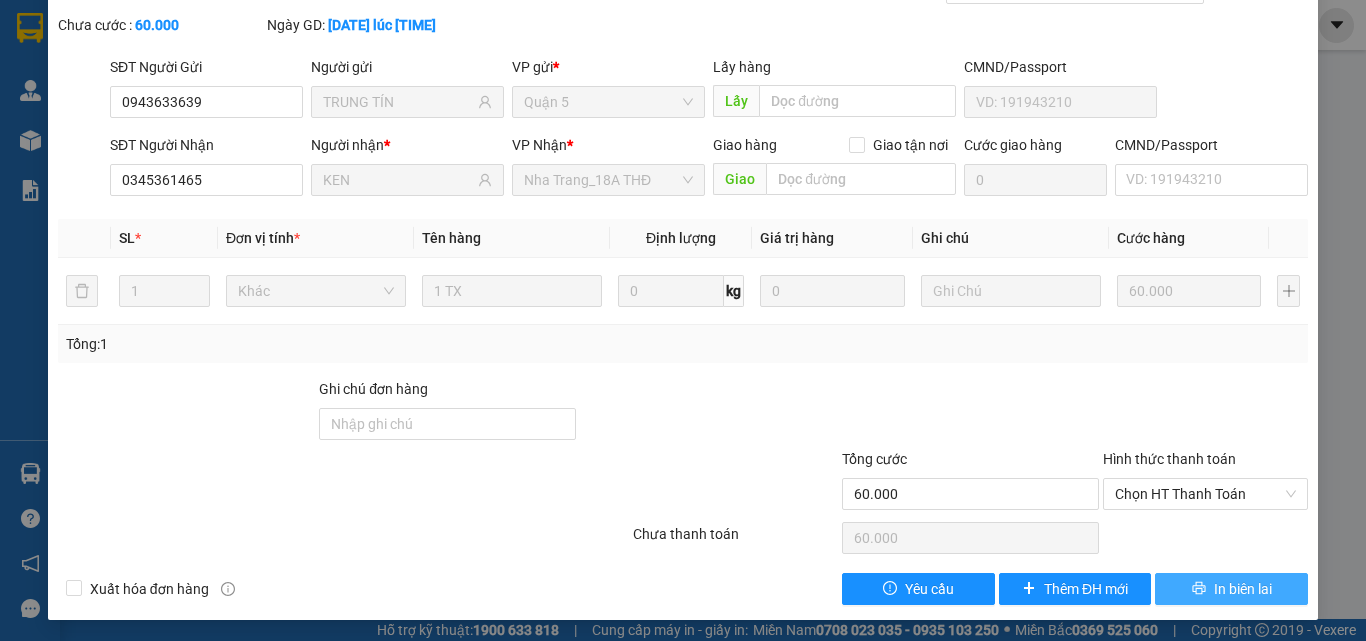 click on "In biên lai" at bounding box center (1231, 589) 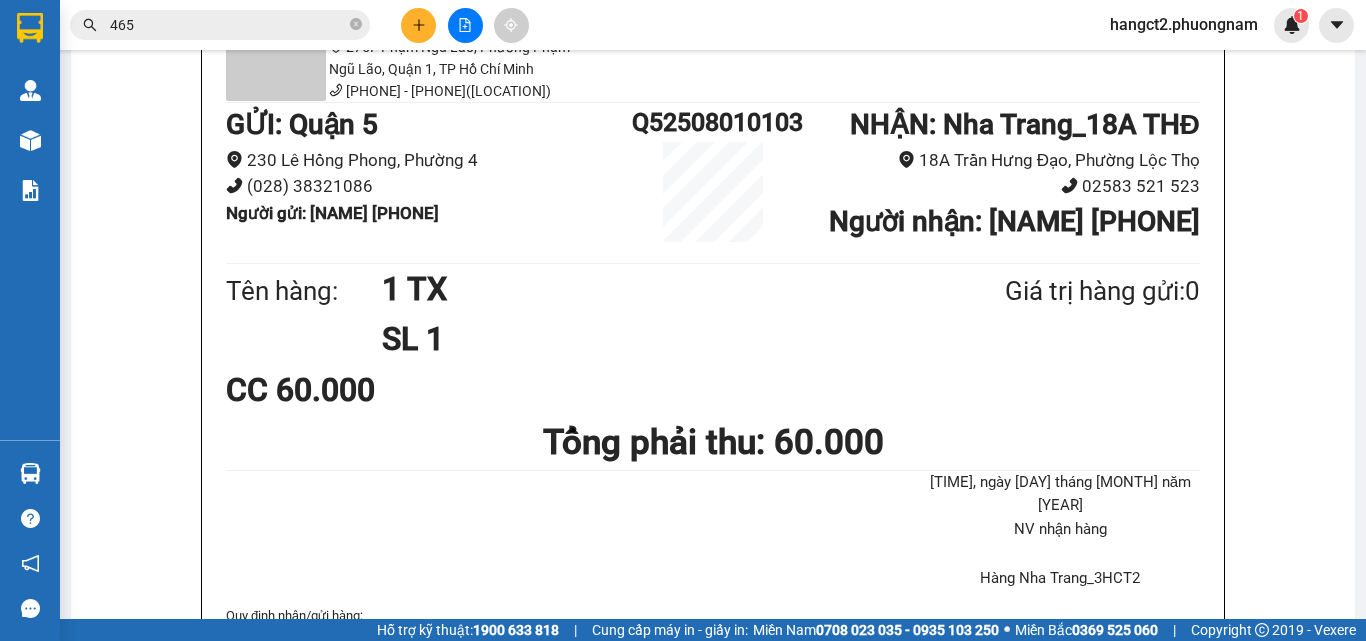 scroll, scrollTop: 200, scrollLeft: 0, axis: vertical 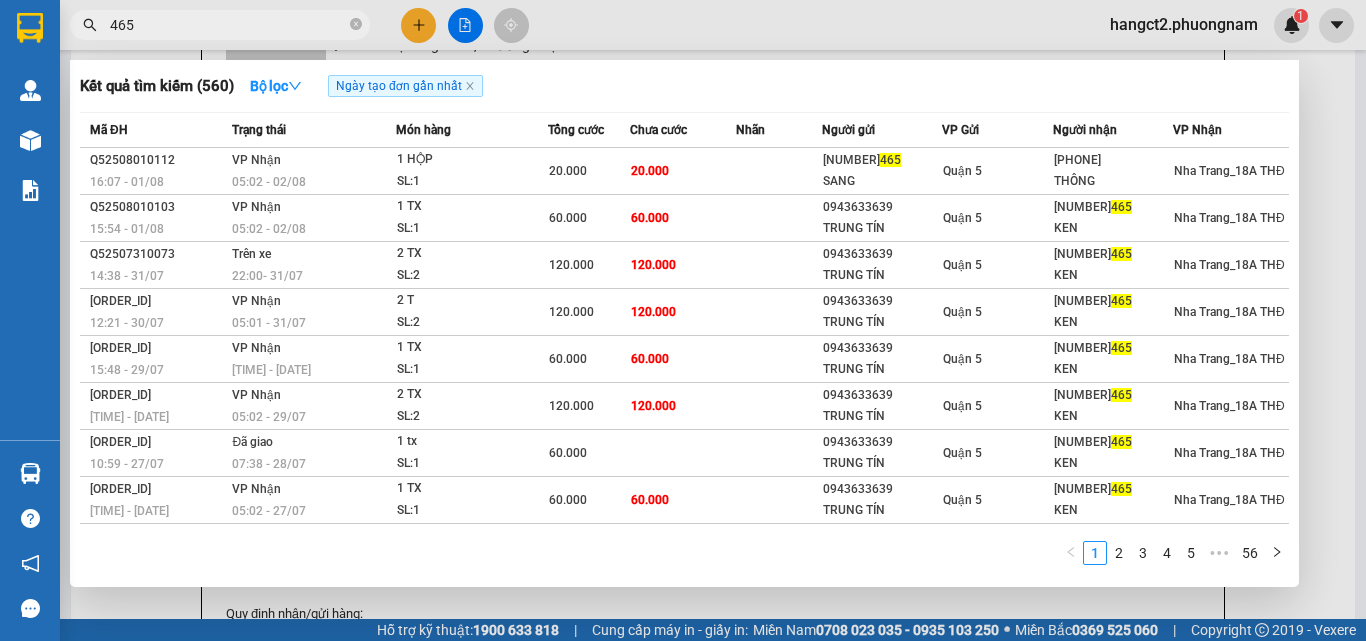 click on "465" at bounding box center [220, 25] 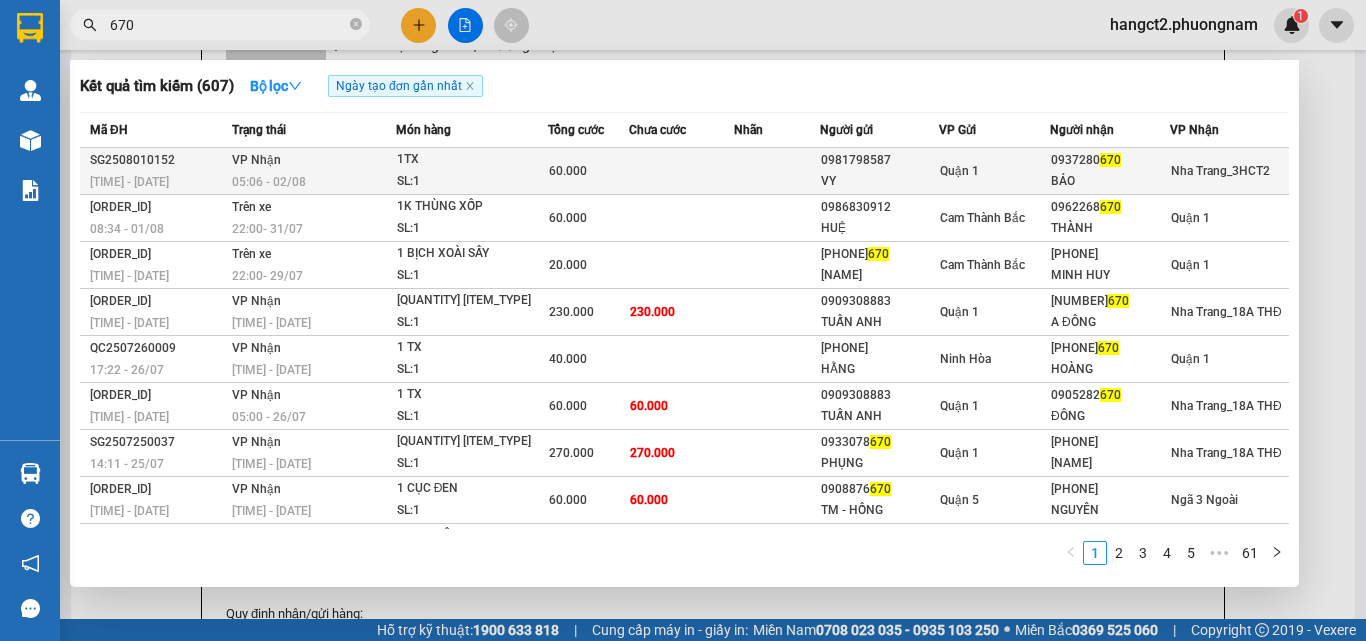 type on "670" 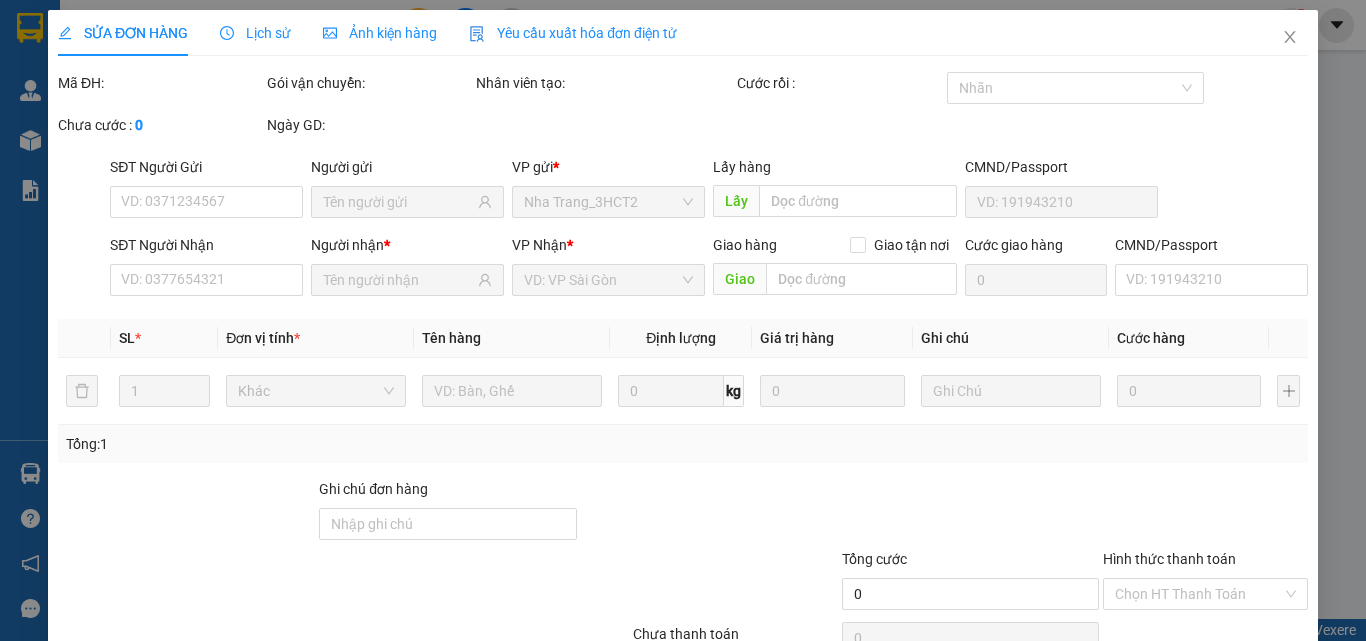 scroll, scrollTop: 0, scrollLeft: 0, axis: both 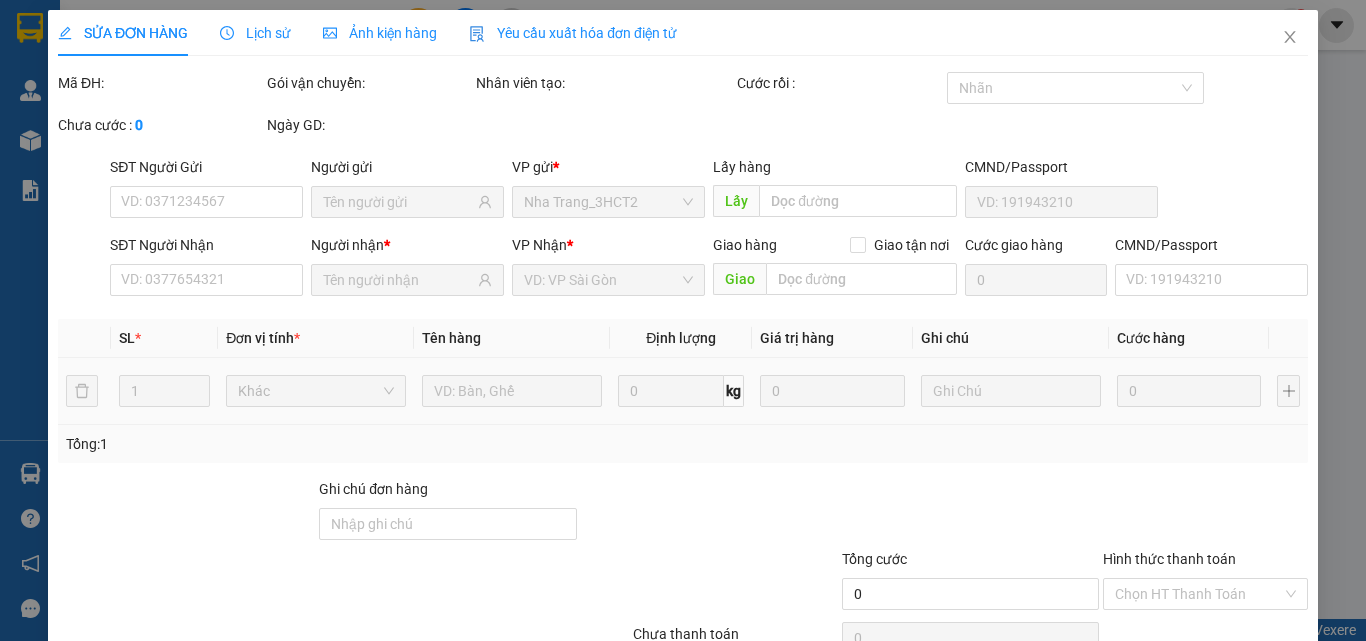 type on "0981798587" 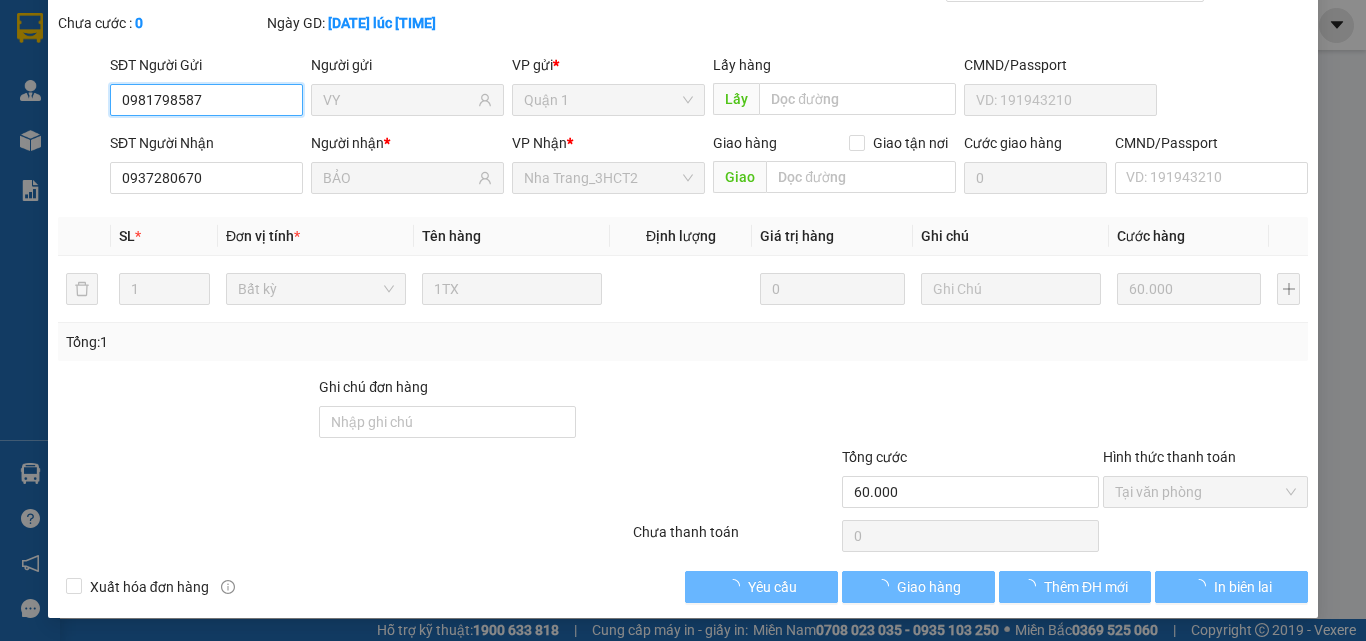 scroll, scrollTop: 103, scrollLeft: 0, axis: vertical 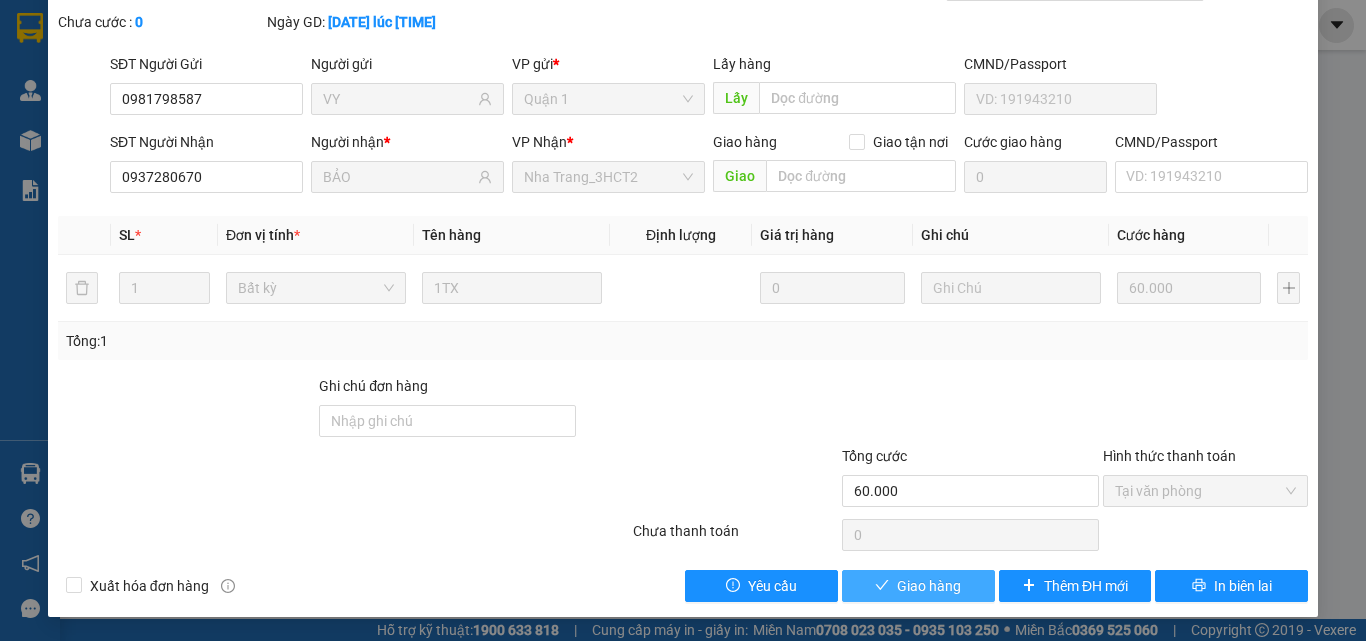 click 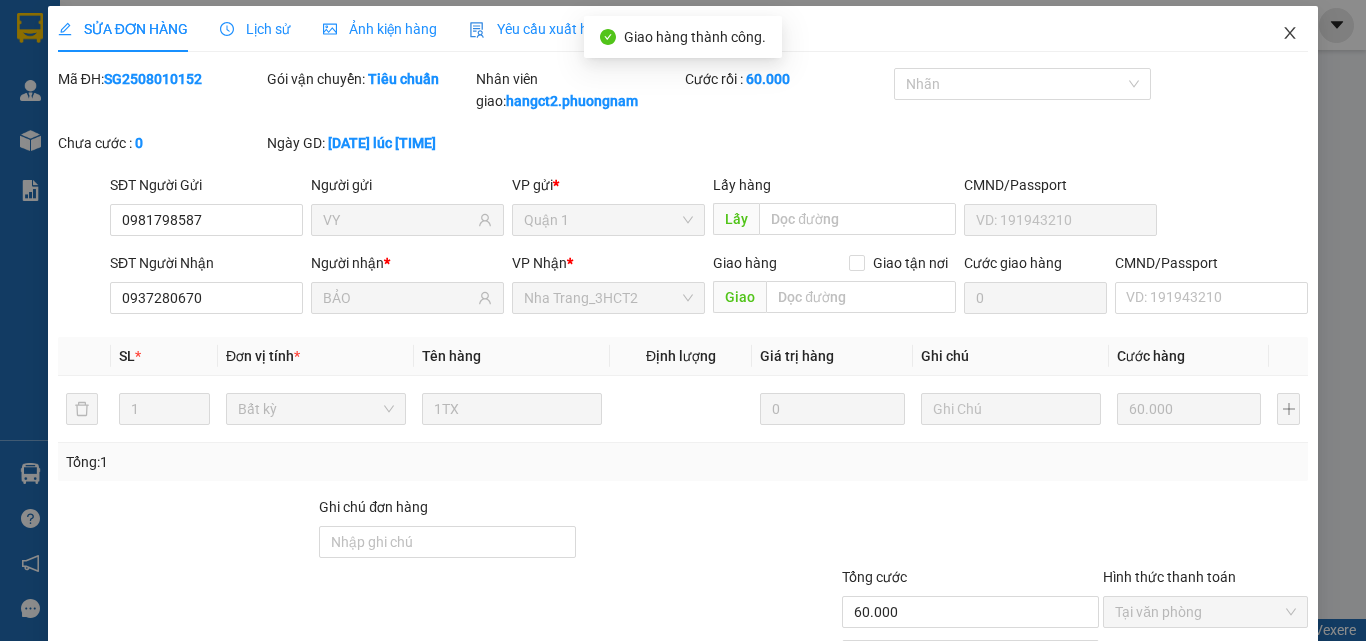 scroll, scrollTop: 0, scrollLeft: 0, axis: both 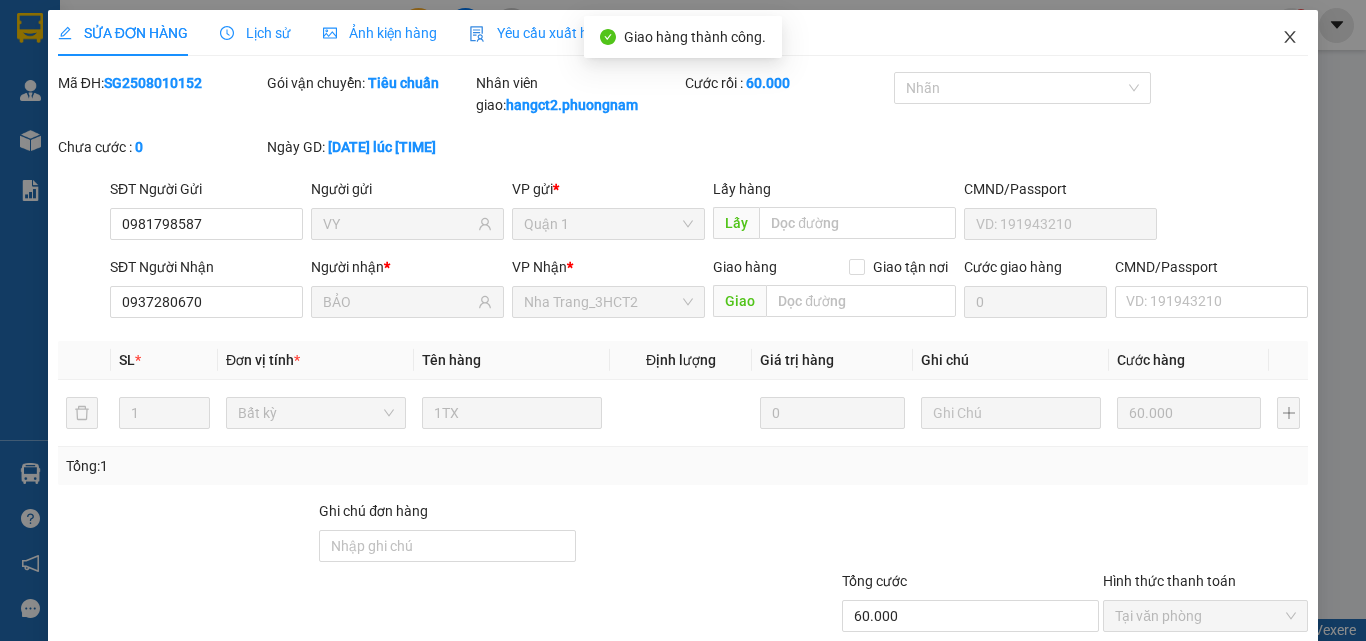 click 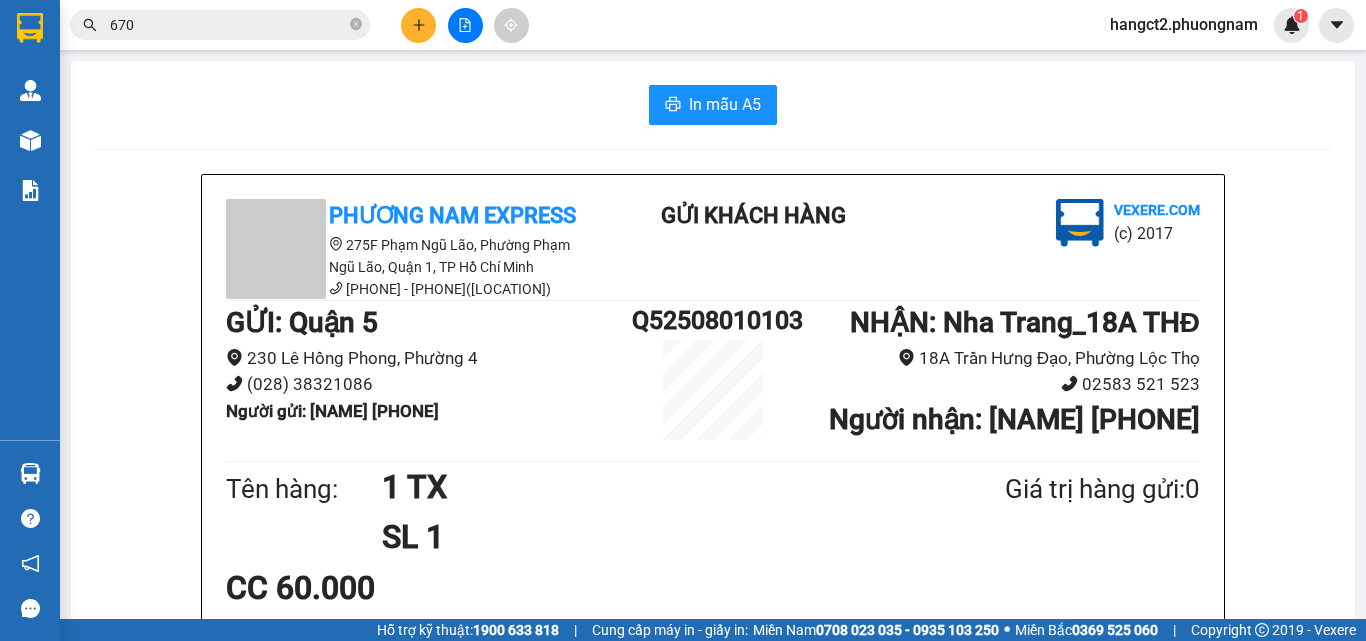click on "670" at bounding box center (228, 25) 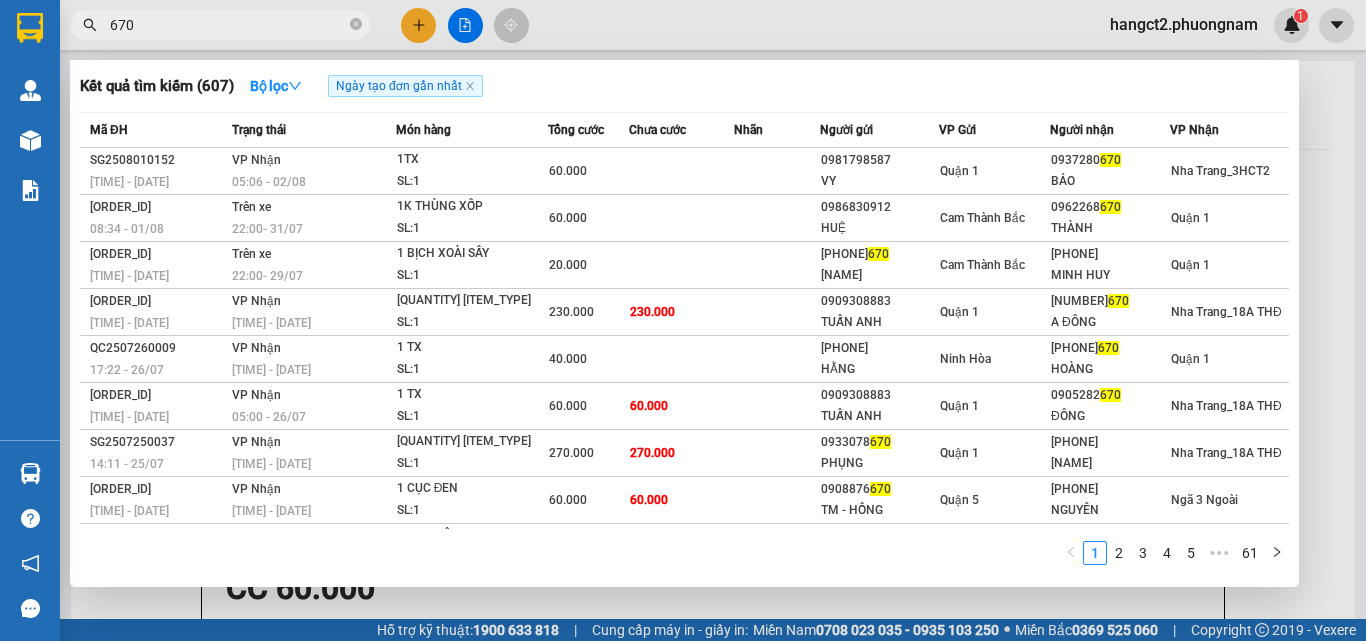 click on "670" at bounding box center (228, 25) 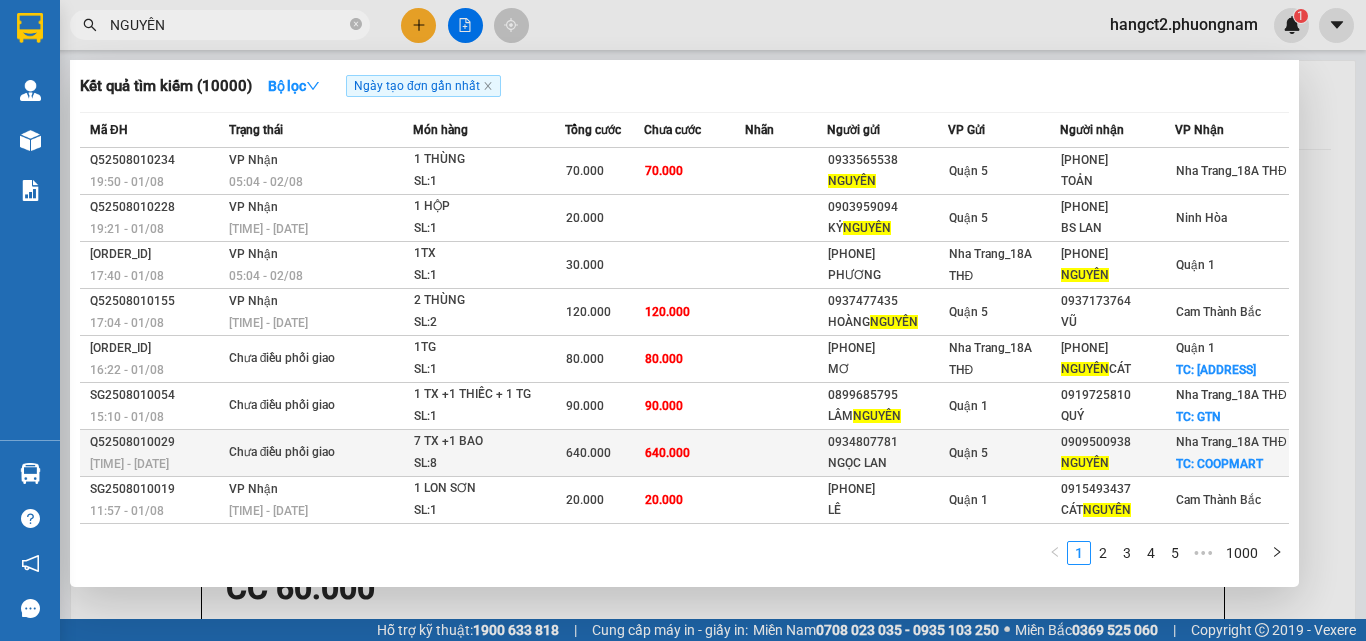 type on "NGUYÊN" 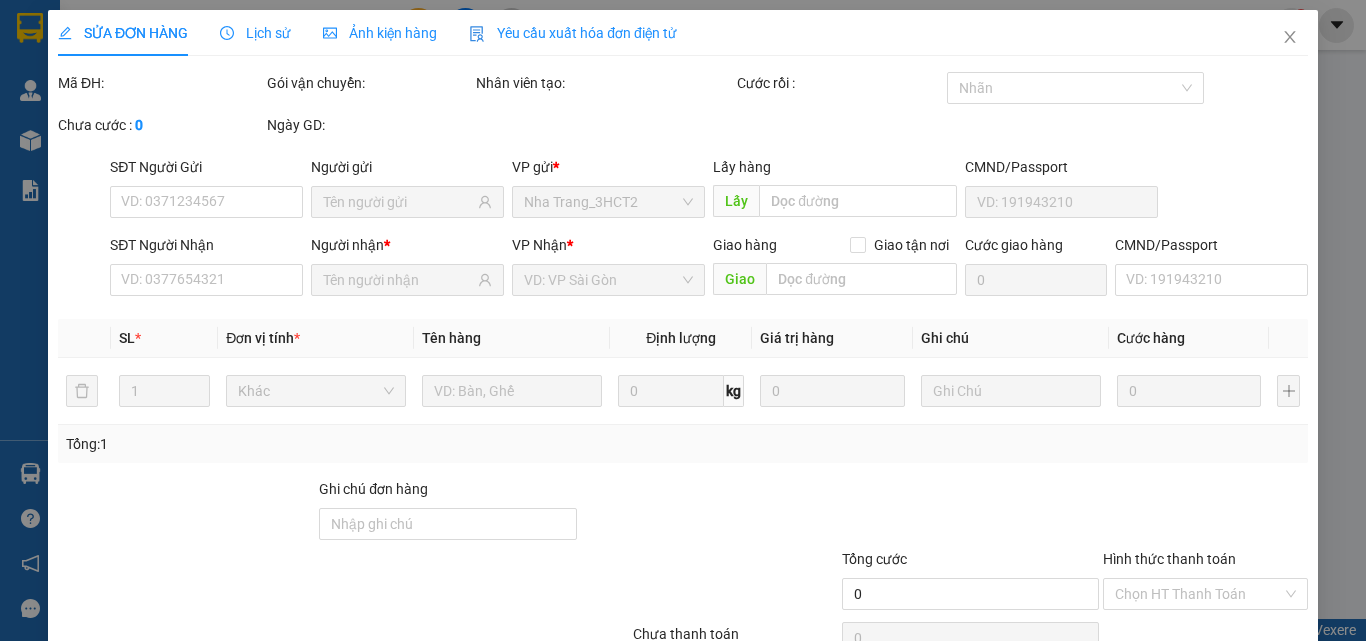 type on "0934807781" 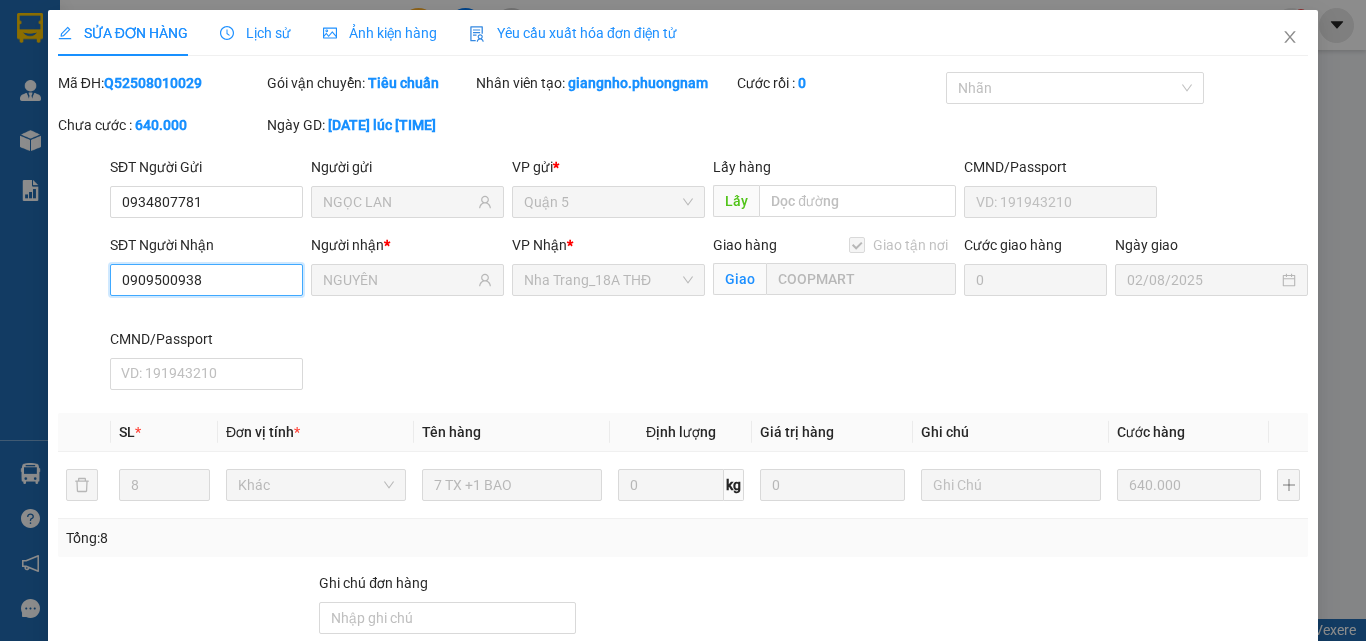drag, startPoint x: 200, startPoint y: 282, endPoint x: 25, endPoint y: 282, distance: 175 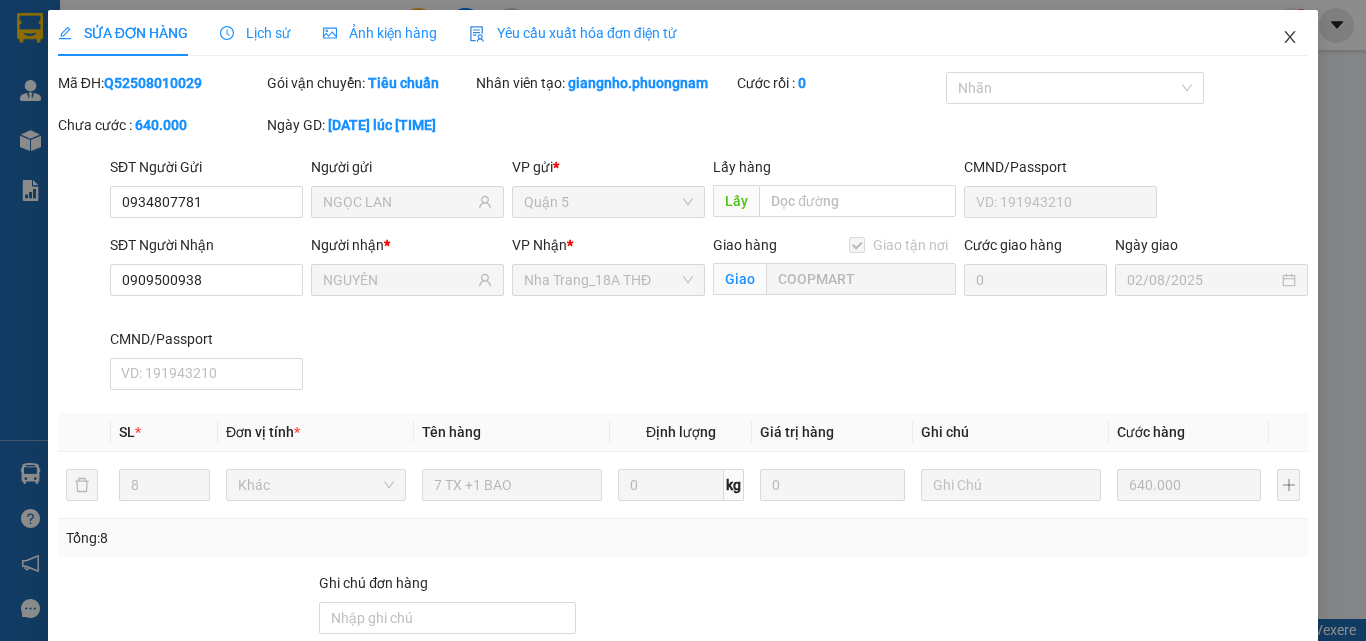 click 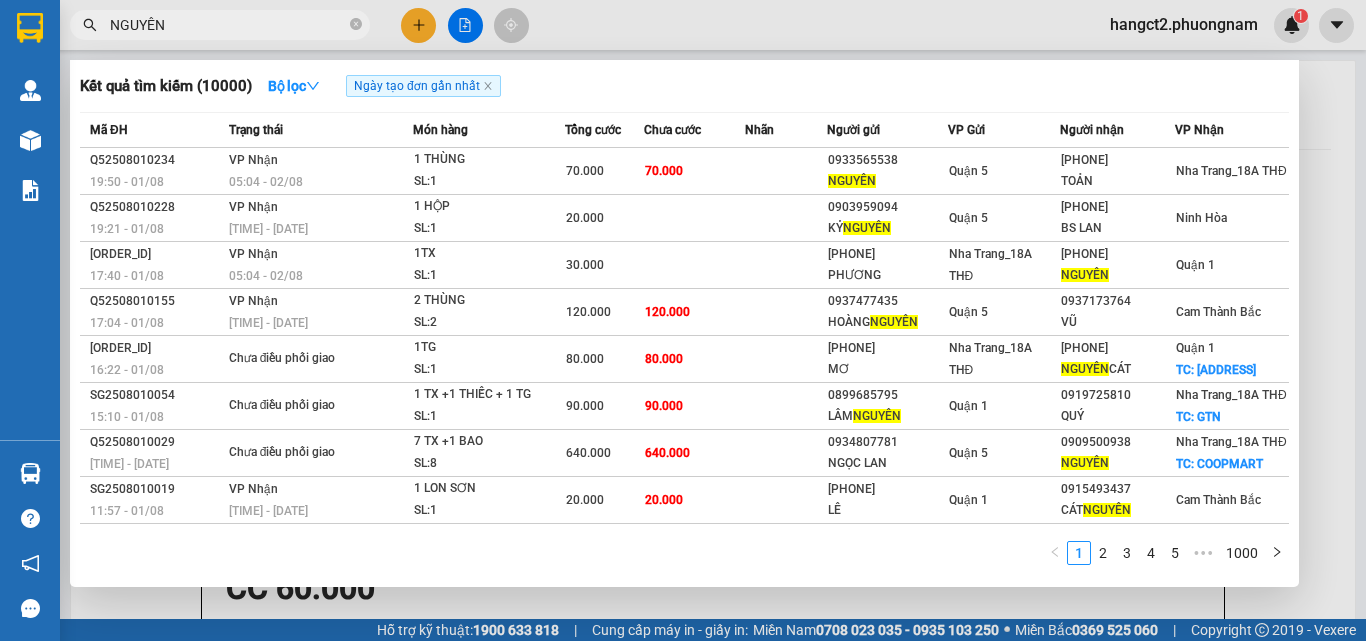 click on "NGUYÊN" at bounding box center [228, 25] 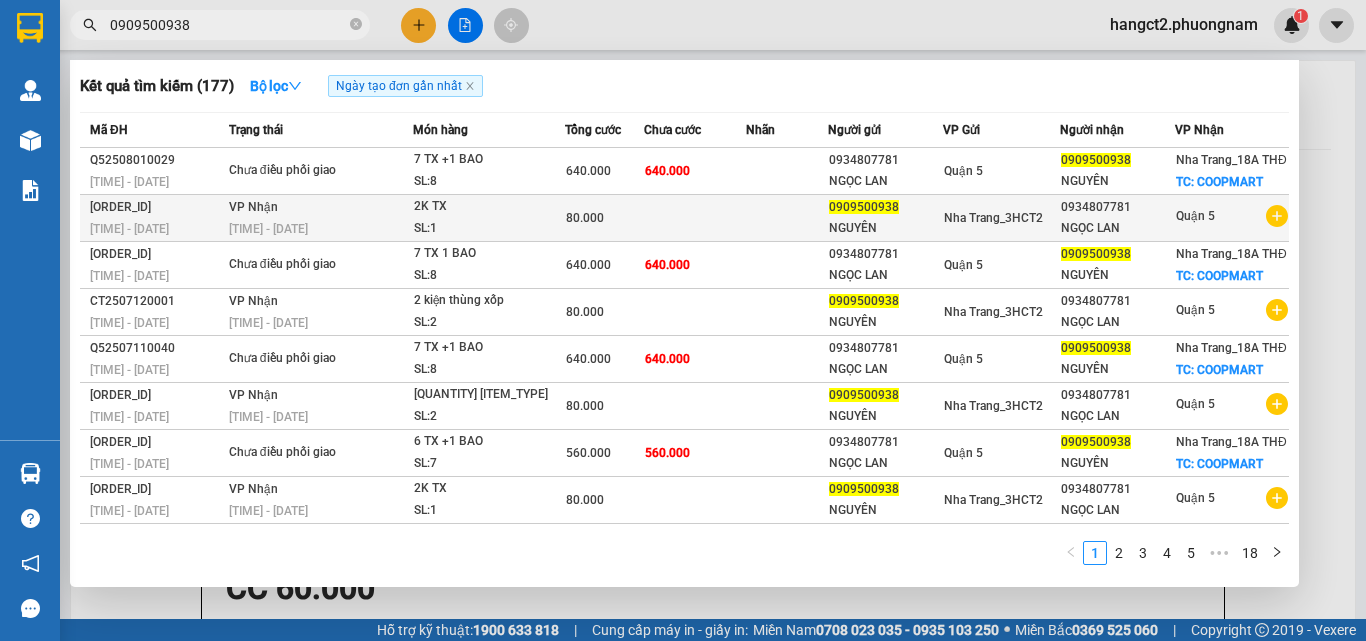 type on "0909500938" 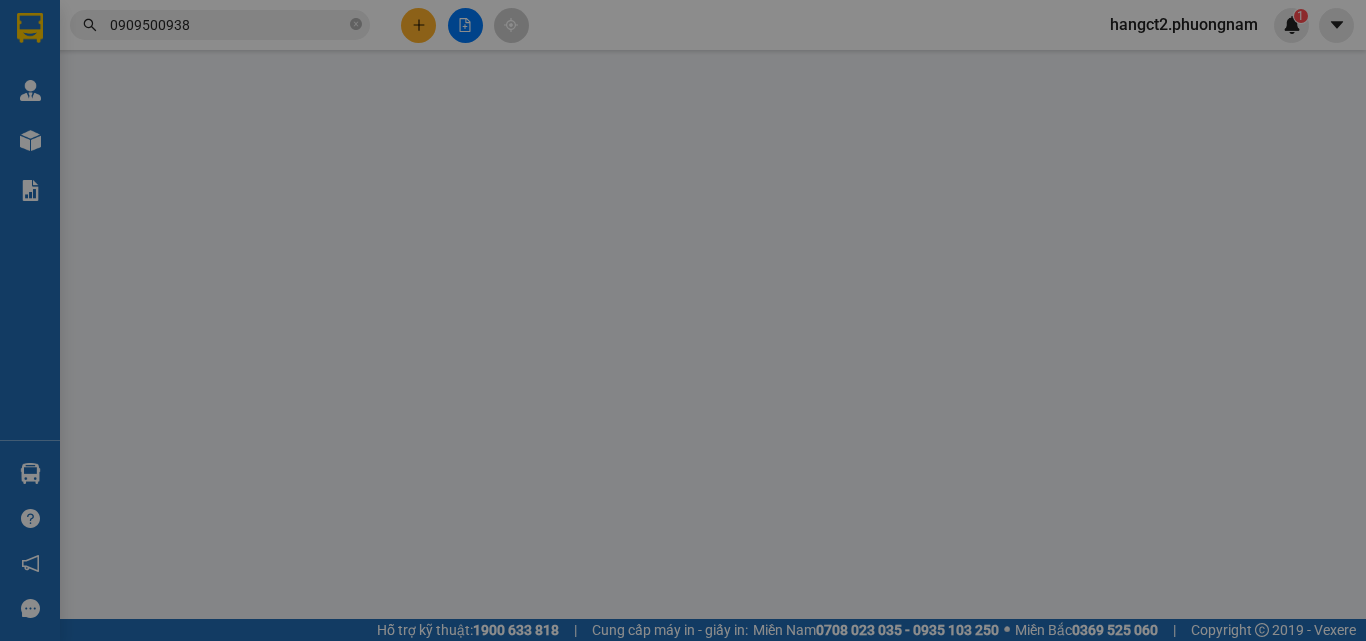 type on "0909500938" 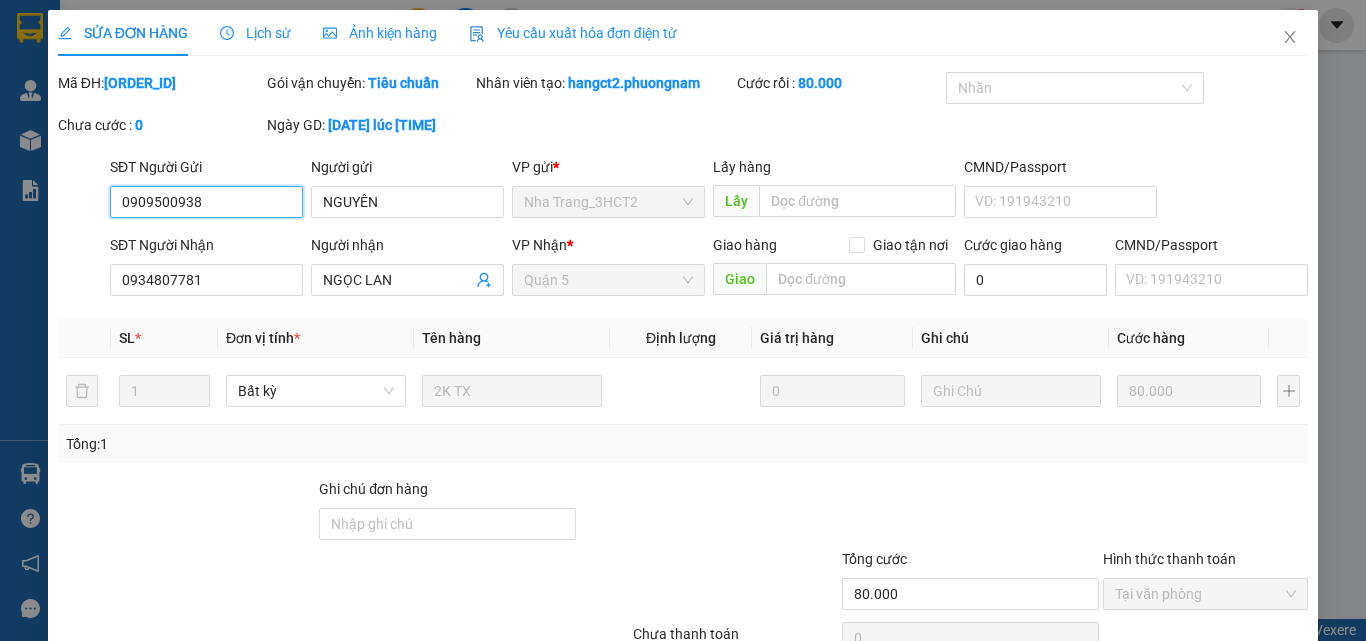 scroll, scrollTop: 103, scrollLeft: 0, axis: vertical 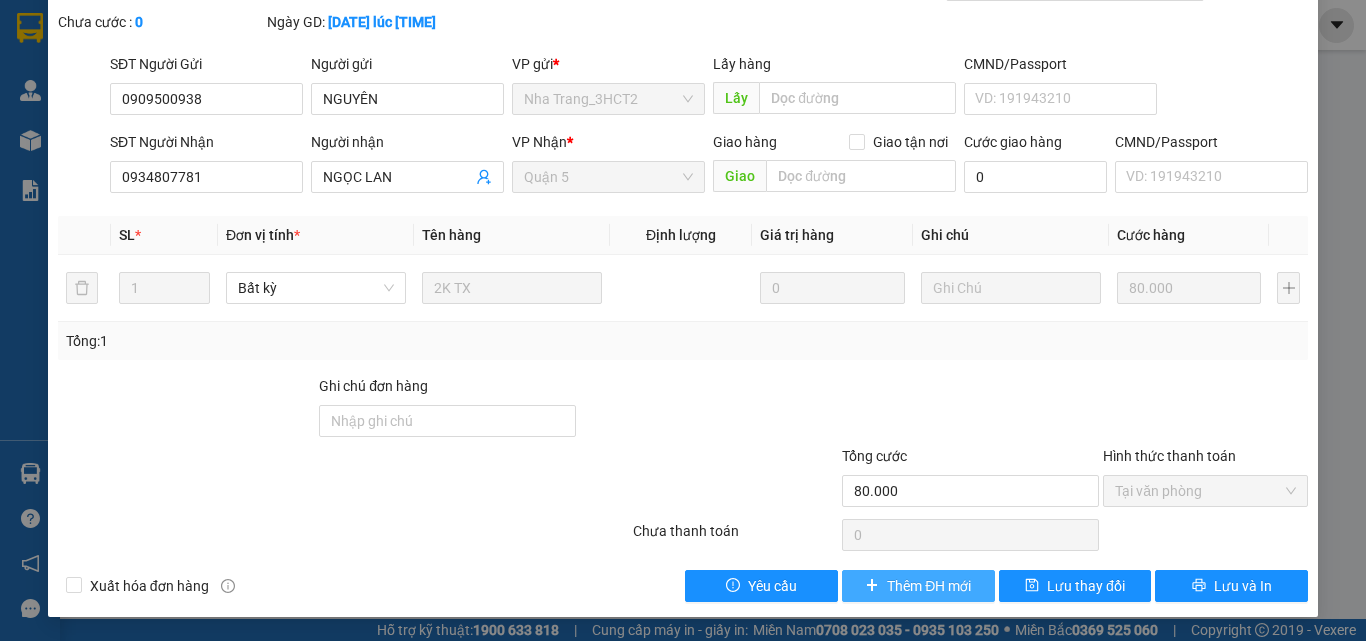 click on "Thêm ĐH mới" at bounding box center (929, 586) 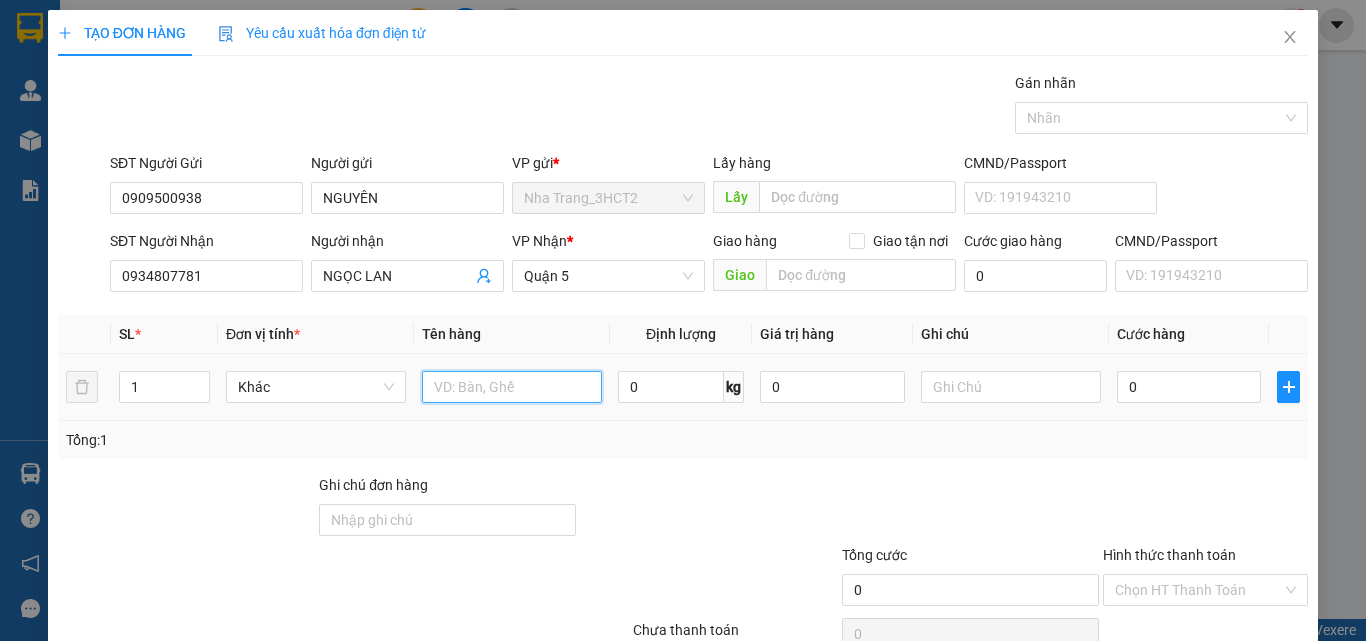 click at bounding box center [512, 387] 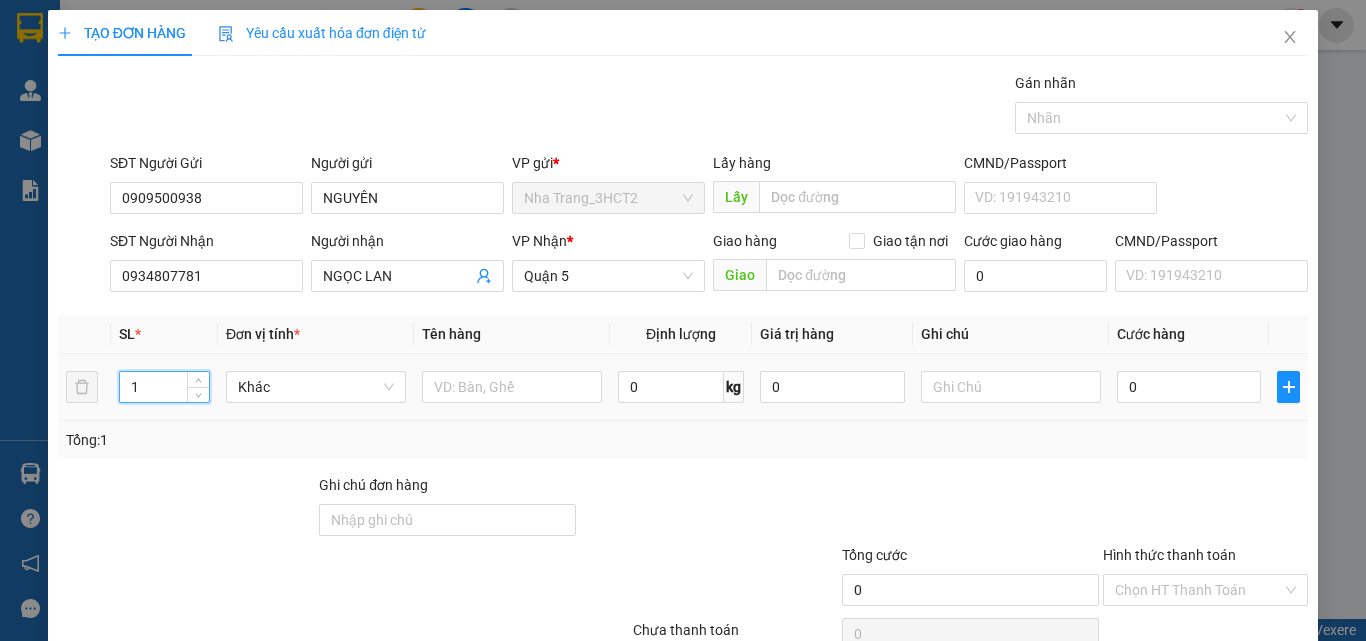 click on "1 Khác 0 kg 0 0" at bounding box center (683, 387) 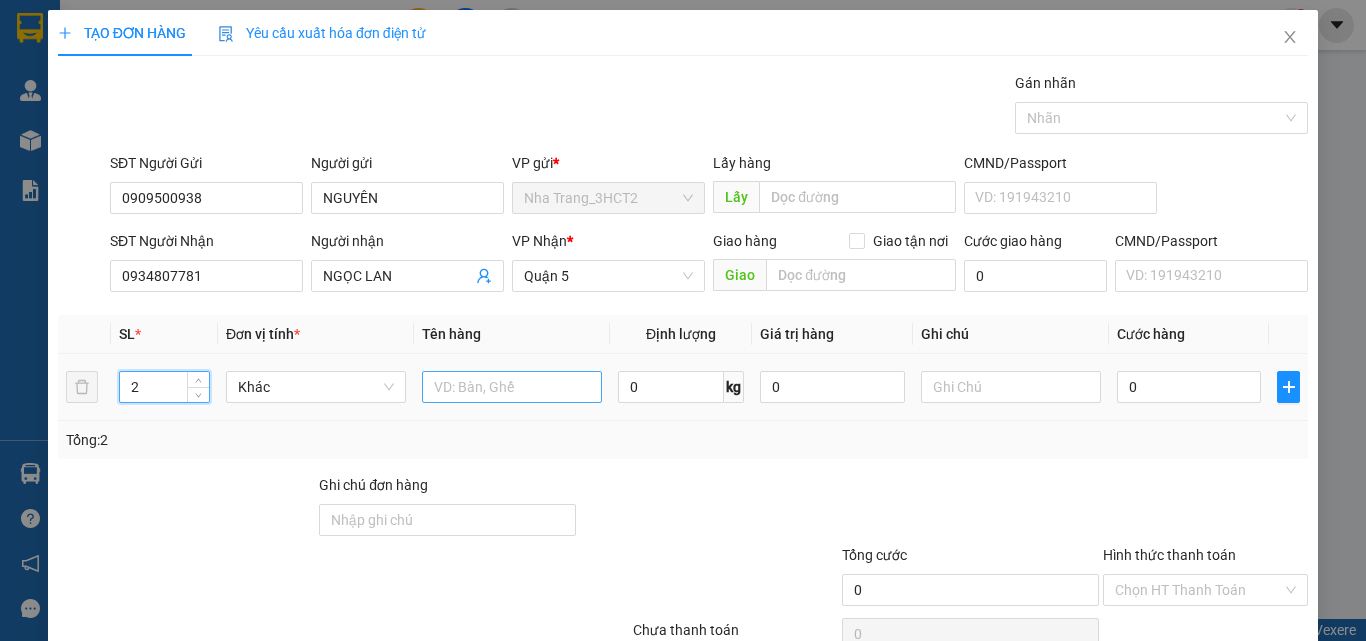 type on "2" 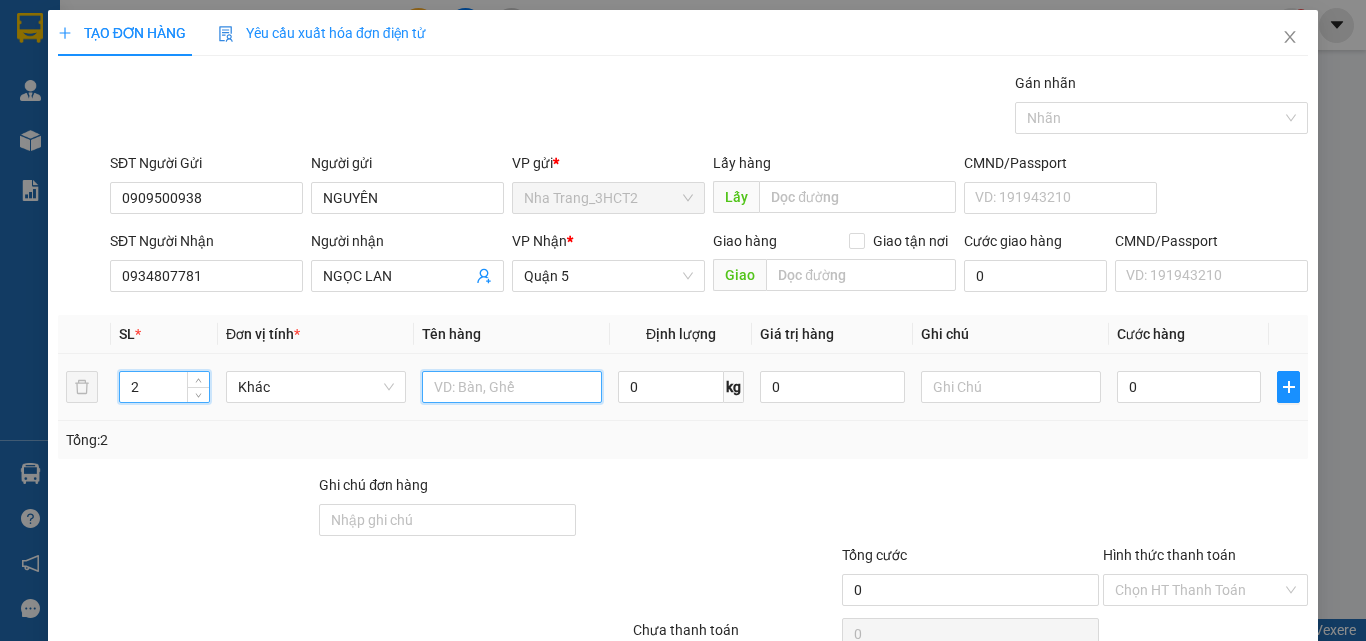 click at bounding box center [512, 387] 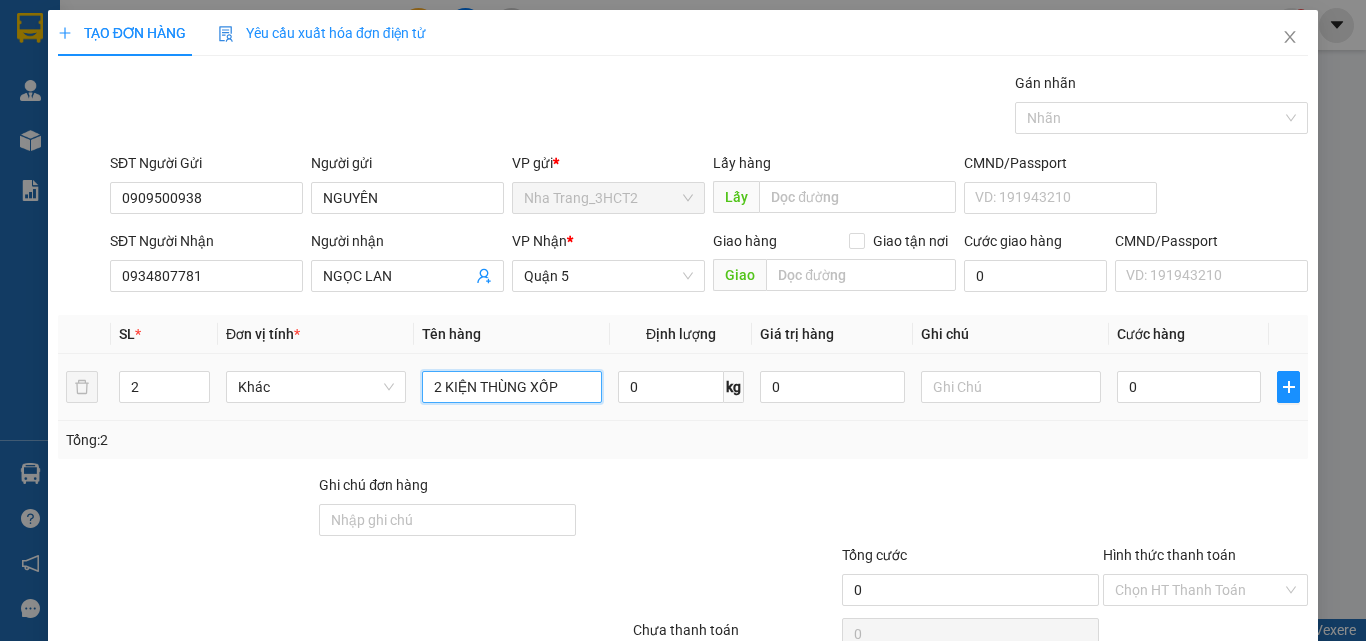 type on "2 KIỆN THÙNG XỐP" 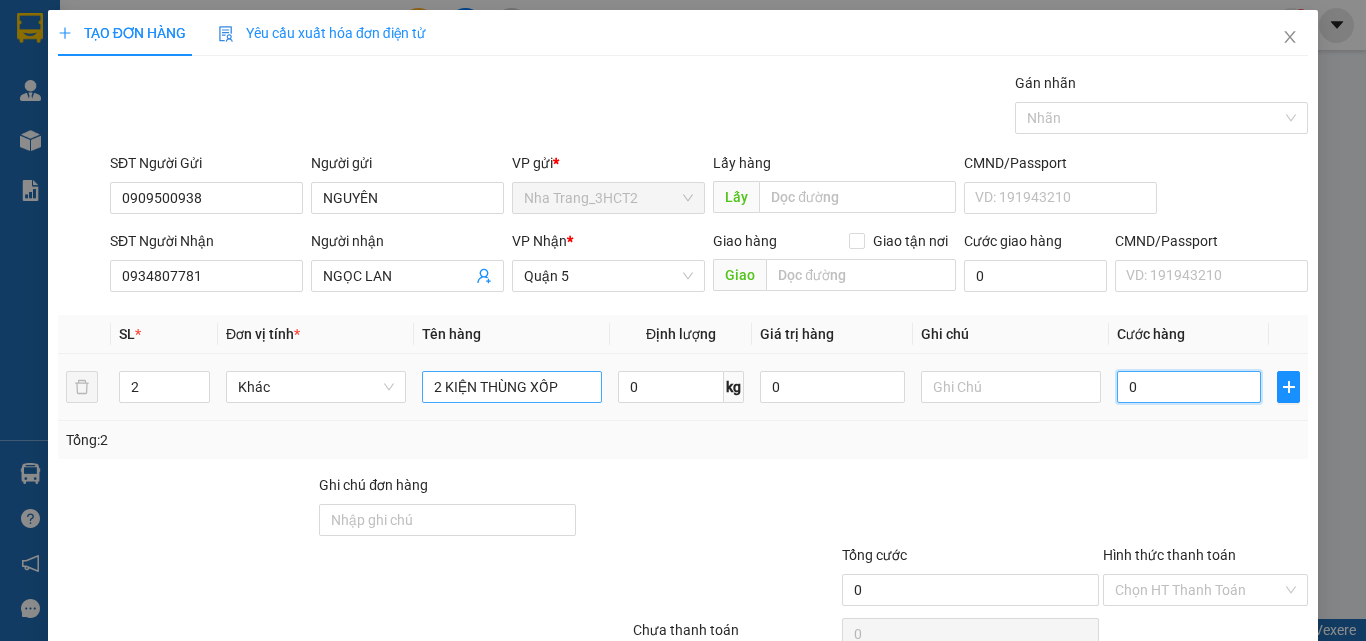 type on "8" 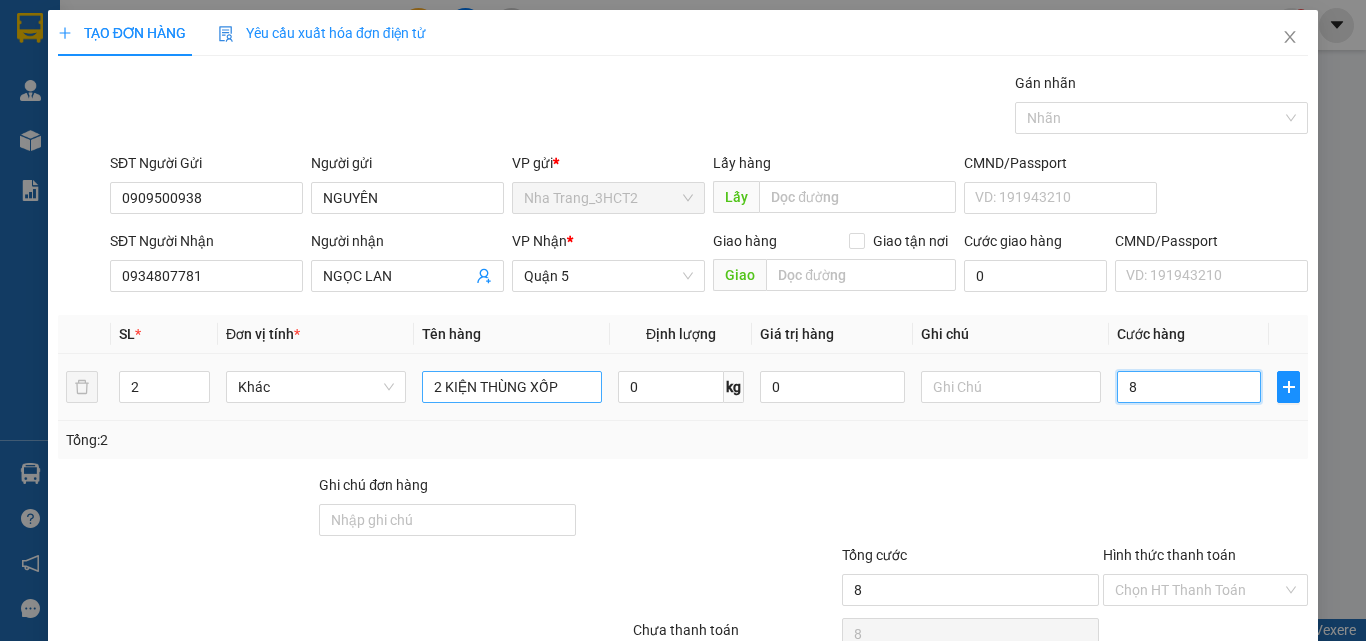 type on "80" 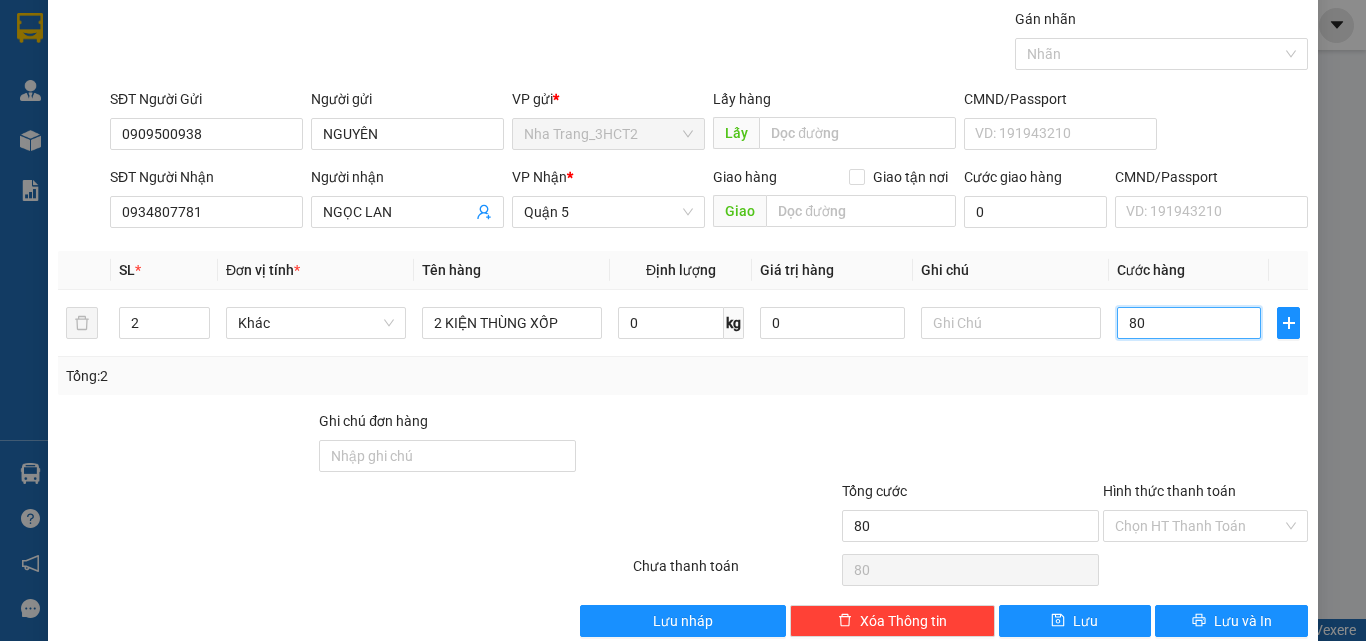 scroll, scrollTop: 99, scrollLeft: 0, axis: vertical 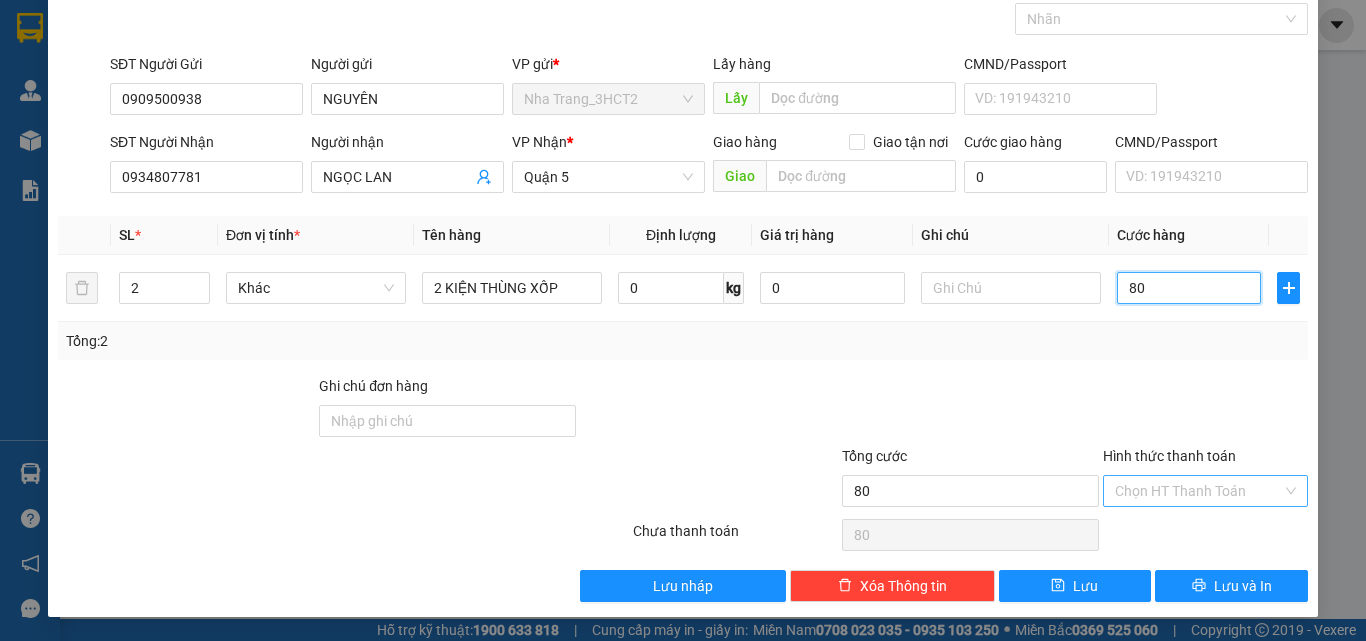 click on "Chọn HT Thanh Toán" at bounding box center (1205, 491) 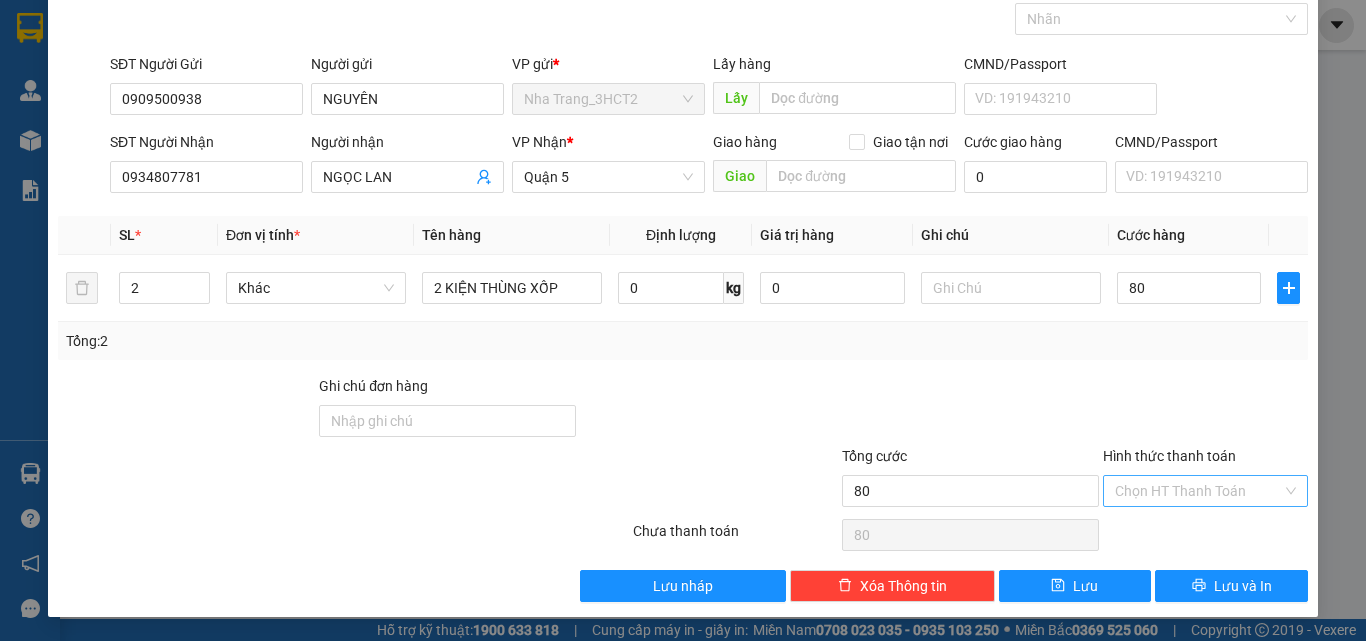type on "80.000" 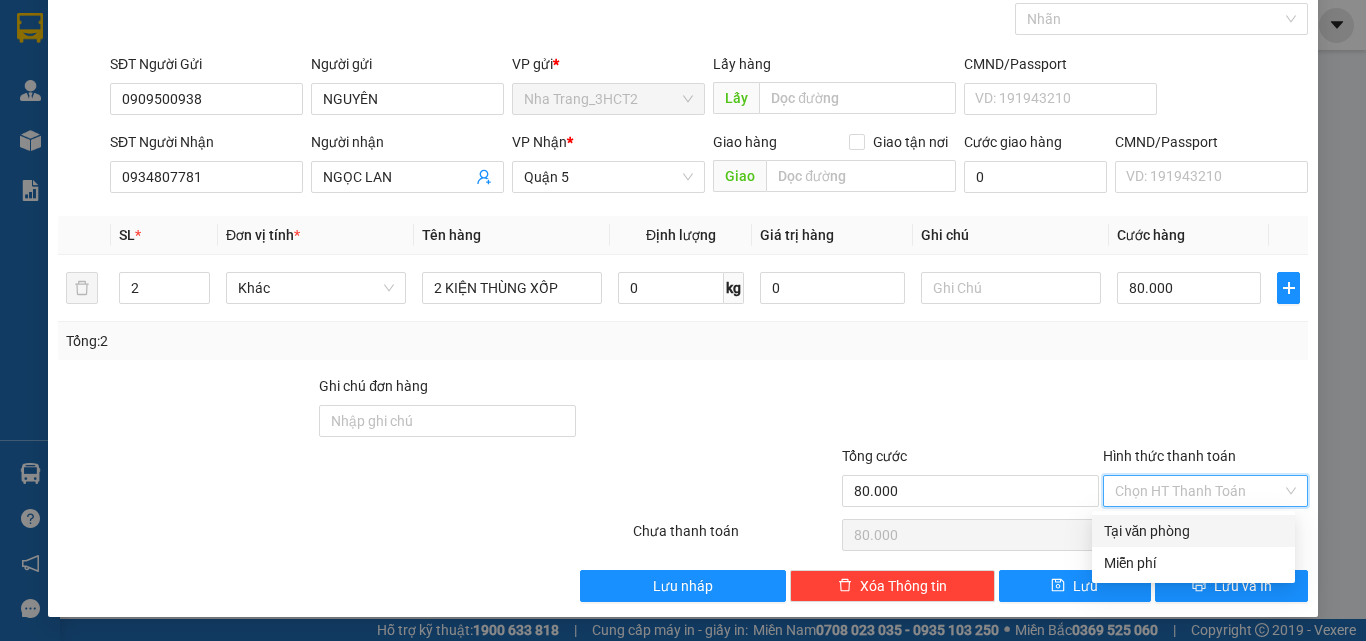 click on "Tại văn phòng" at bounding box center (1193, 531) 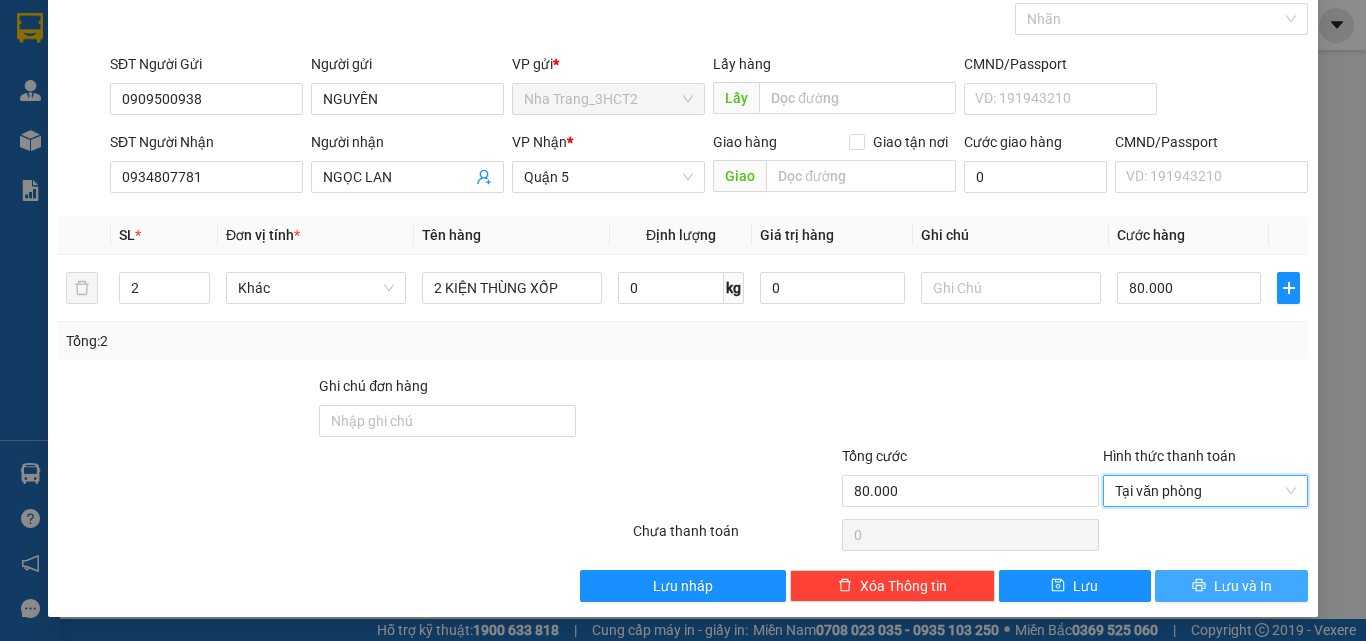 click on "Lưu và In" at bounding box center [1231, 586] 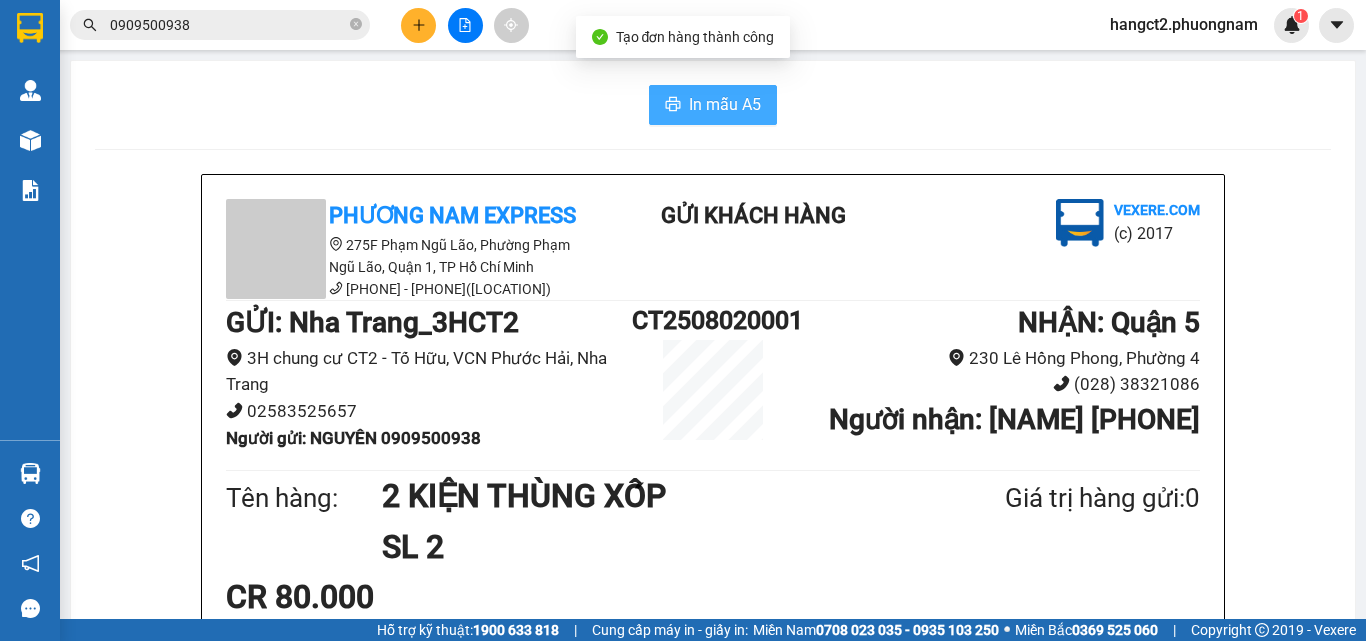 click on "In mẫu A5" at bounding box center (713, 105) 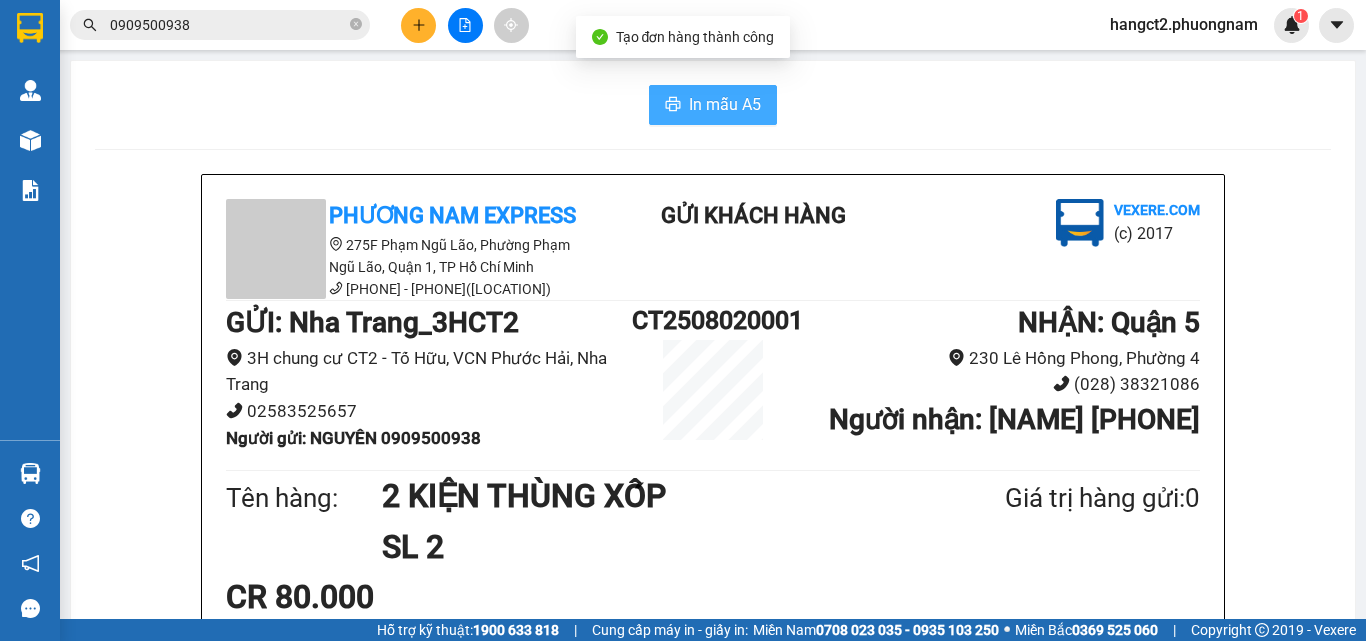 scroll, scrollTop: 0, scrollLeft: 0, axis: both 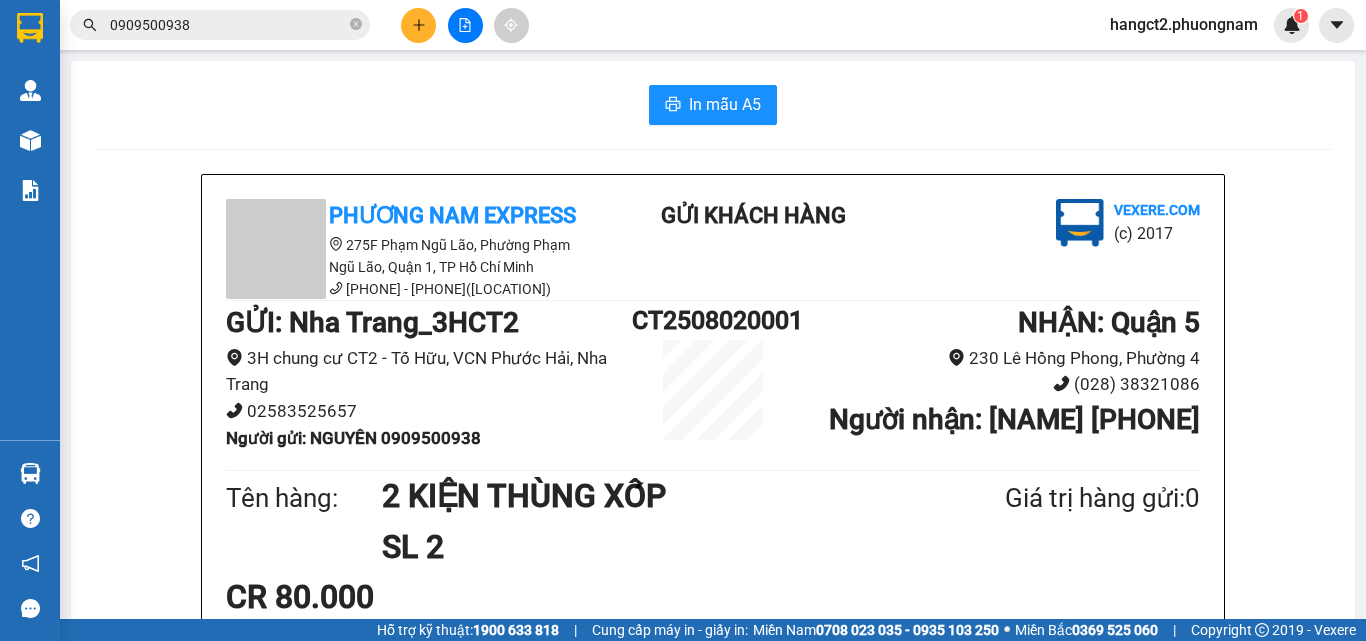 click on "In mẫu A5
Phương Nam Express   275F Phạm Ngũ Lão, Phường Phạm Ngũ Lão, Quận 1, TP Hồ Chí Minh   1900 6519 - 0911 729 292(Ninh Hòa) Gửi khách hàng Vexere.com (c) 2017 GỬI :   Nha Trang_3HCT2   3H chung cư CT2 - Tố Hữu,  VCN Phước Hải, Nha Trang   02583525657 Người gửi :   NGUYÊN  0909500938 CT2508020001 NHẬN :   Quận 5   230 Lê Hồng Phong, Phường 4   (028) 38321086 Người nhận :   NGỌC LAN 0934807781 Tên hàng: 2 KIỆN THÙNG XỐP SL 2 Giá trị hàng gửi:  0 CR   80.000 Tổng phải thu:   0 08:07, ngày 02 tháng 08 năm 2025 NV nhận hàng Hàng Nha Trang_3HCT2 Quy định nhận/gửi hàng : 1. Quý khách phải báo mã số “Phiếu Gửi Hàng” khi nhận hàng, phải trình CMND hoặc giấy giới thiệu đối với hàng gửi bảo đảm, hàng có giá trị. 2. Hàng gửi phải được nhận trong vòng 02 ngày kể từ ngày gửi. Quá thời hạn trên, Công ty không chịu trách nhiệm. VP     -" at bounding box center (713, 915) 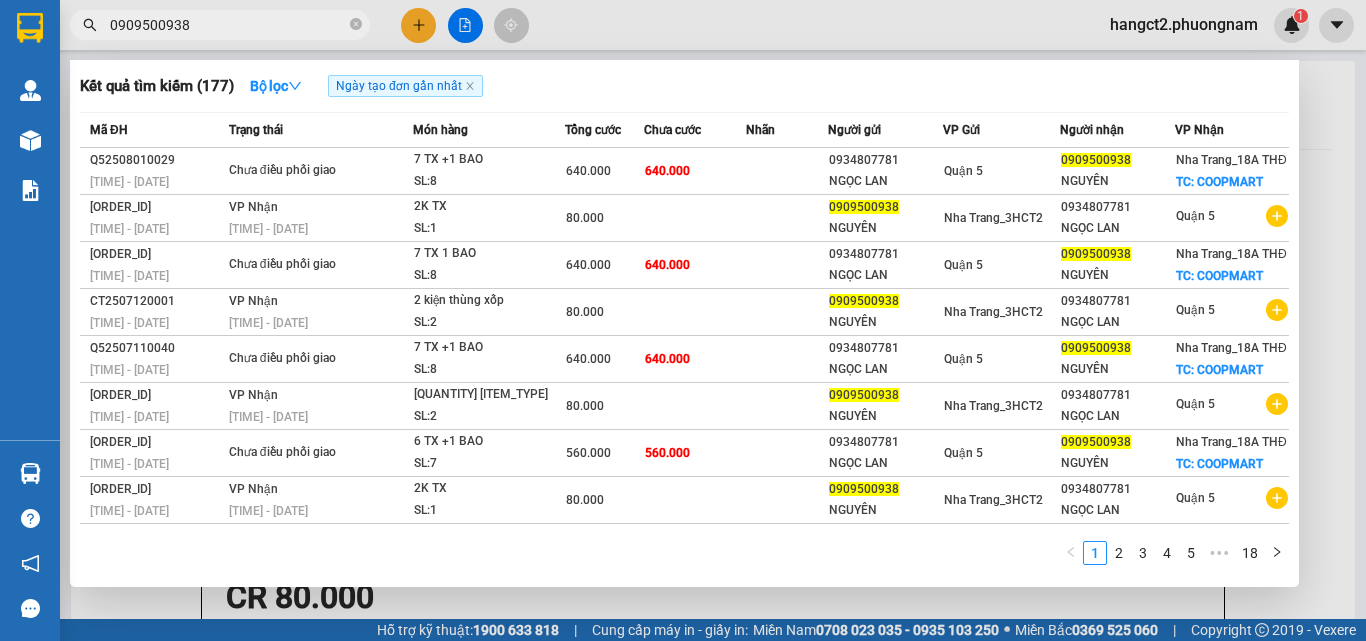 drag, startPoint x: 204, startPoint y: 21, endPoint x: 0, endPoint y: -18, distance: 207.69449 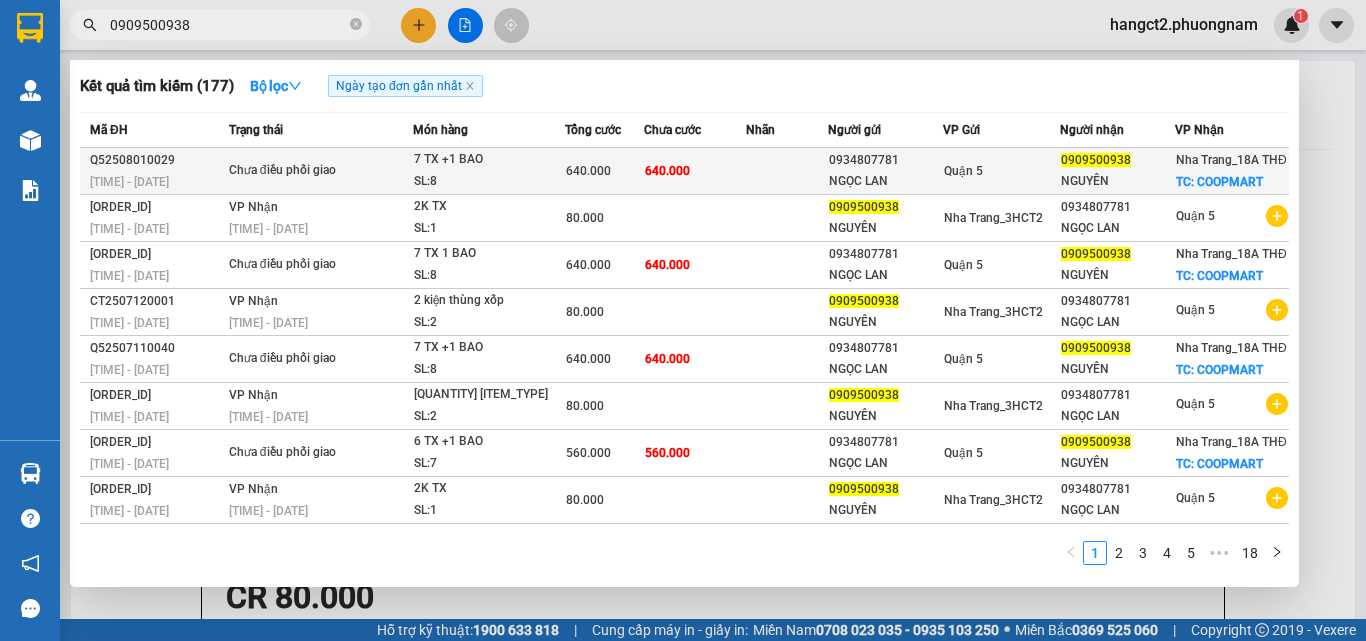 click on "7 TX +1 BAO" at bounding box center [489, 160] 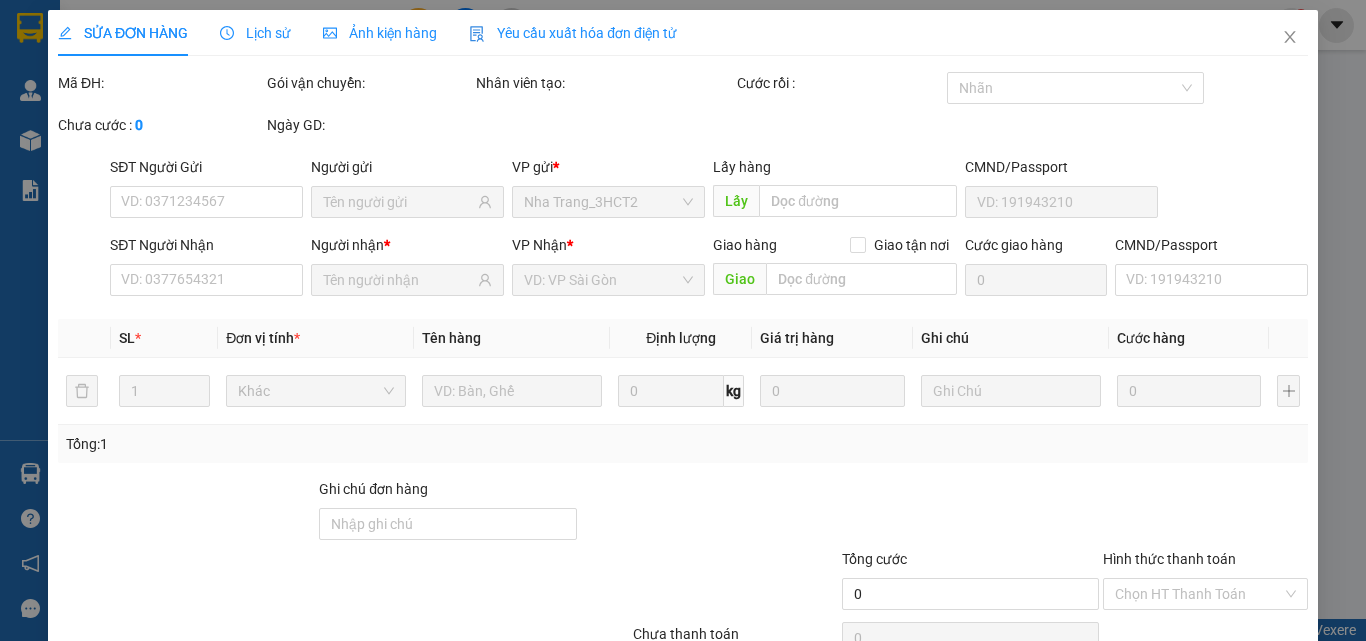 type on "0934807781" 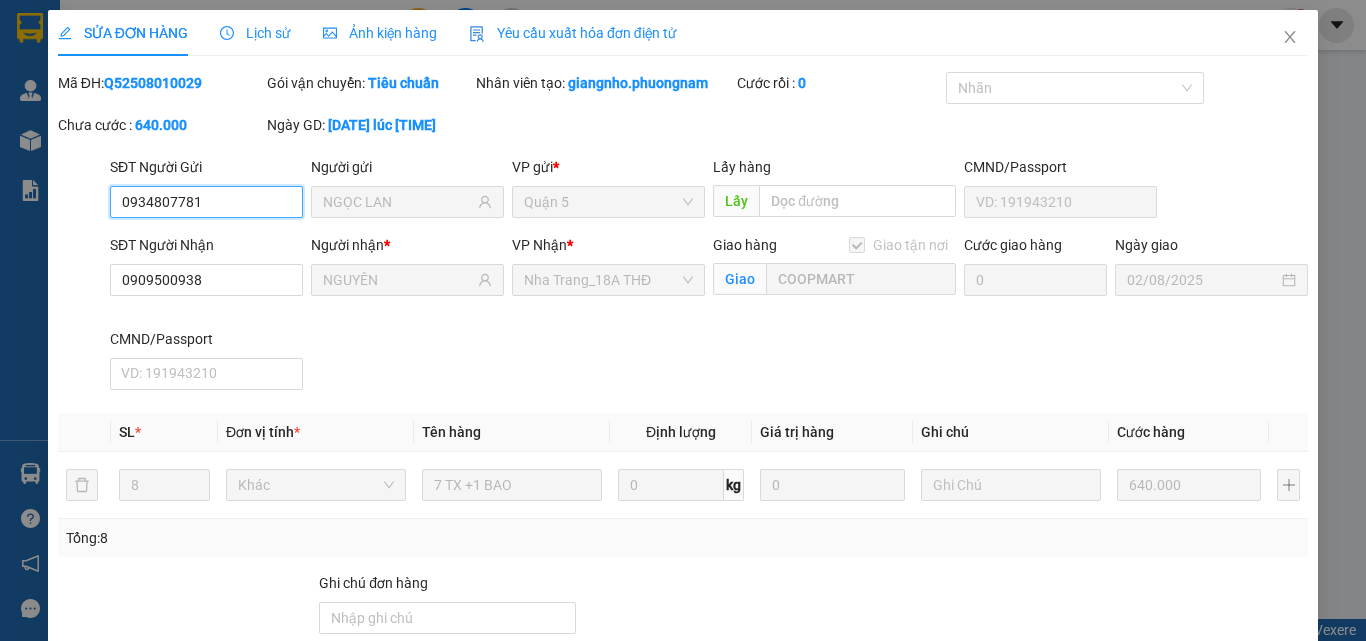 scroll, scrollTop: 197, scrollLeft: 0, axis: vertical 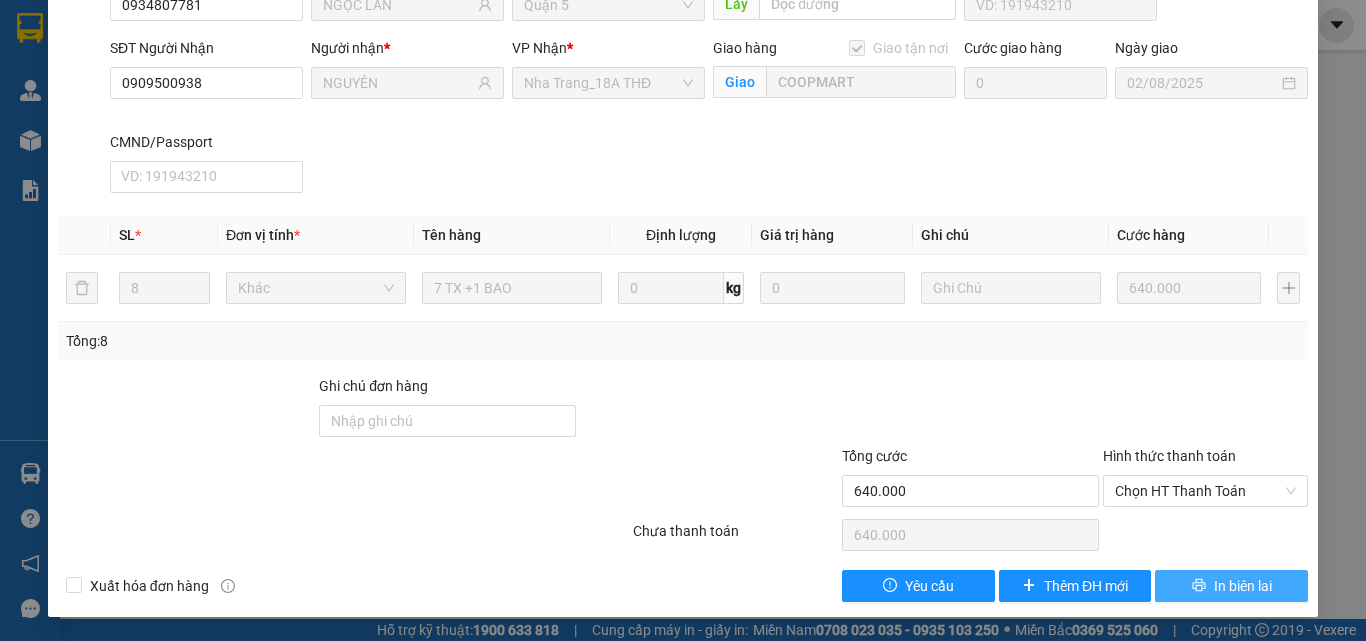 click on "In biên lai" at bounding box center [1243, 586] 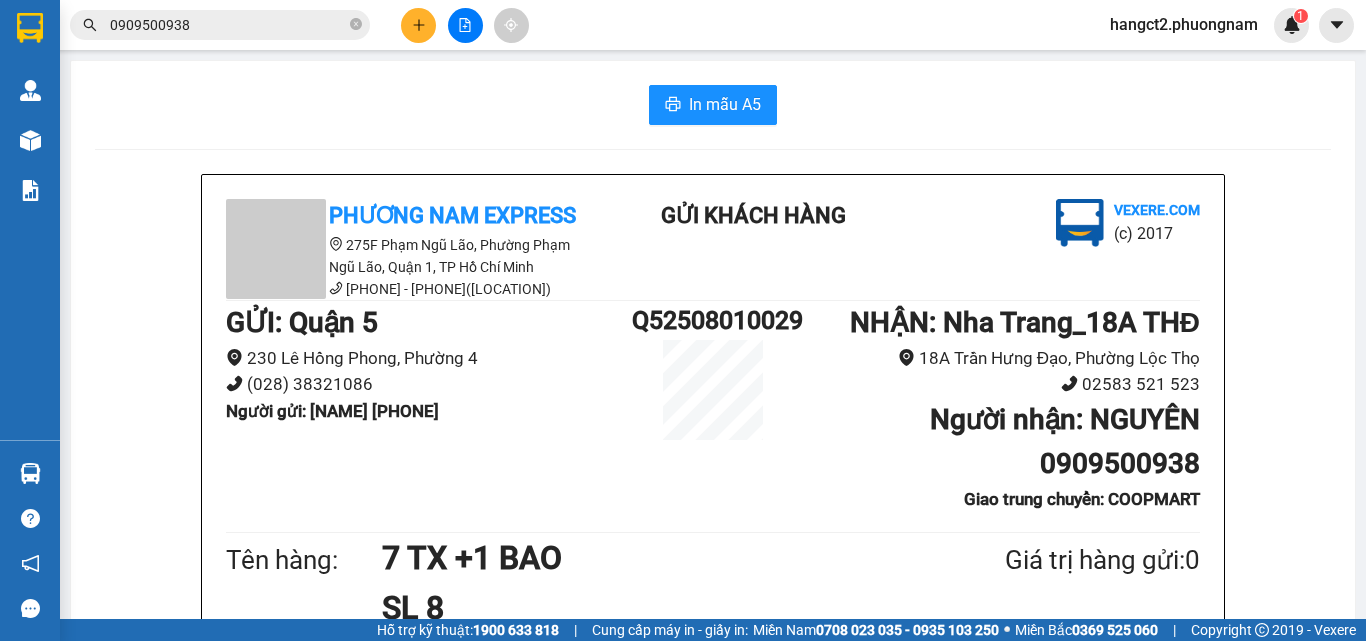 scroll, scrollTop: 100, scrollLeft: 0, axis: vertical 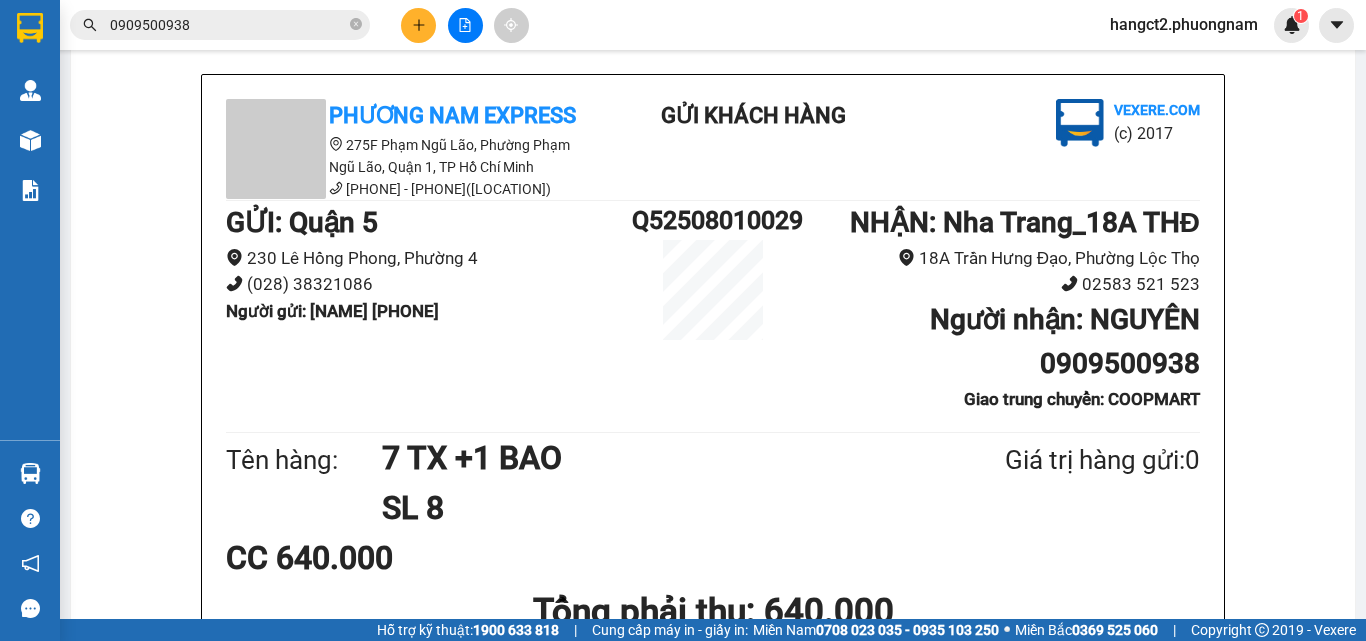 click on "0909500938" at bounding box center [228, 25] 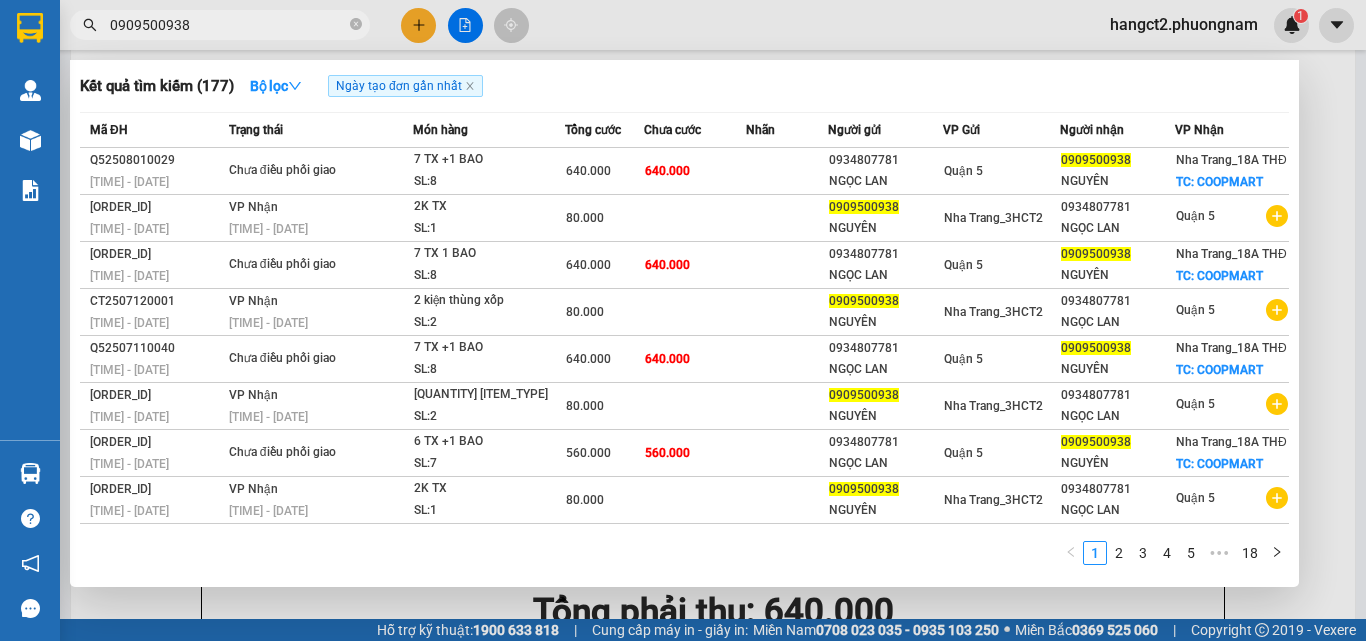 click on "0909500938" at bounding box center (228, 25) 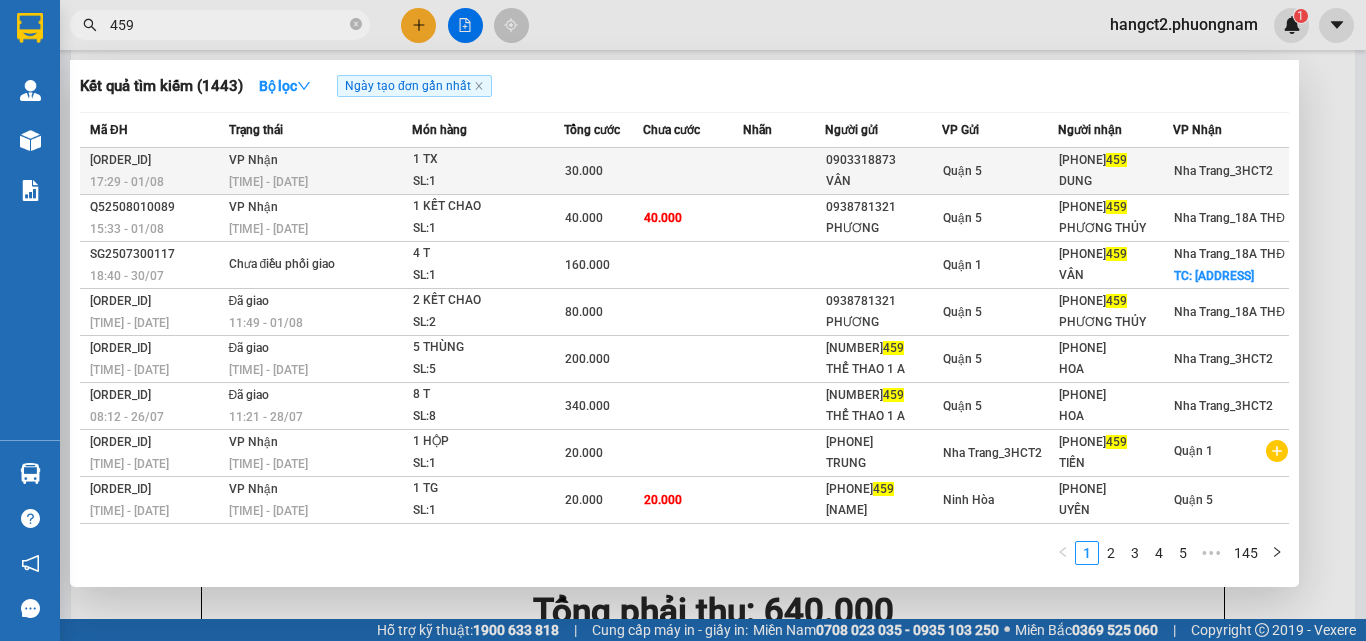 type on "459" 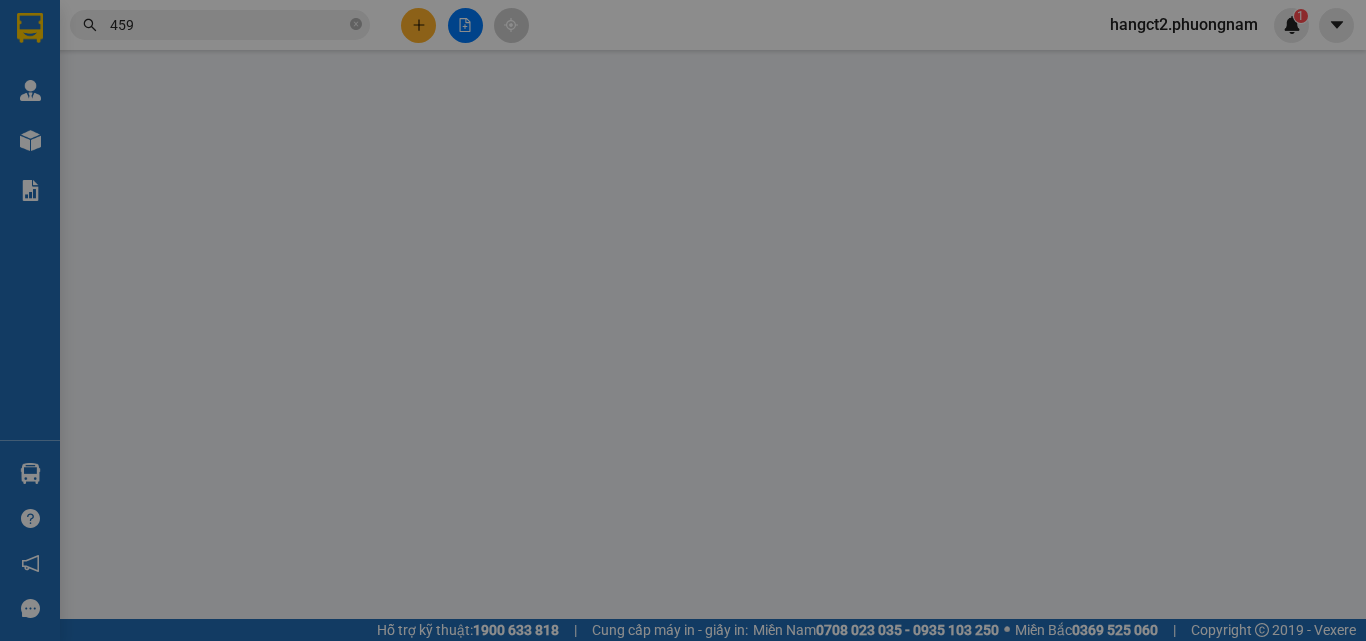 type on "0903318873" 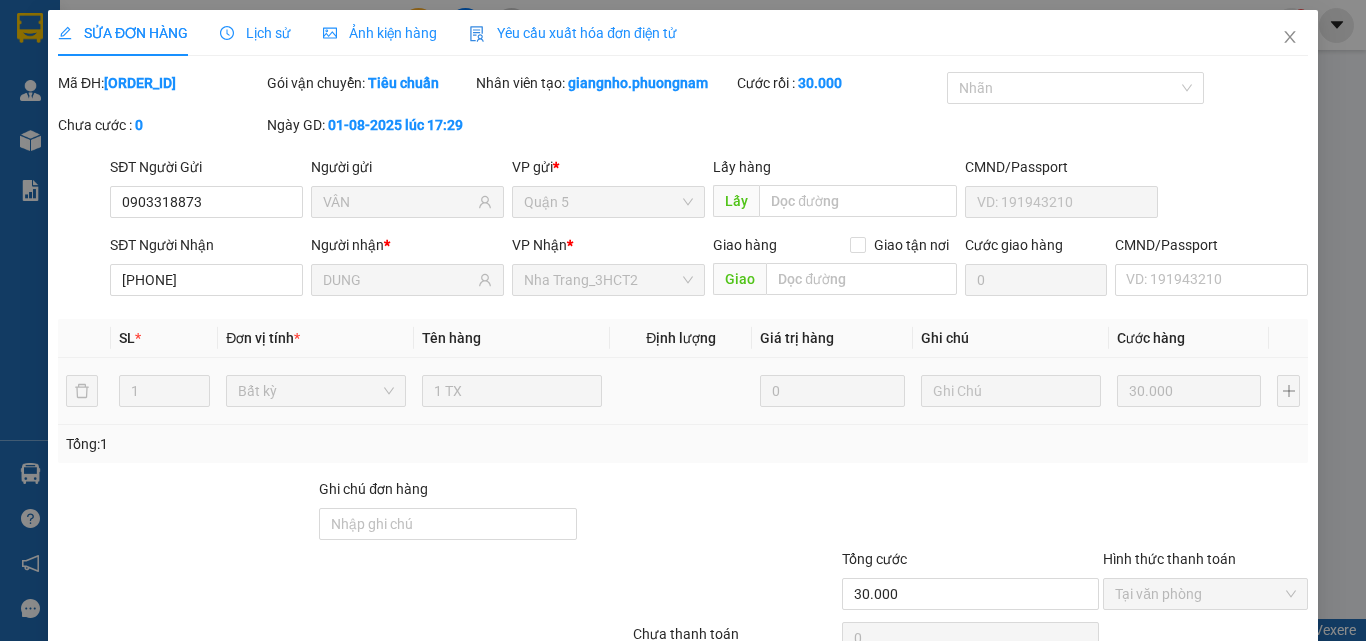 scroll, scrollTop: 0, scrollLeft: 0, axis: both 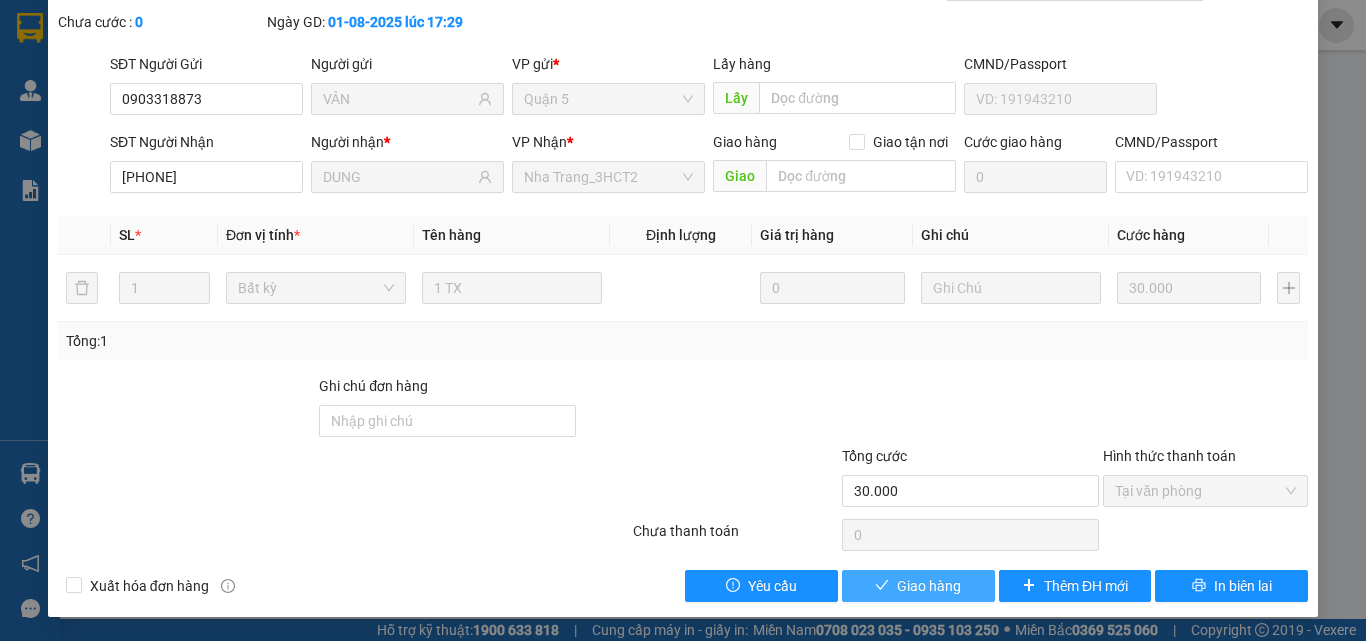 click on "Giao hàng" at bounding box center (918, 586) 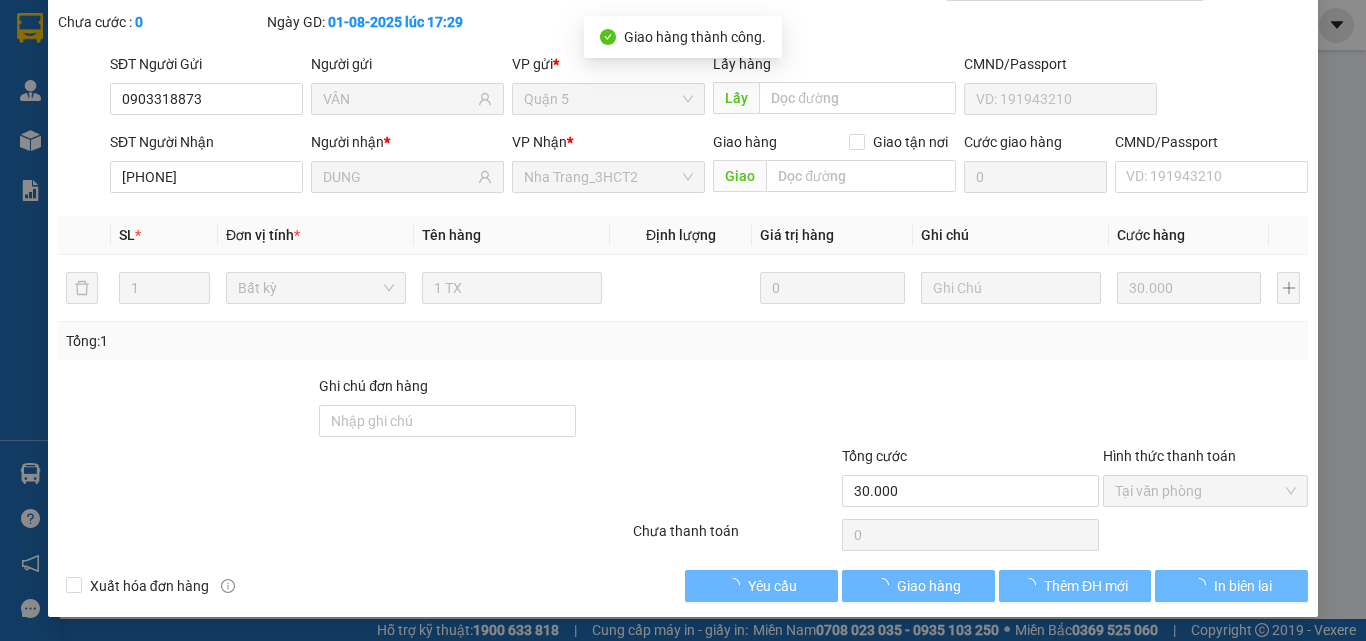 scroll, scrollTop: 0, scrollLeft: 0, axis: both 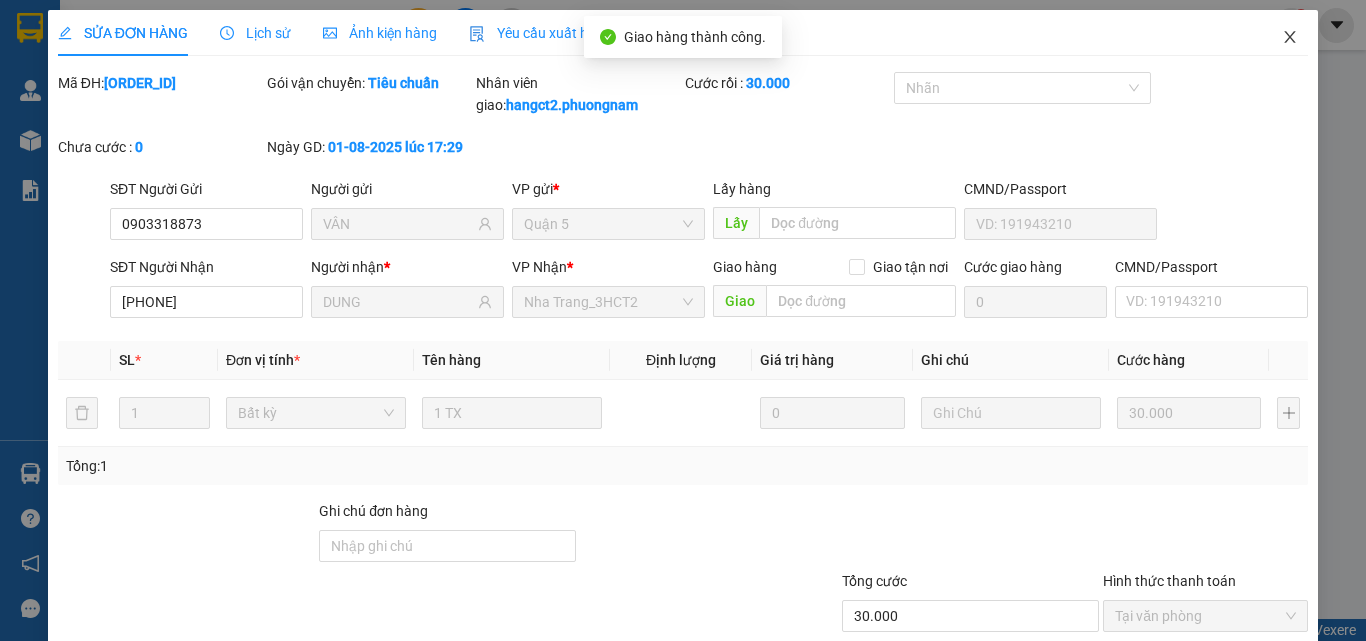 click 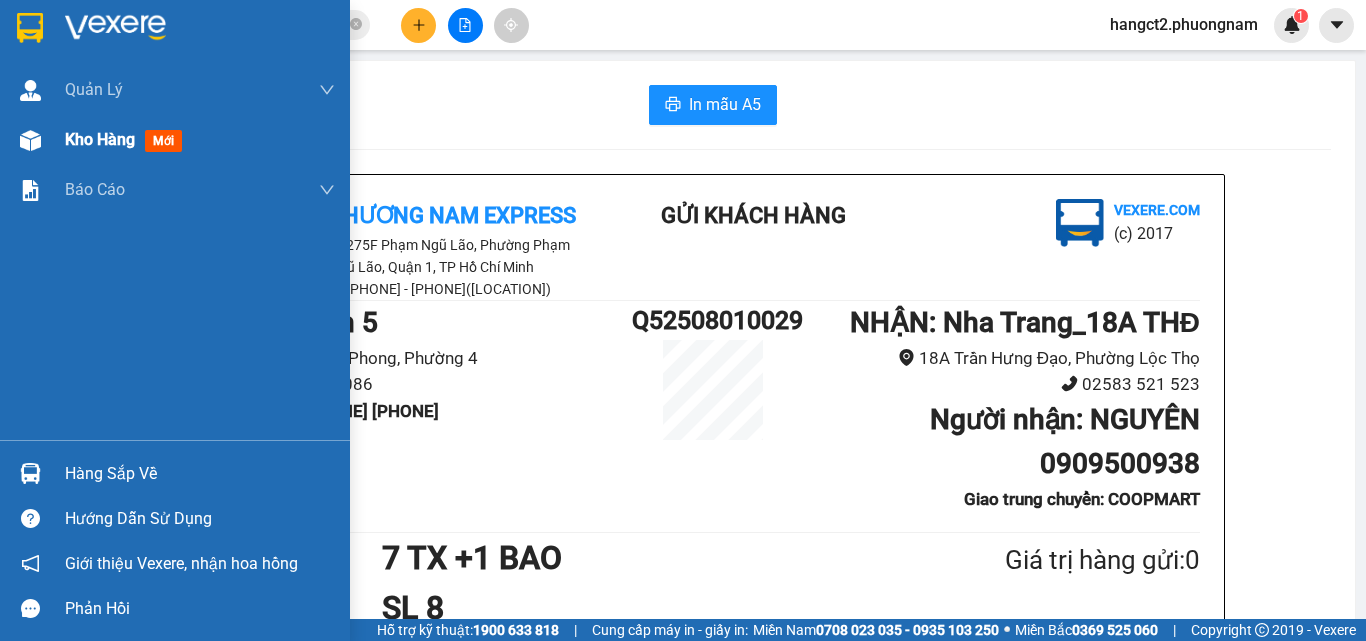 click on "Kho hàng mới" at bounding box center (175, 140) 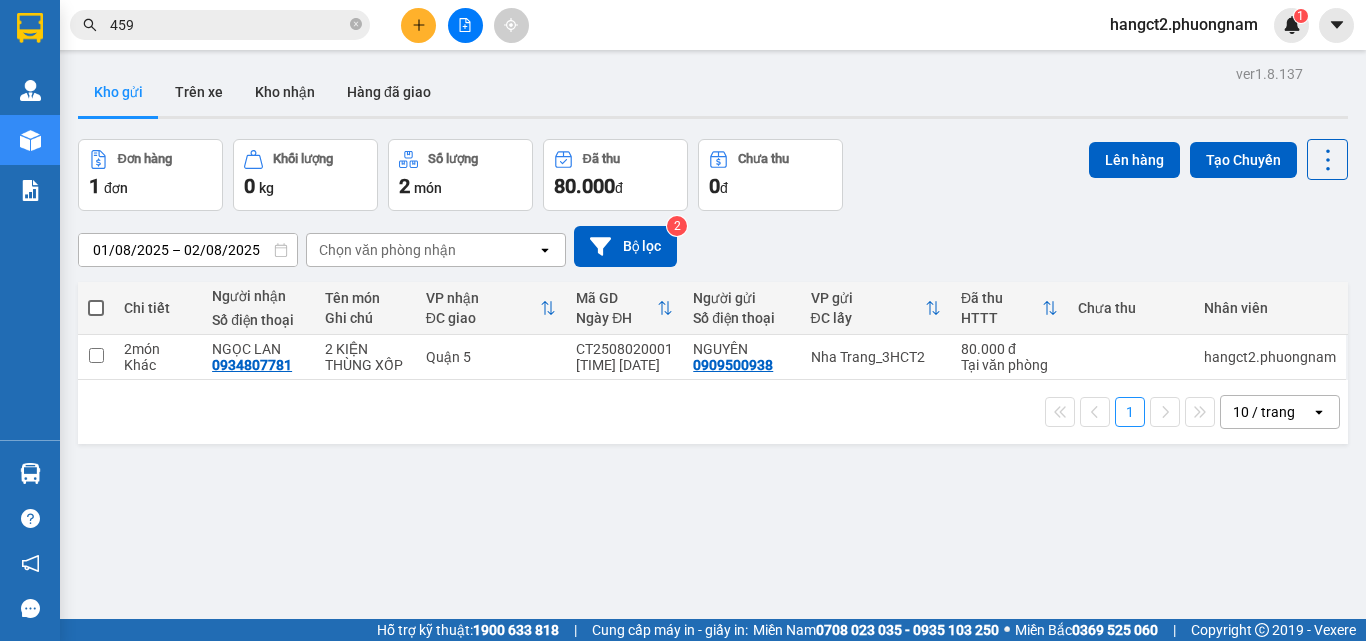 click on "459" at bounding box center (220, 25) 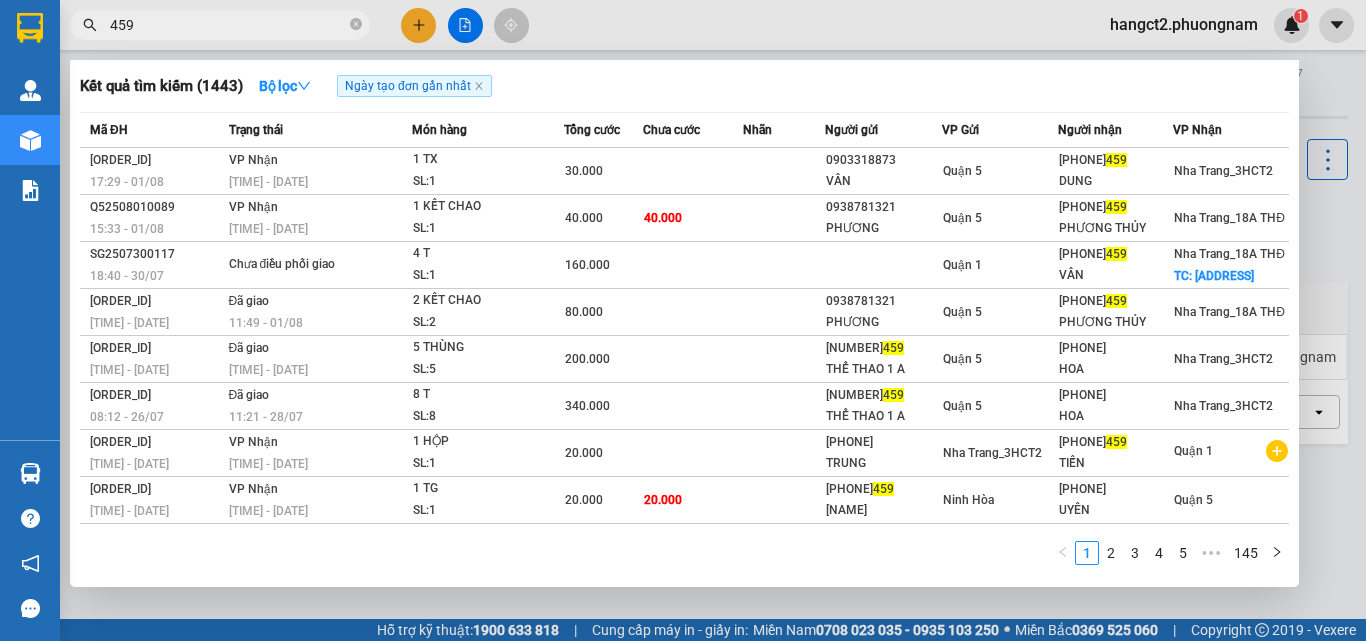 click on "459" at bounding box center [228, 25] 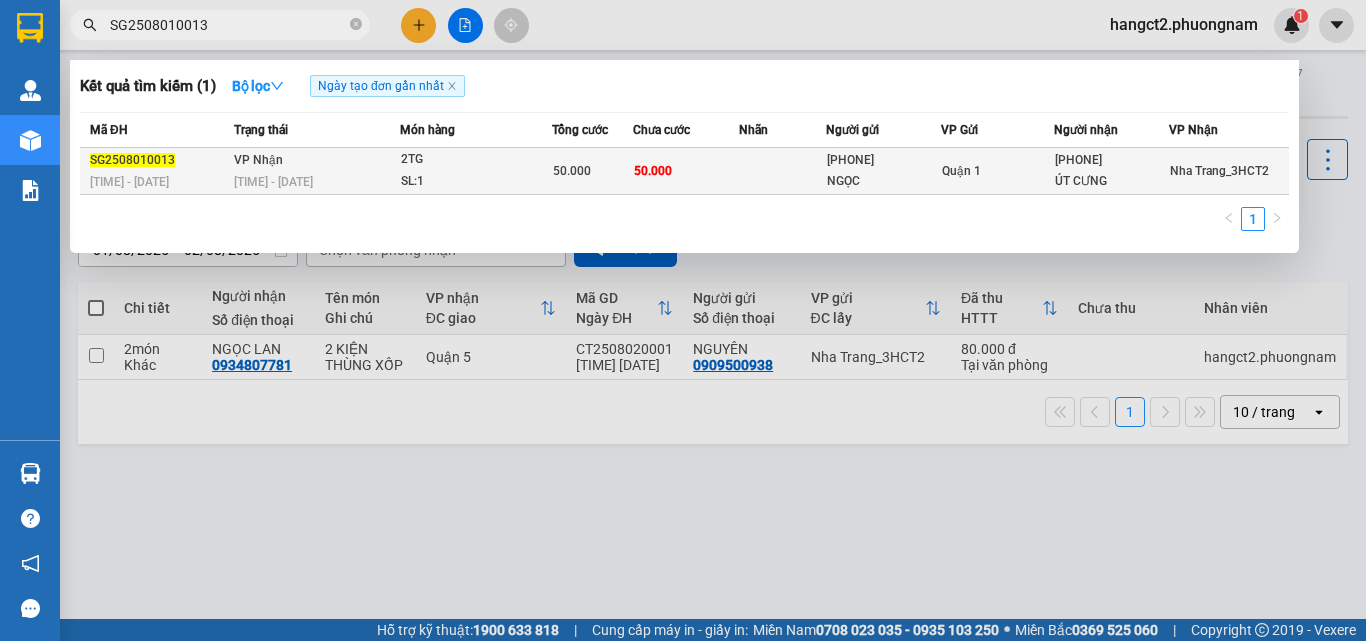 type on "SG2508010013" 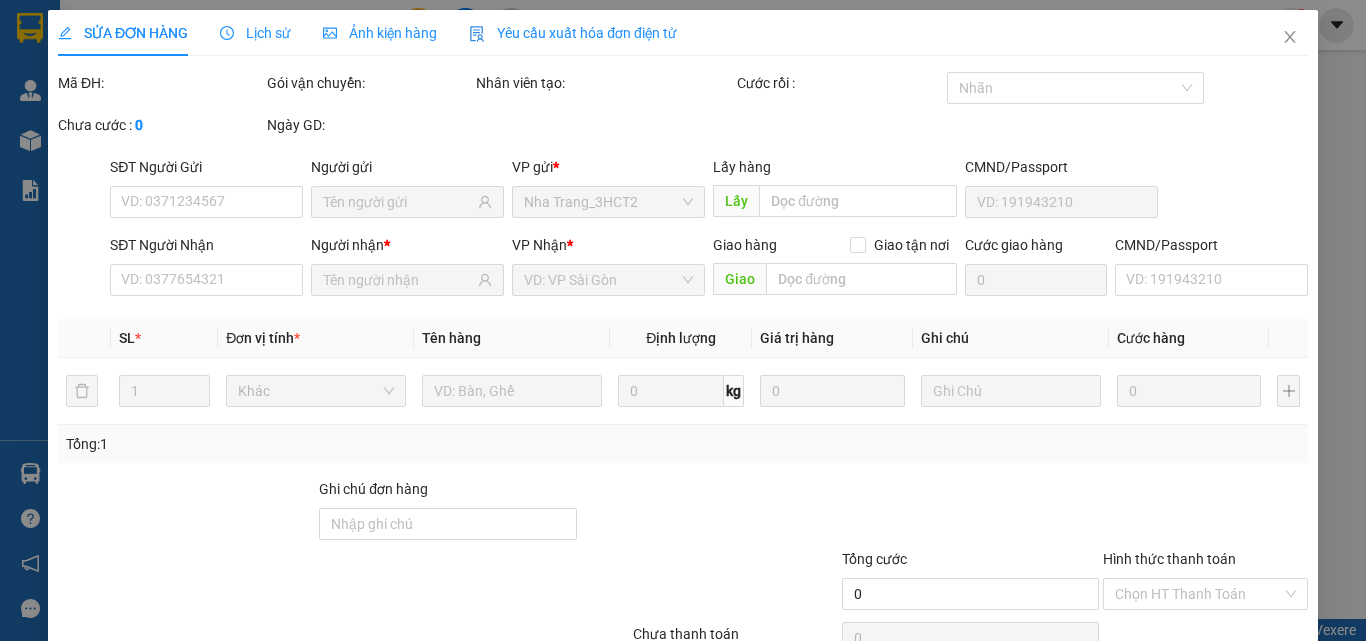 type on "[PHONE]" 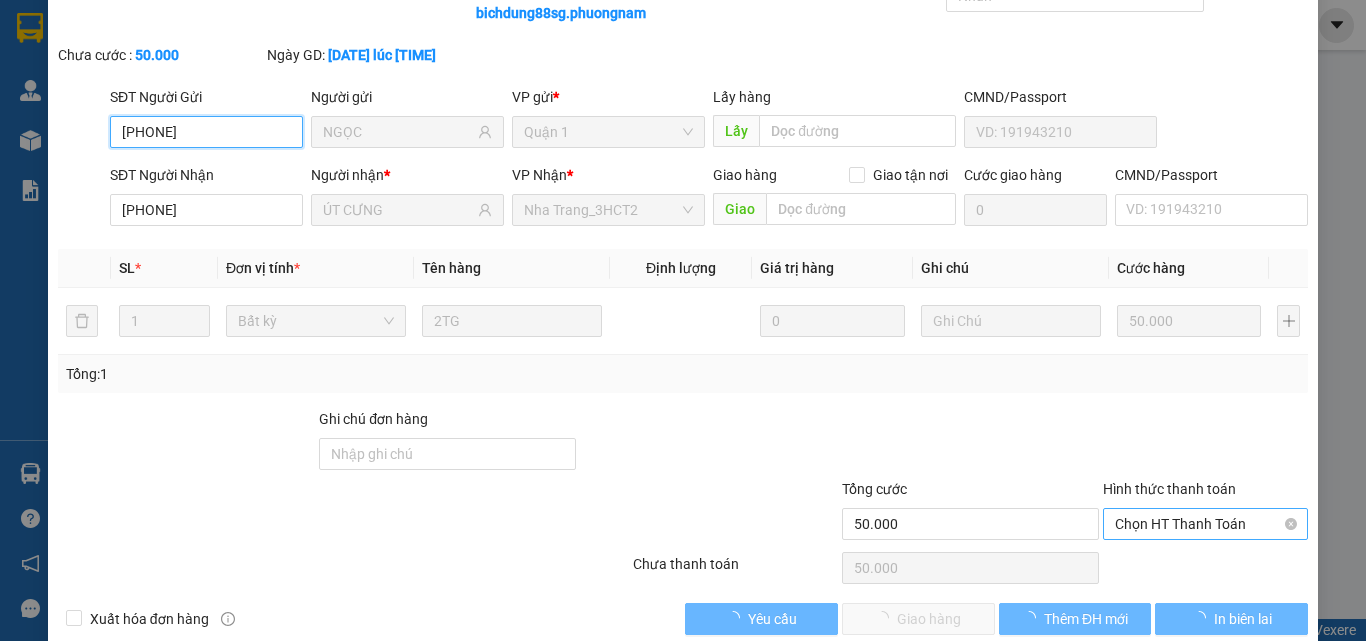scroll, scrollTop: 103, scrollLeft: 0, axis: vertical 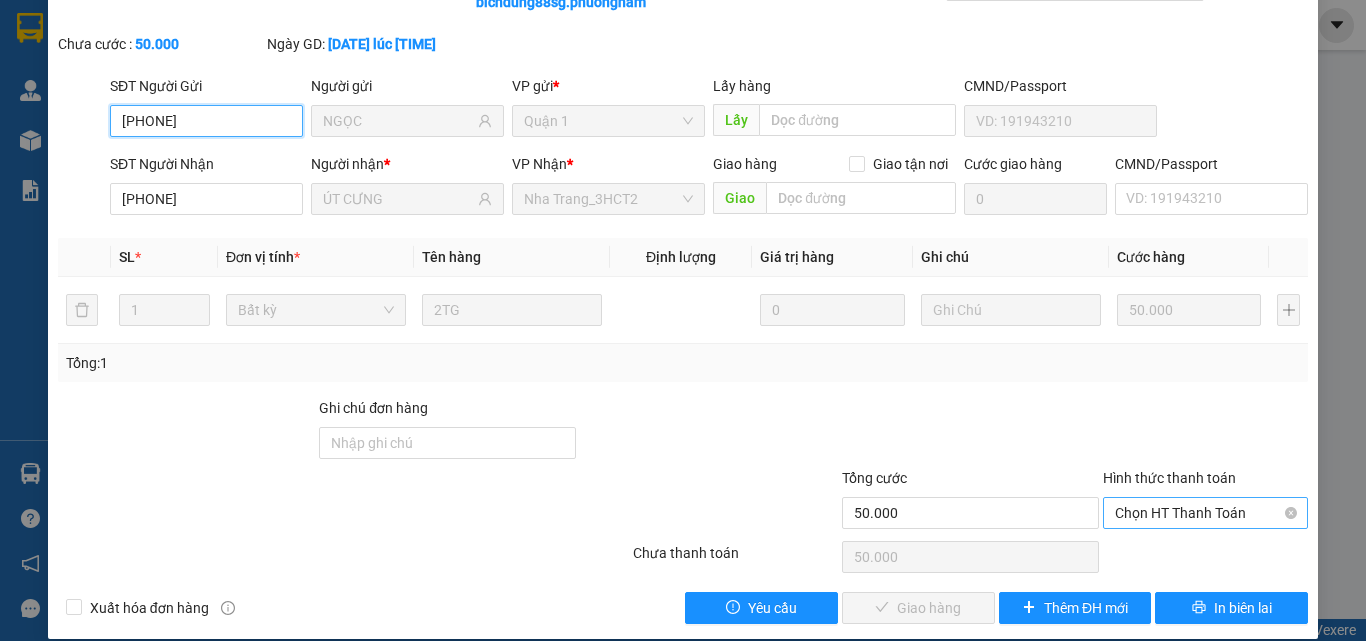 click on "Chọn HT Thanh Toán" at bounding box center [1205, 513] 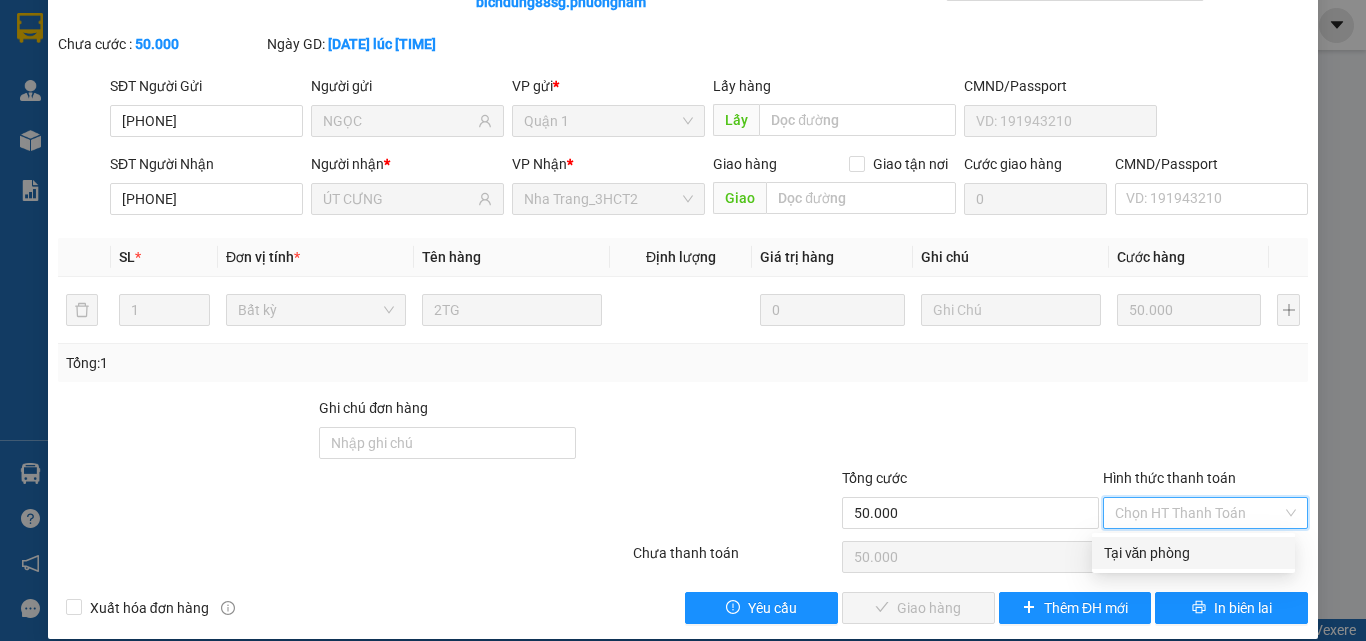 click on "Tại văn phòng" at bounding box center (1193, 553) 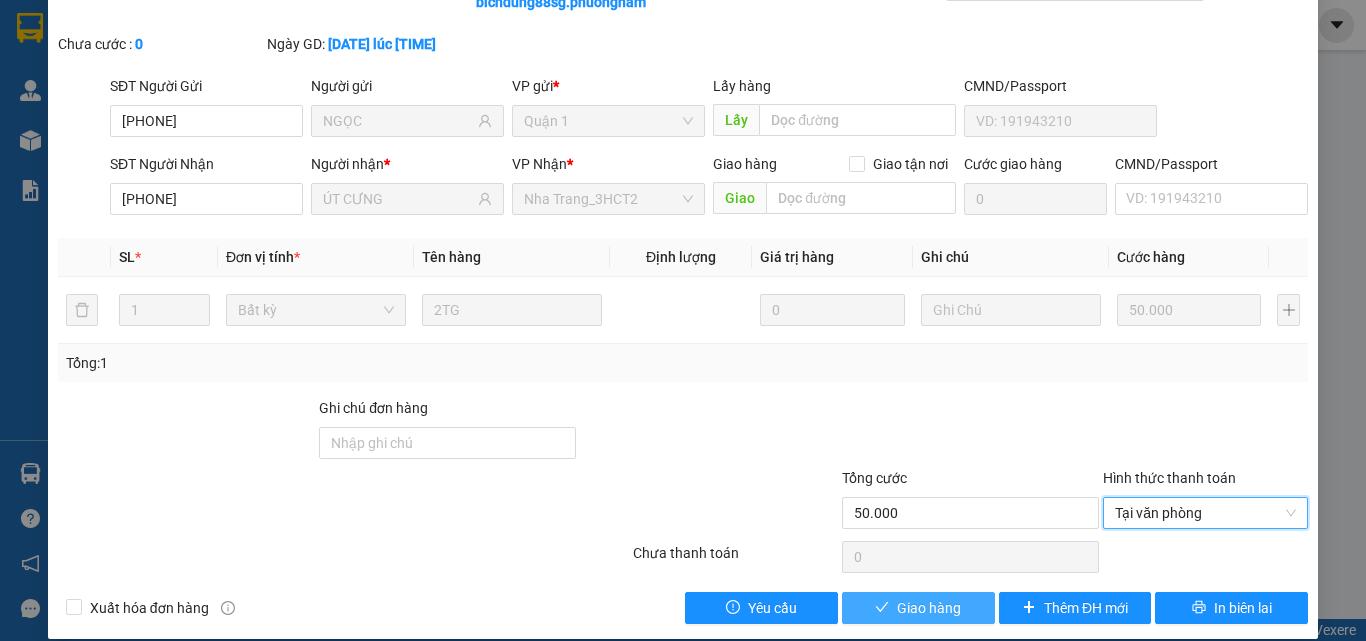 click on "Giao hàng" at bounding box center (929, 608) 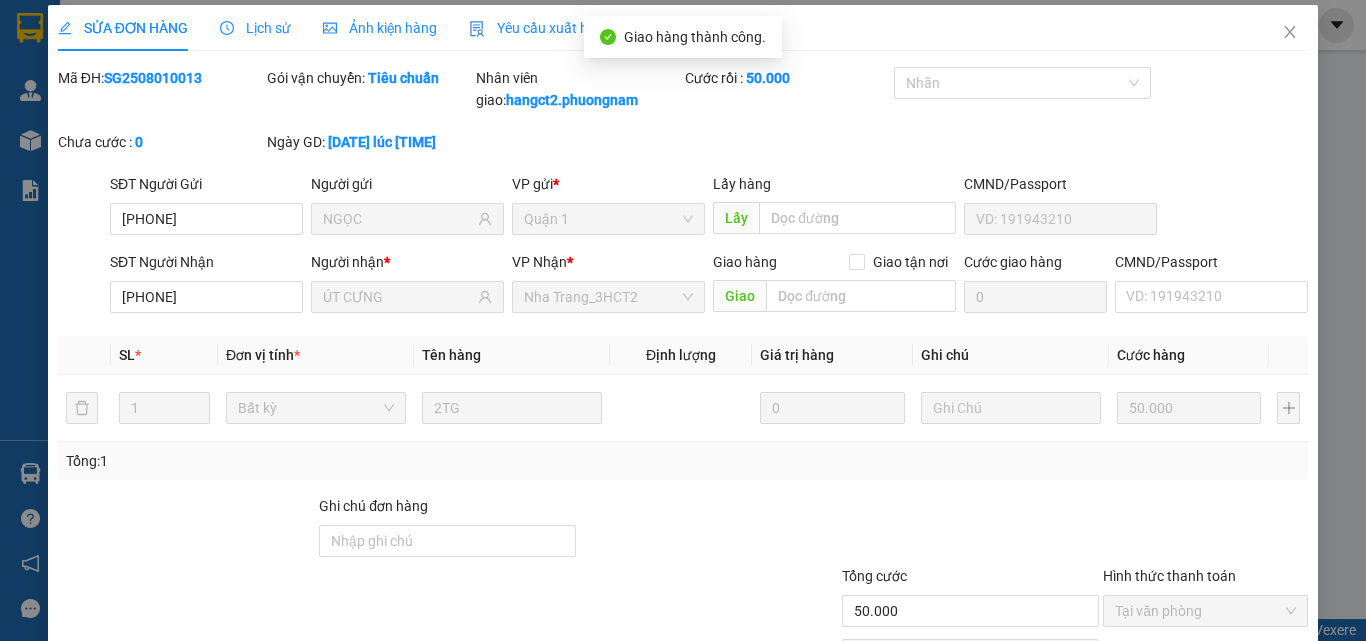 scroll, scrollTop: 0, scrollLeft: 0, axis: both 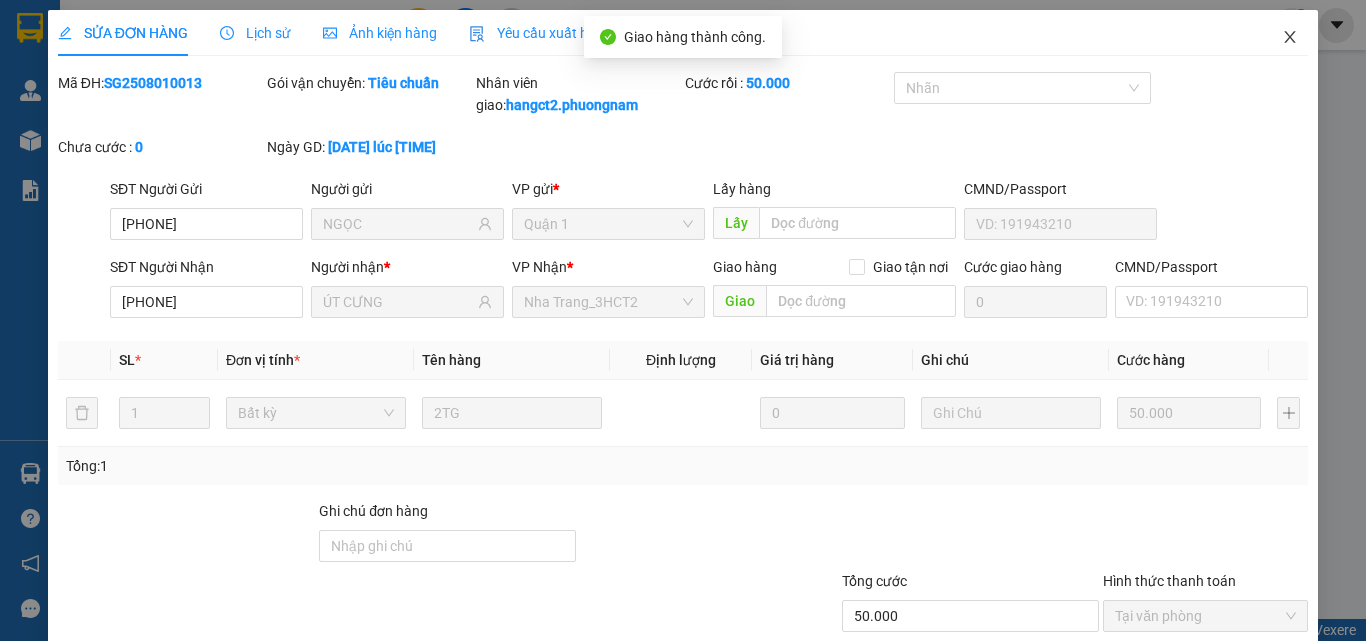 click 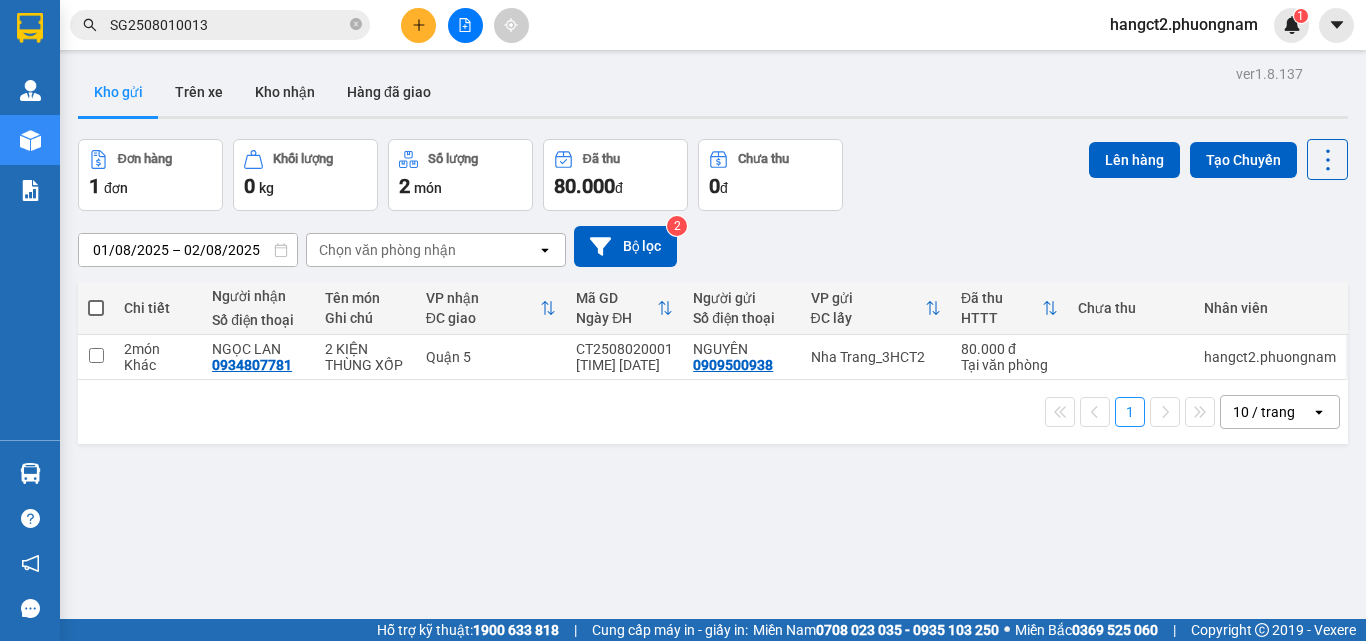 click on "SG2508010013" at bounding box center (228, 25) 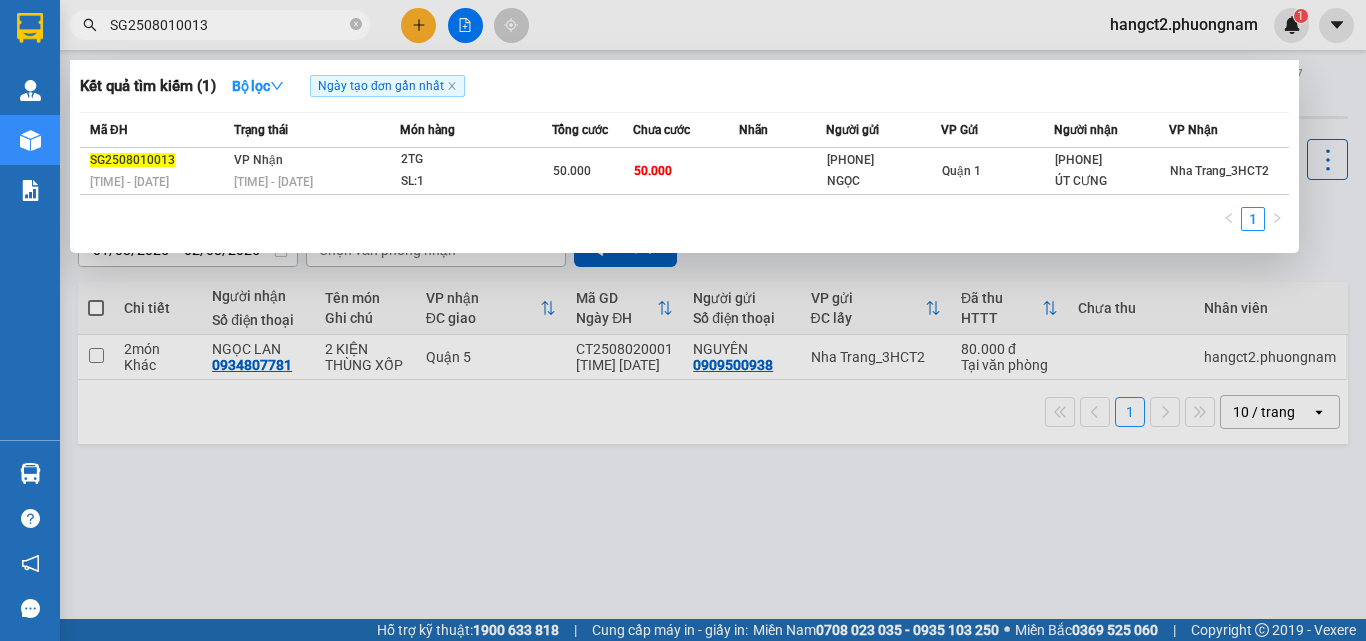 click on "SG2508010013" at bounding box center [228, 25] 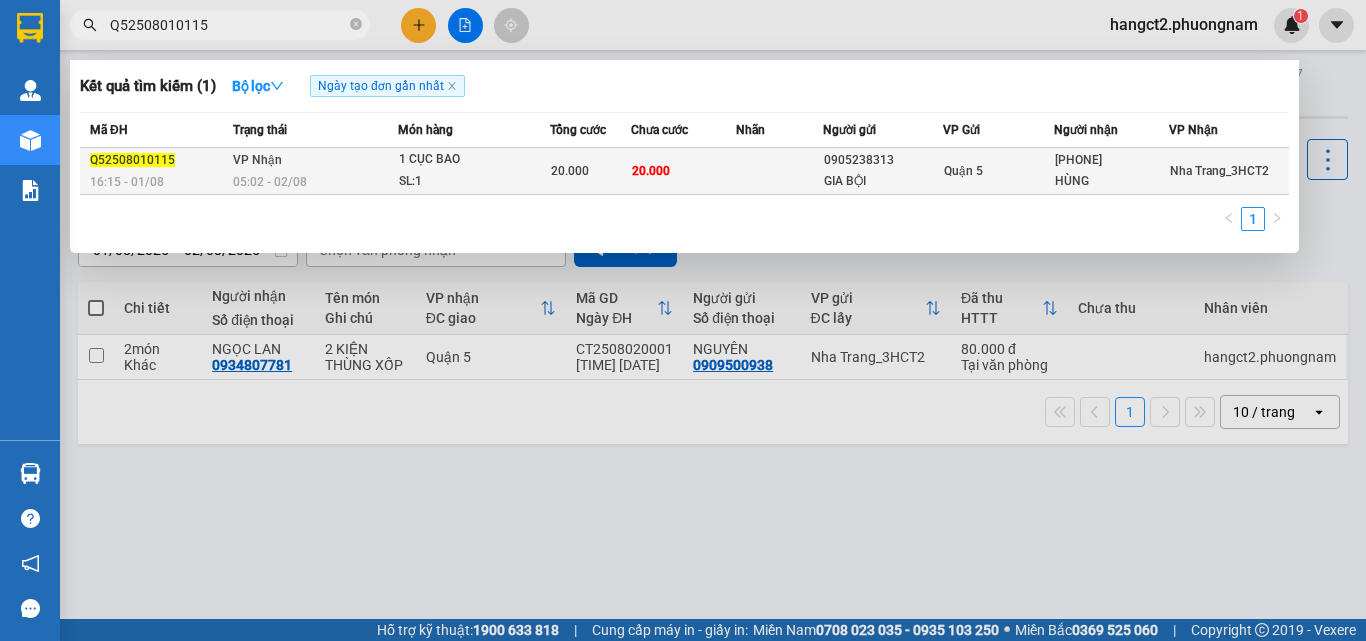 type on "Q52508010115" 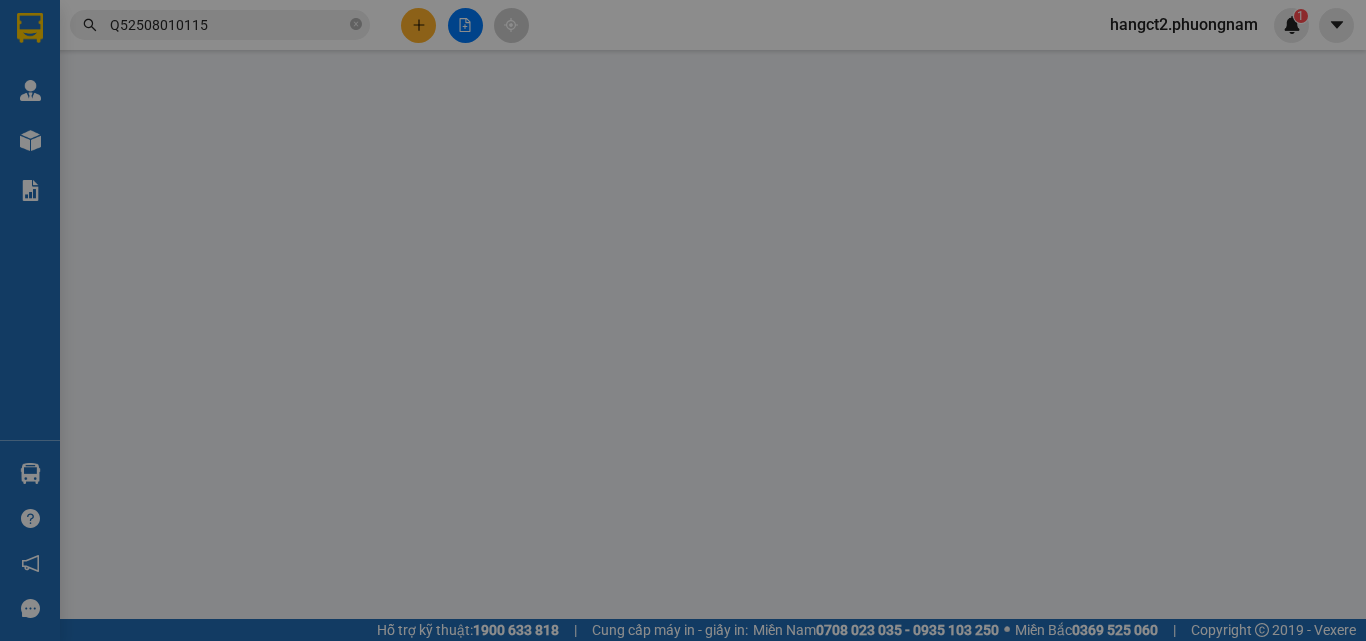 type on "0905238313" 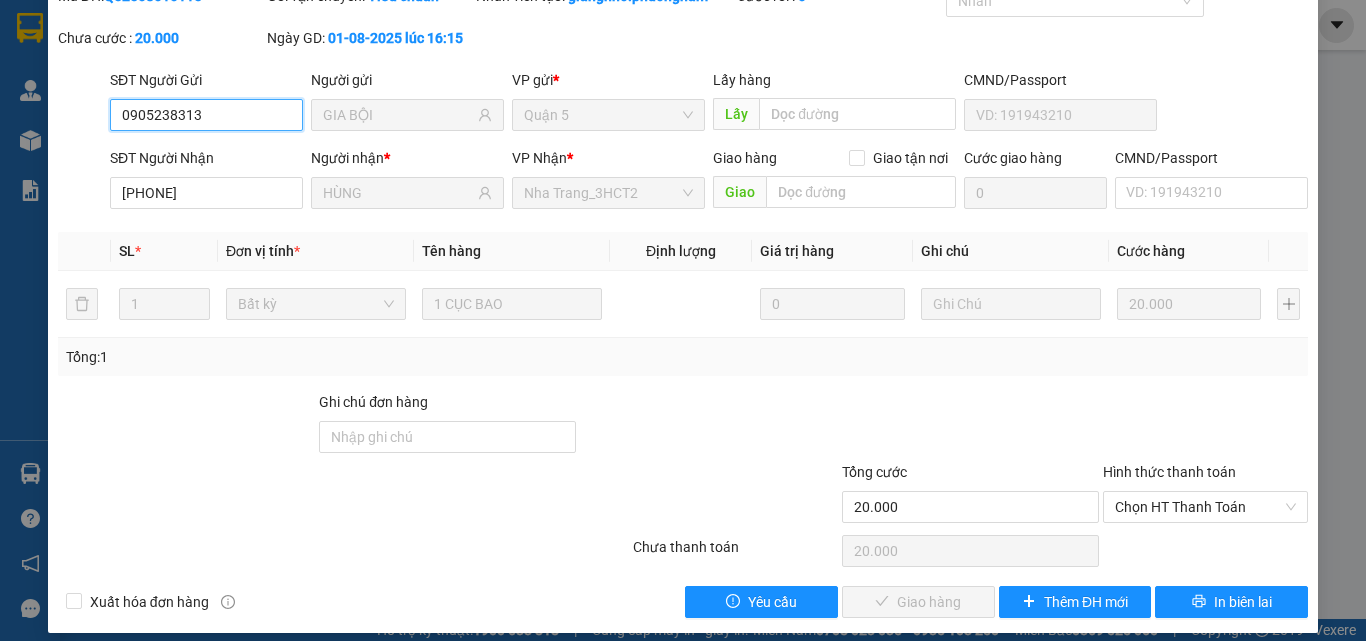 scroll, scrollTop: 103, scrollLeft: 0, axis: vertical 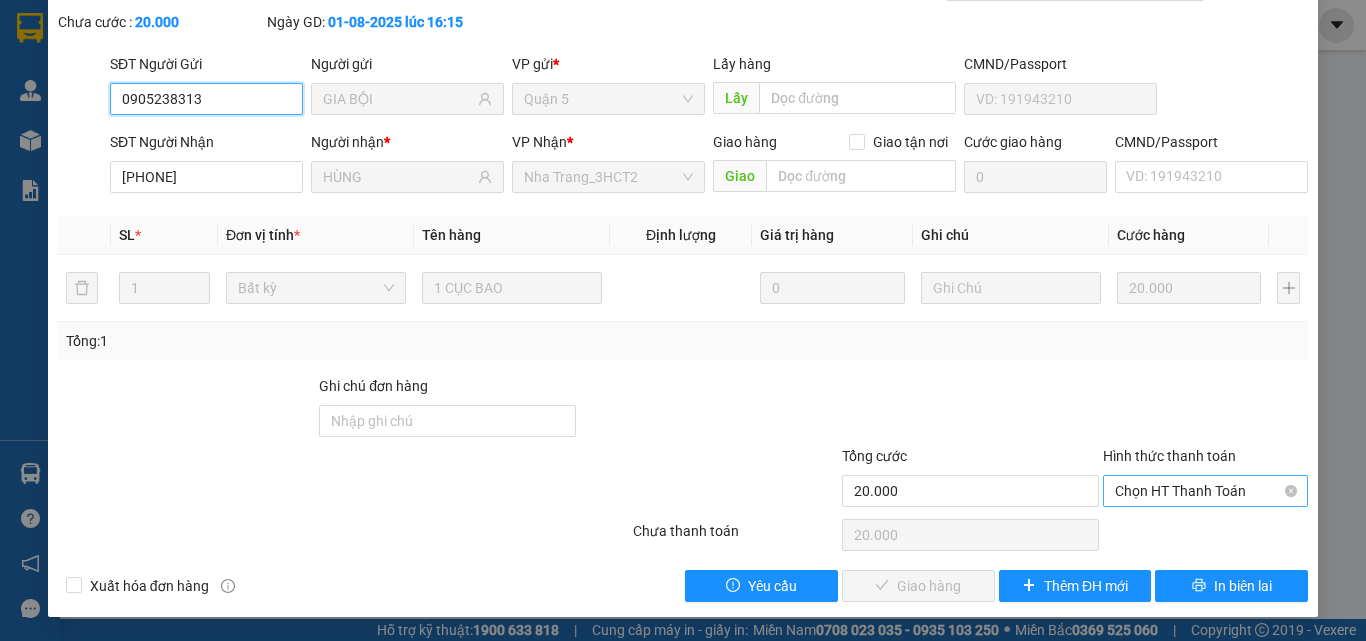 click on "Chọn HT Thanh Toán" at bounding box center [1205, 491] 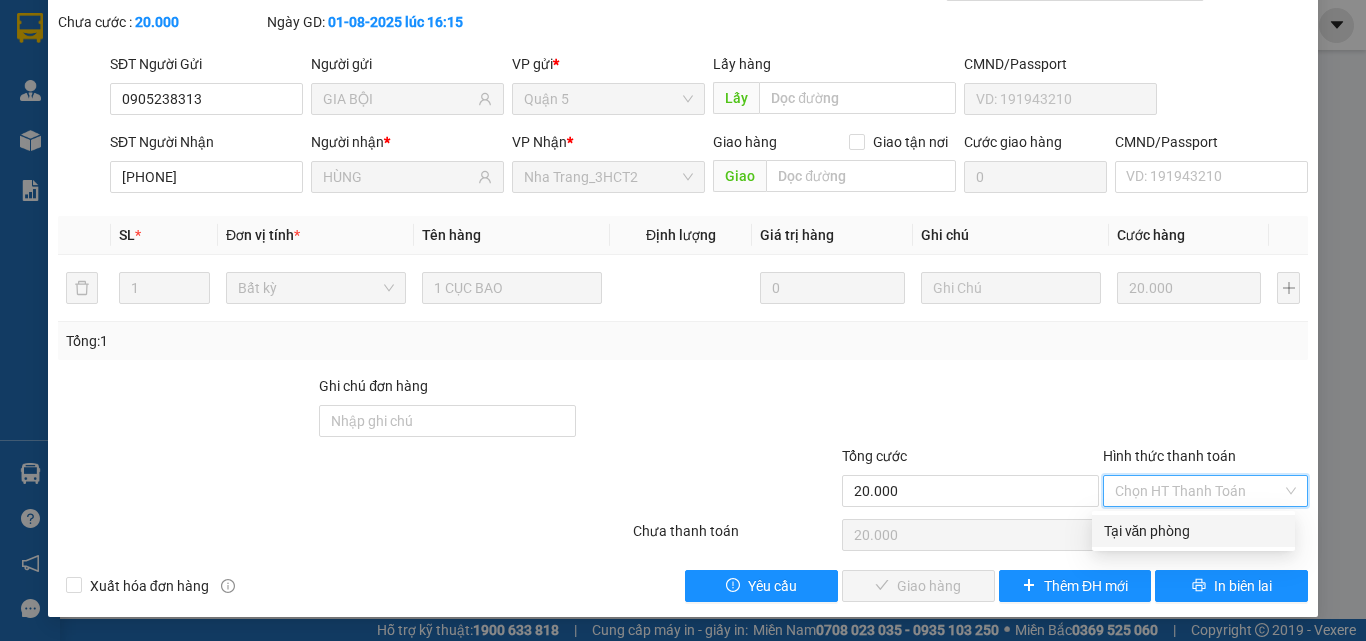 click on "Tại văn phòng" at bounding box center (1193, 531) 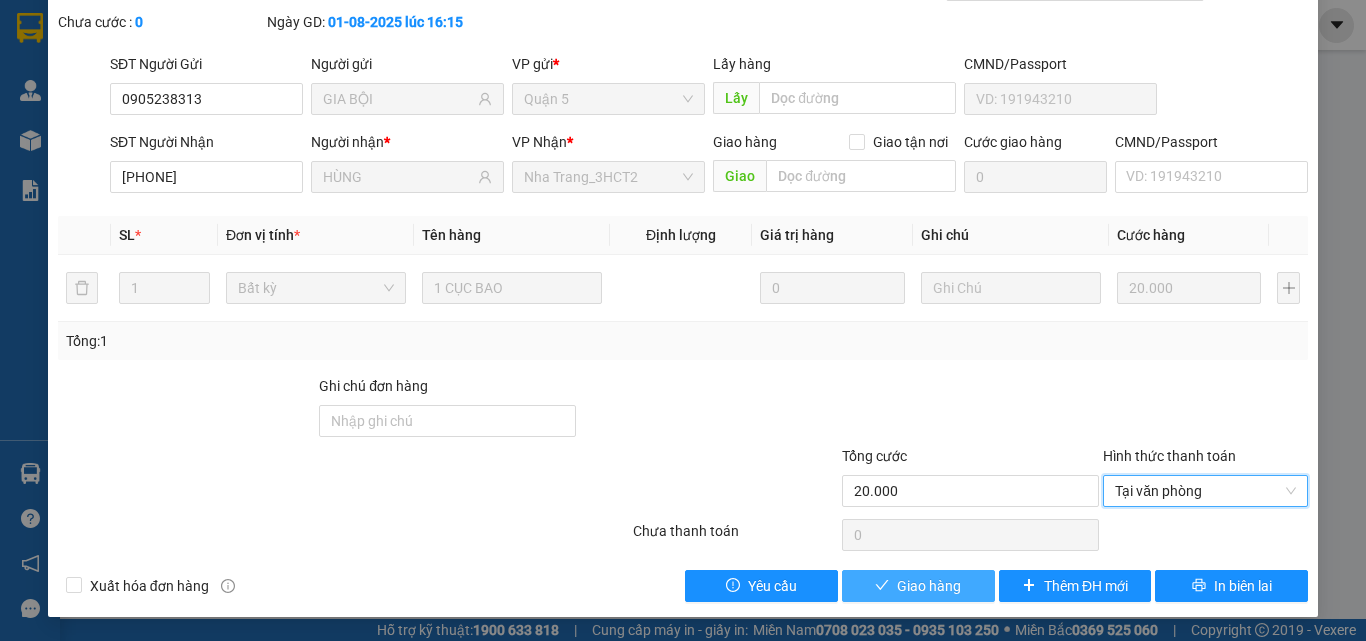 click on "Giao hàng" at bounding box center [918, 586] 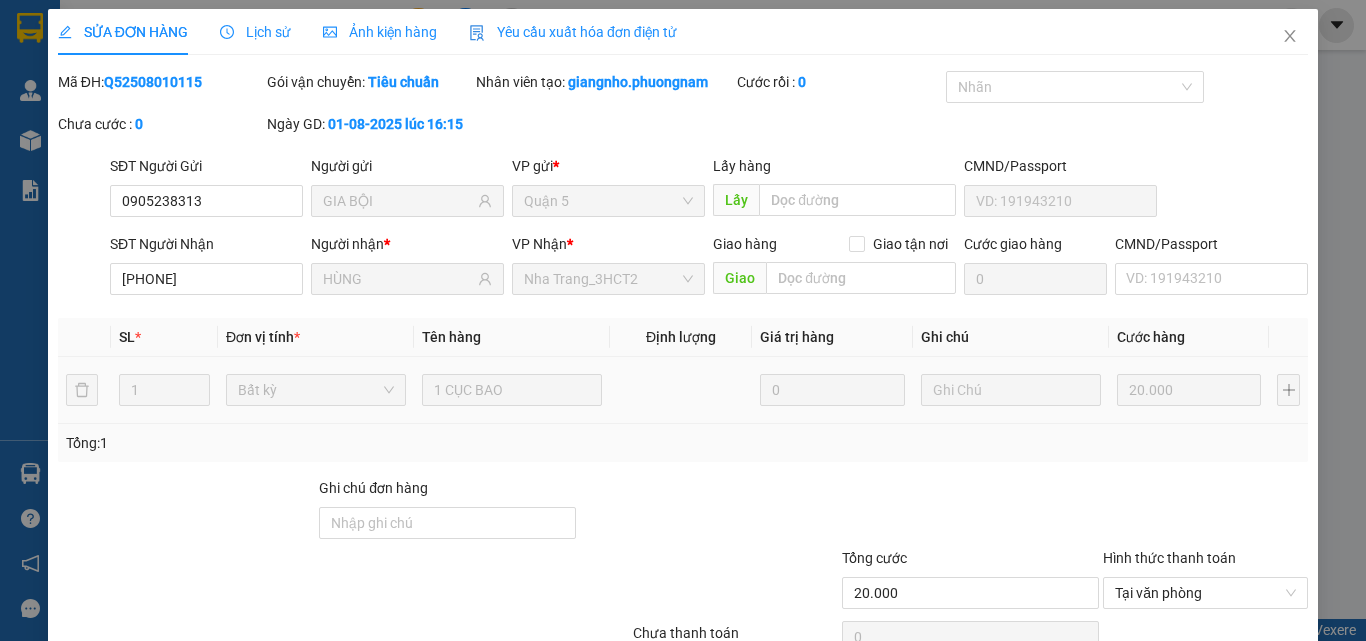 scroll, scrollTop: 0, scrollLeft: 0, axis: both 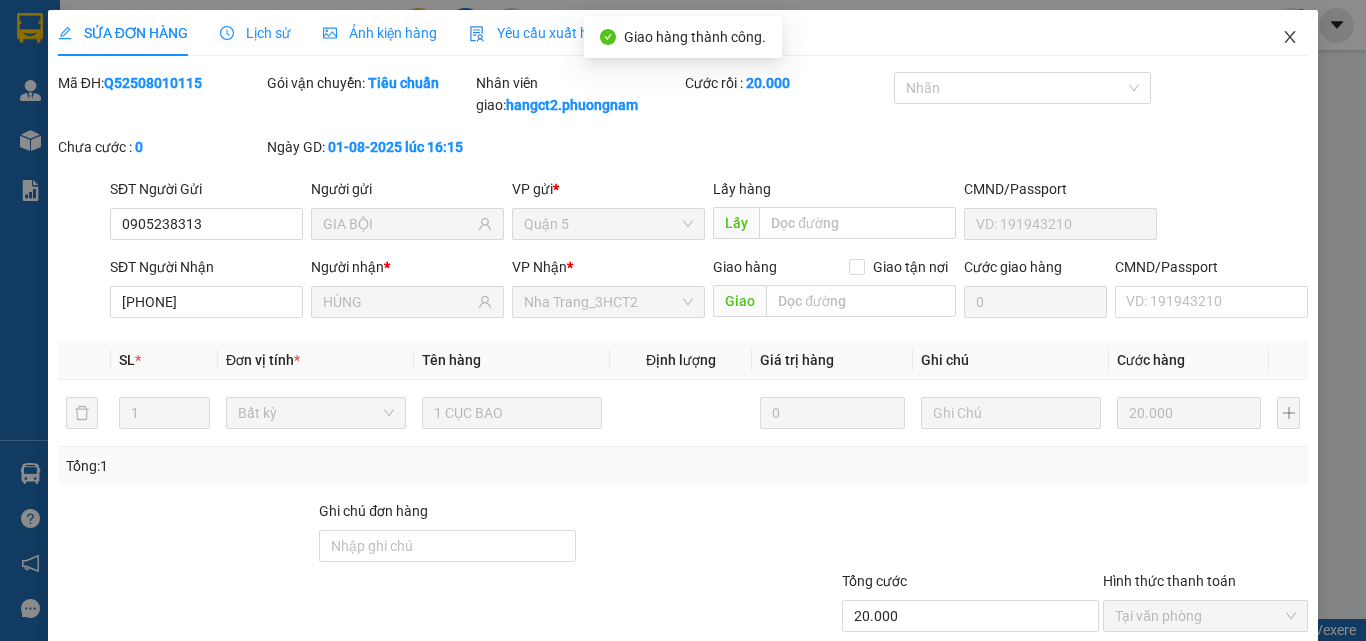 click 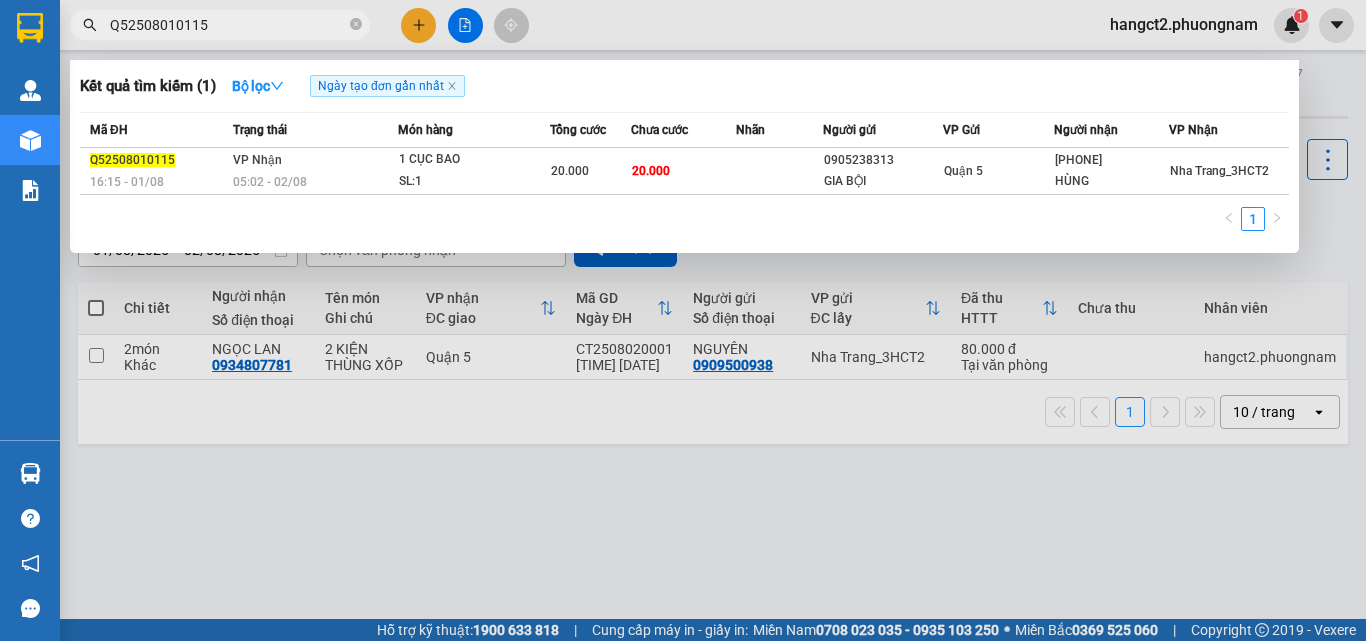 click on "Q52508010115" at bounding box center [228, 25] 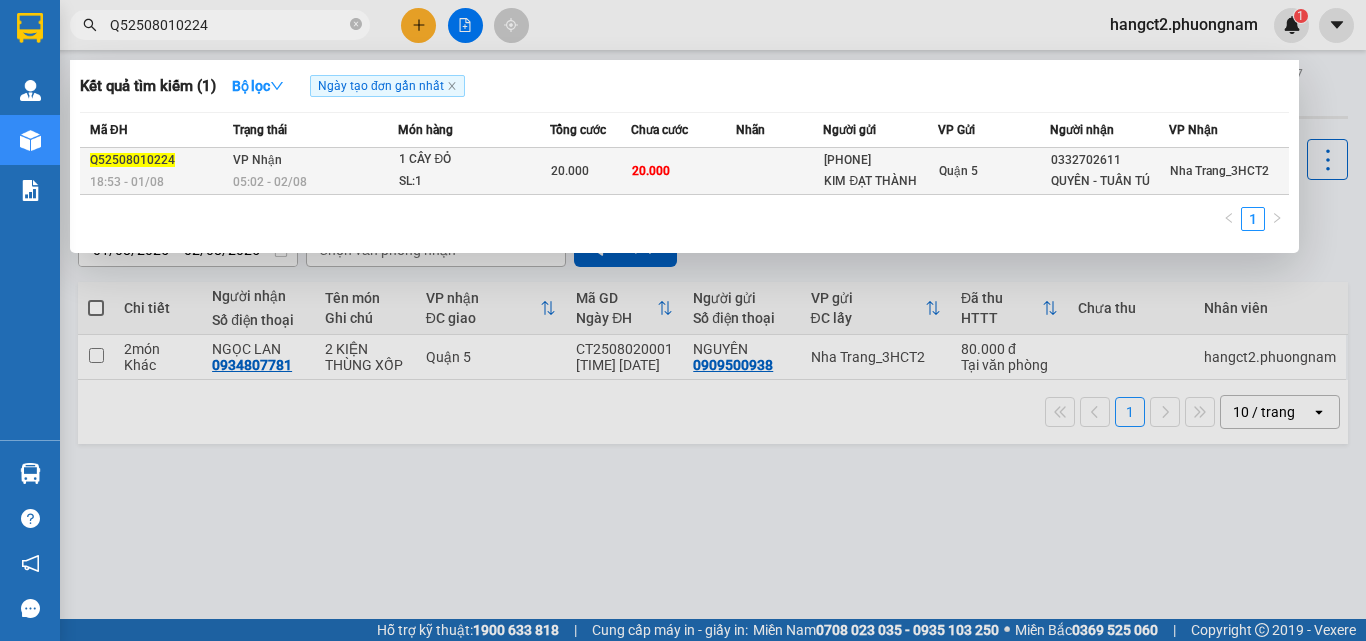 type on "Q52508010224" 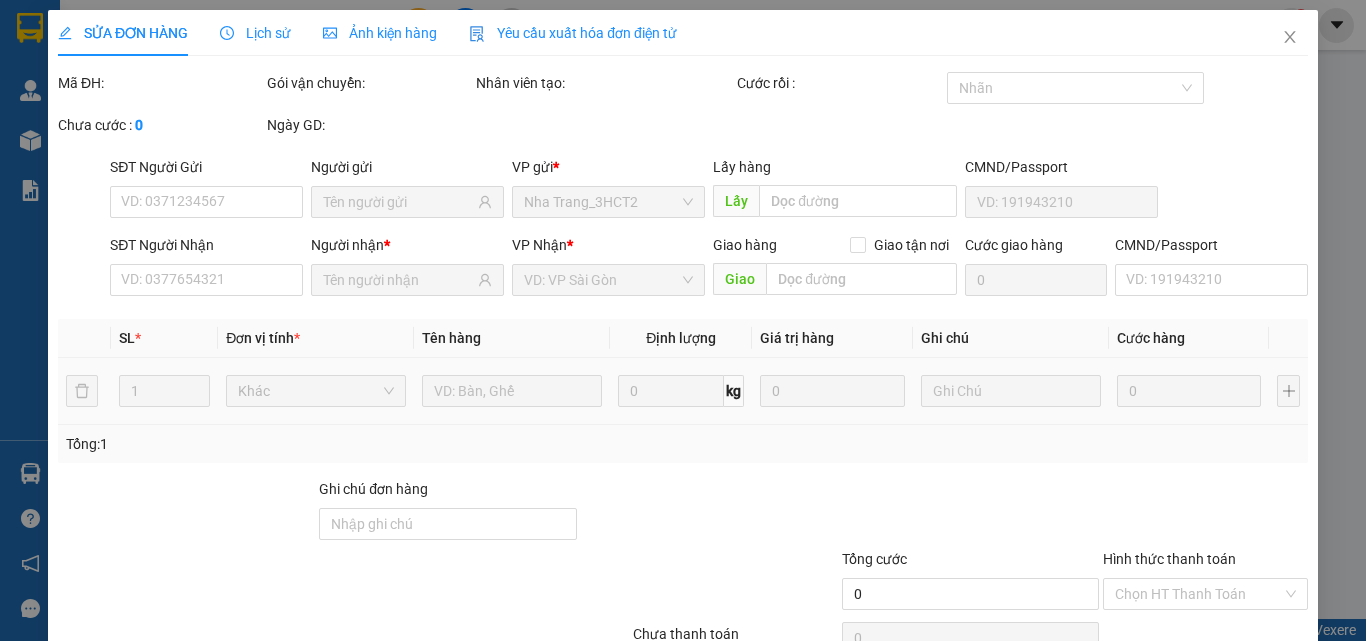 type on "02838363260" 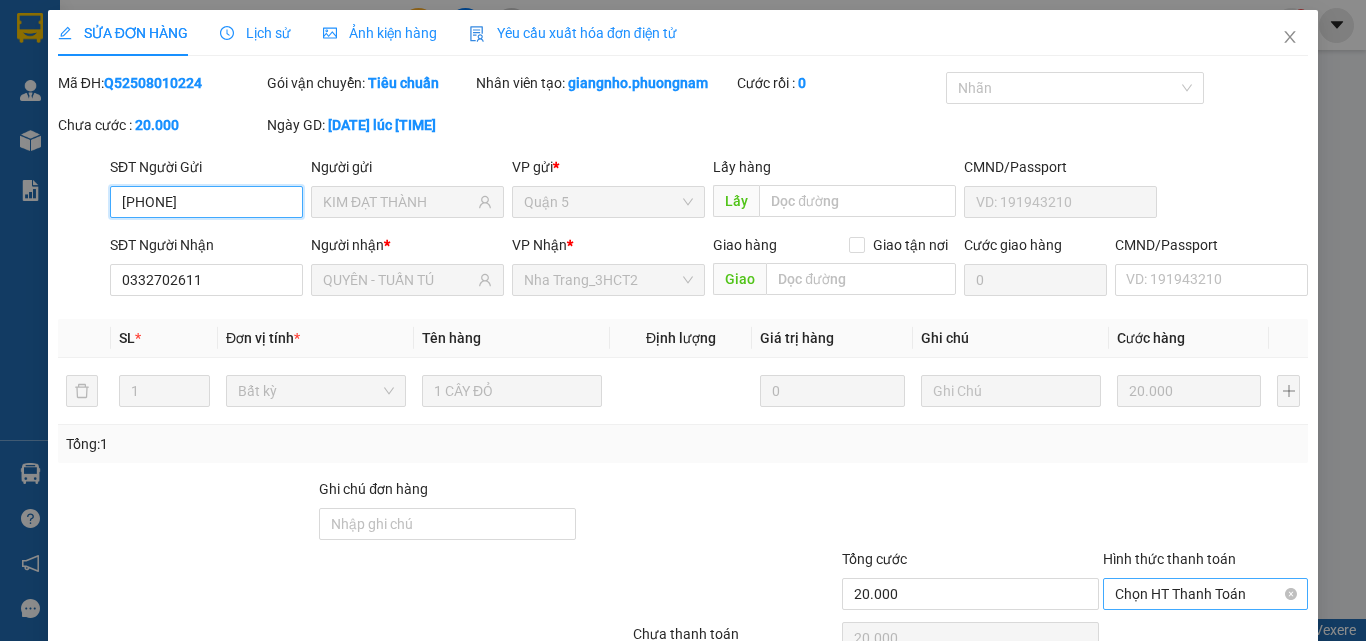 scroll, scrollTop: 103, scrollLeft: 0, axis: vertical 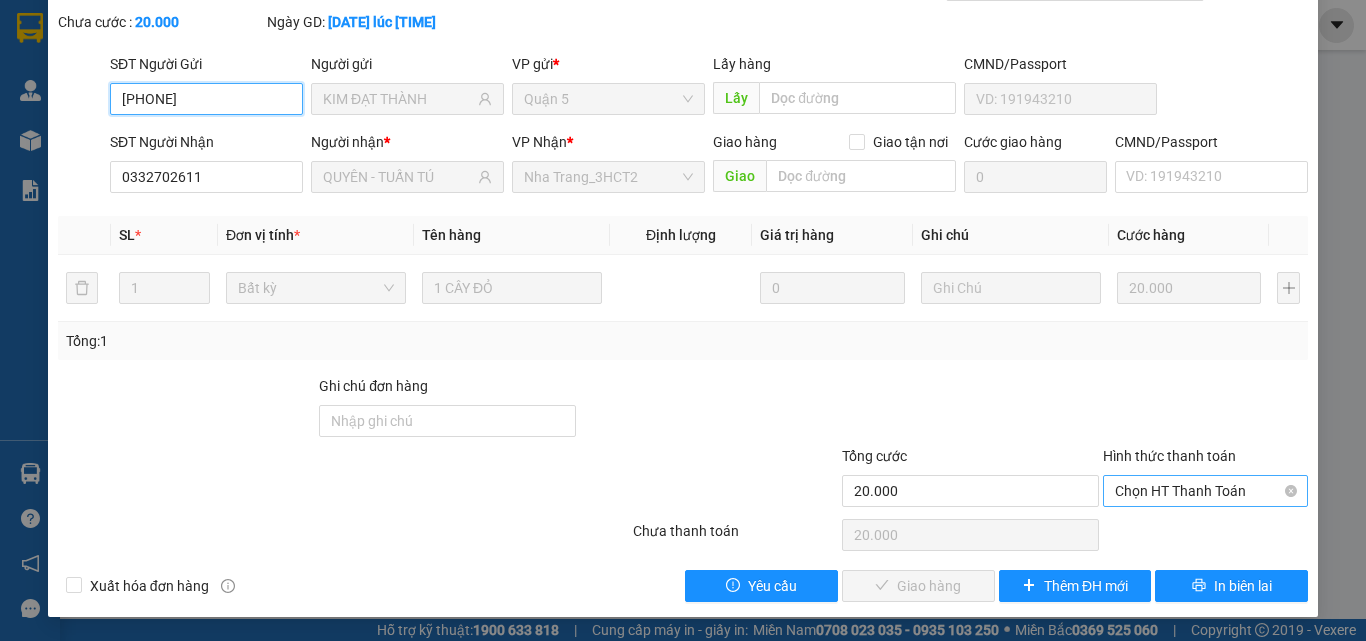 click on "Chọn HT Thanh Toán" at bounding box center (1205, 491) 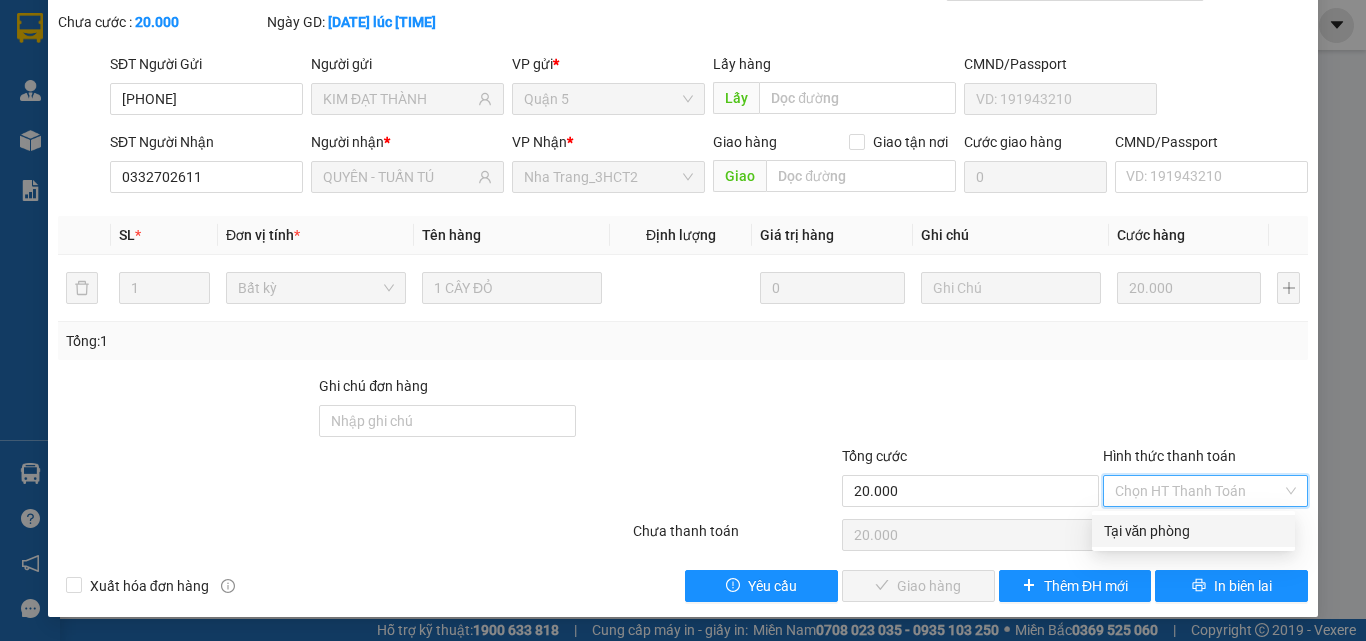 click on "Tại văn phòng" at bounding box center (1193, 531) 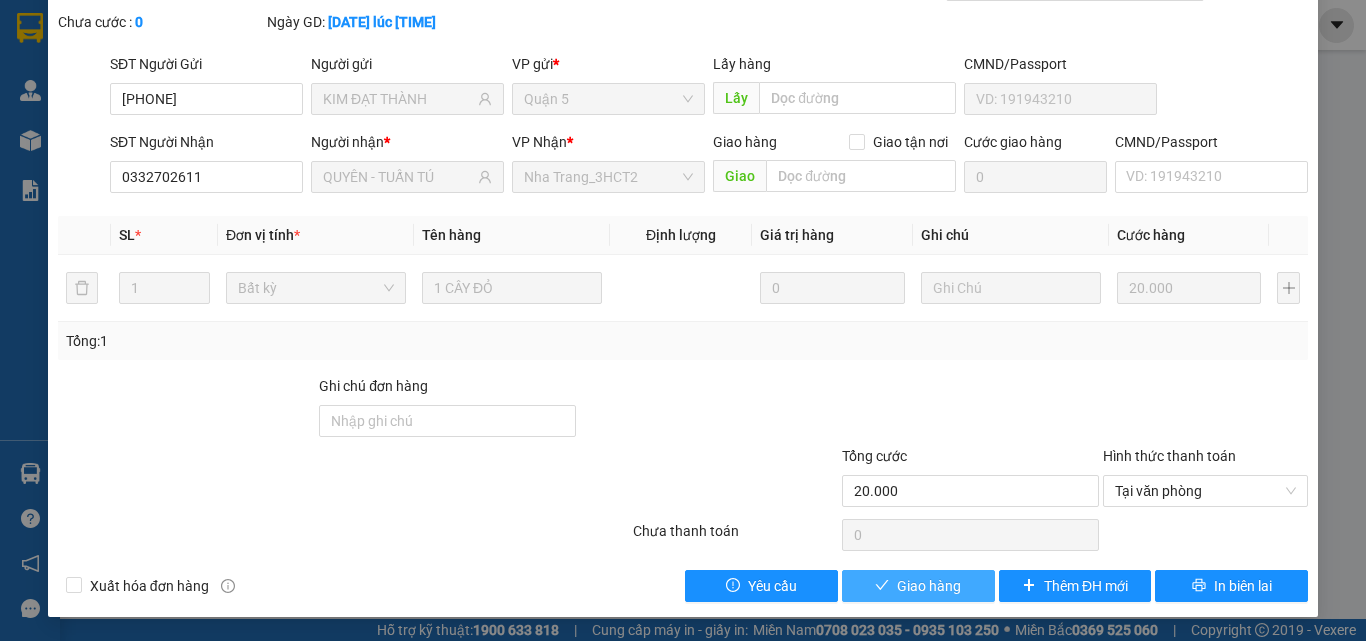 click on "Giao hàng" at bounding box center [929, 586] 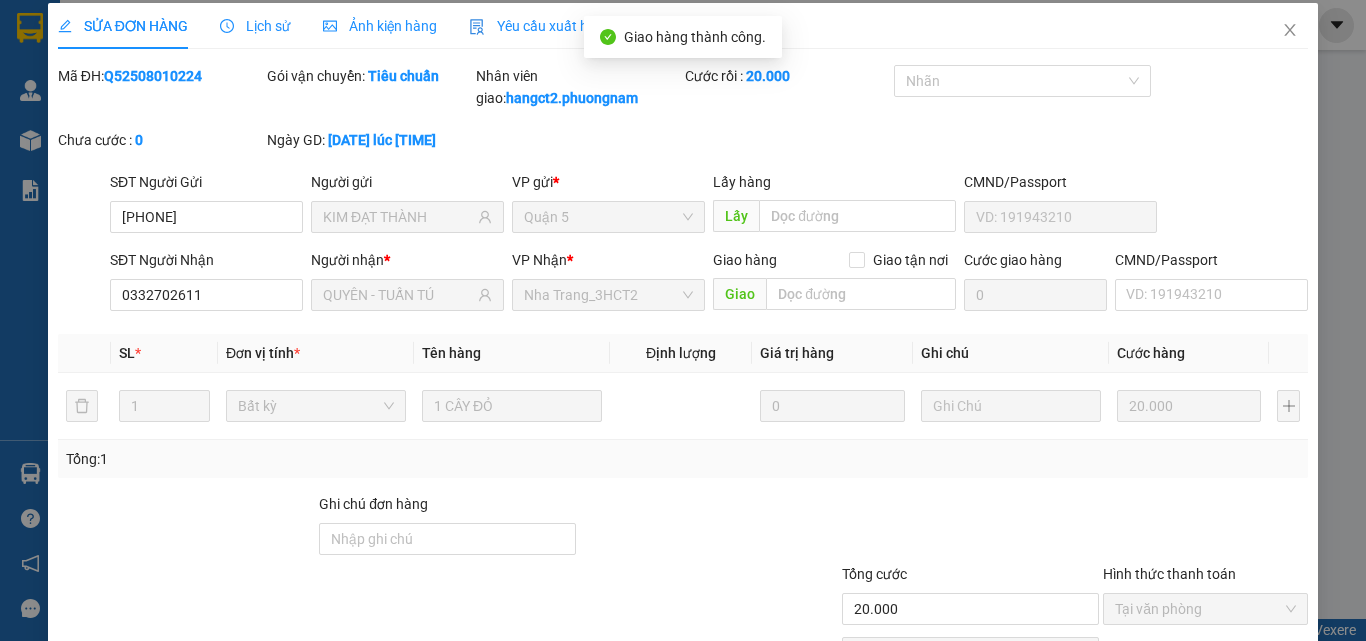 scroll, scrollTop: 0, scrollLeft: 0, axis: both 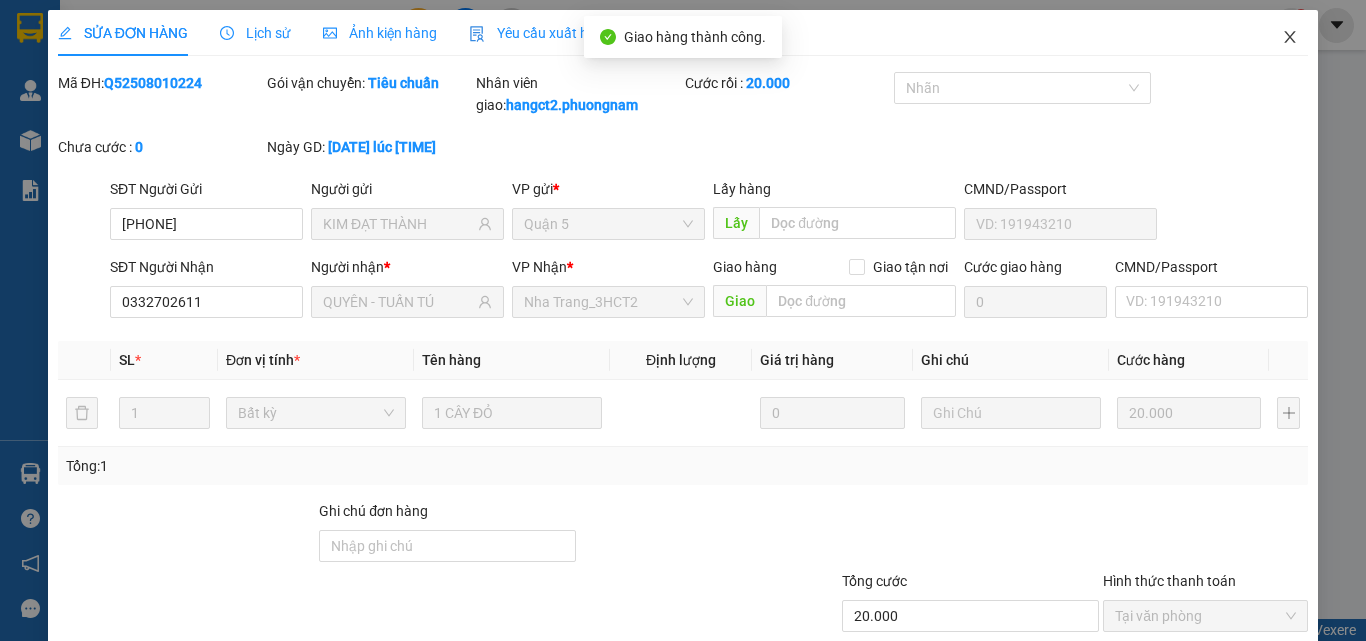click 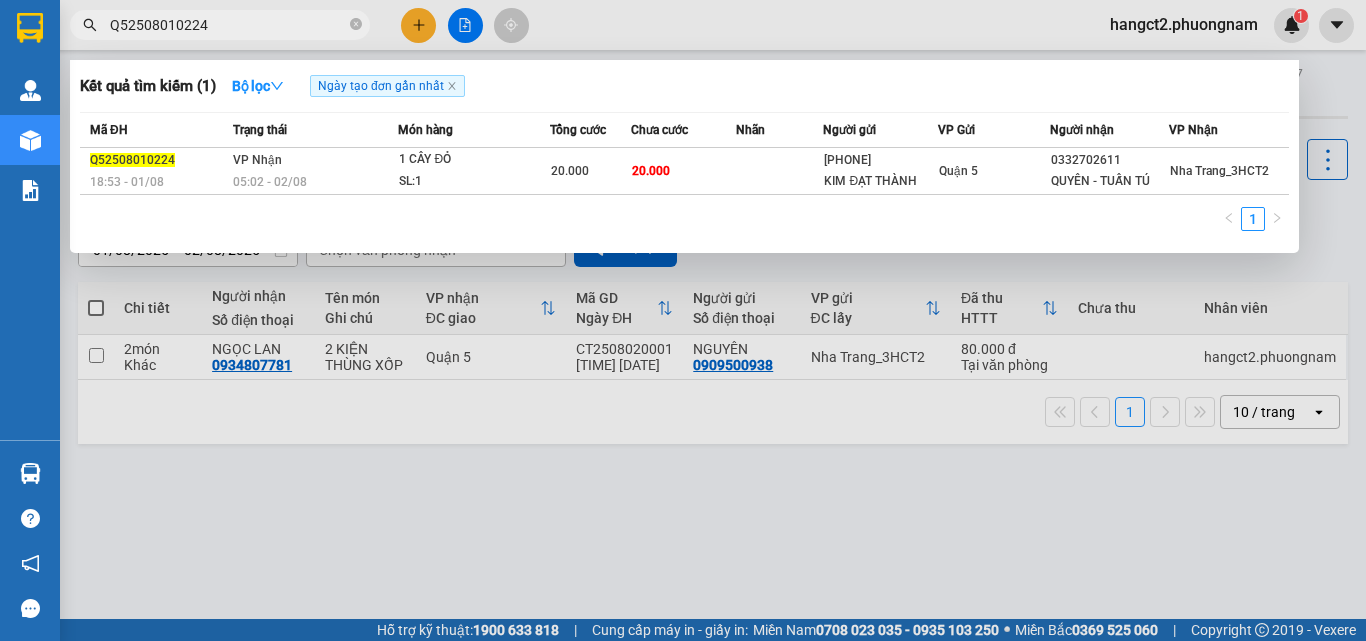 click on "Q52508010224" at bounding box center (228, 25) 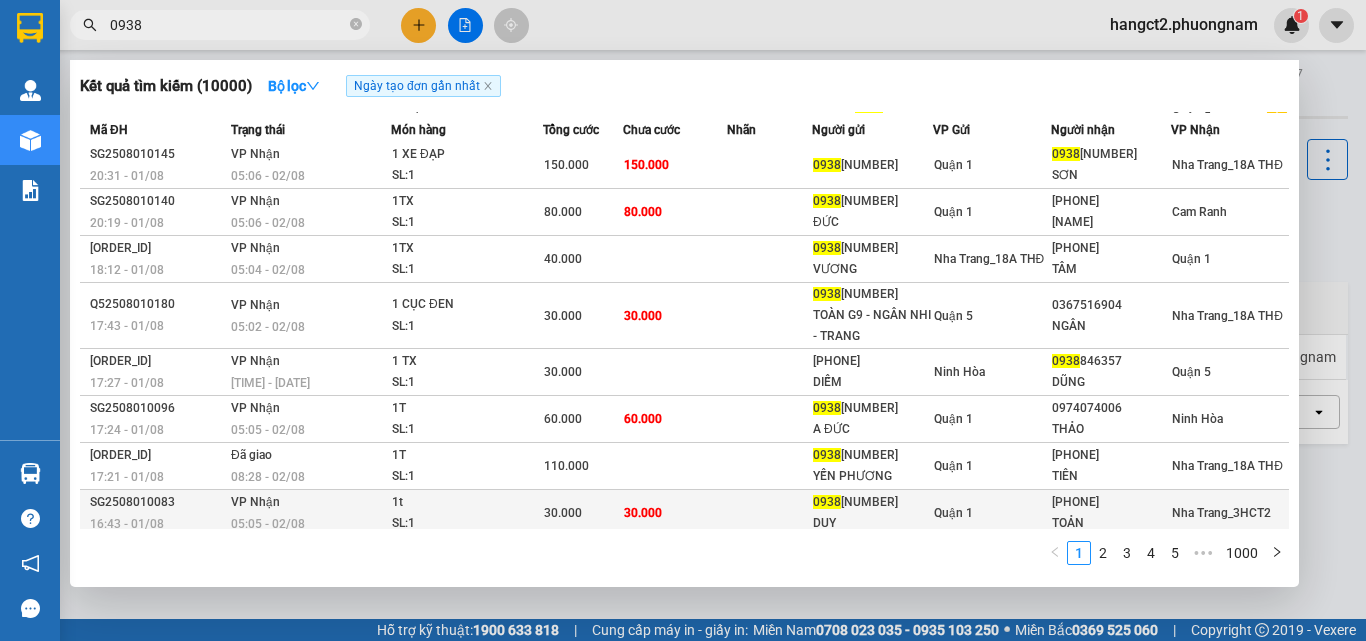 scroll, scrollTop: 0, scrollLeft: 0, axis: both 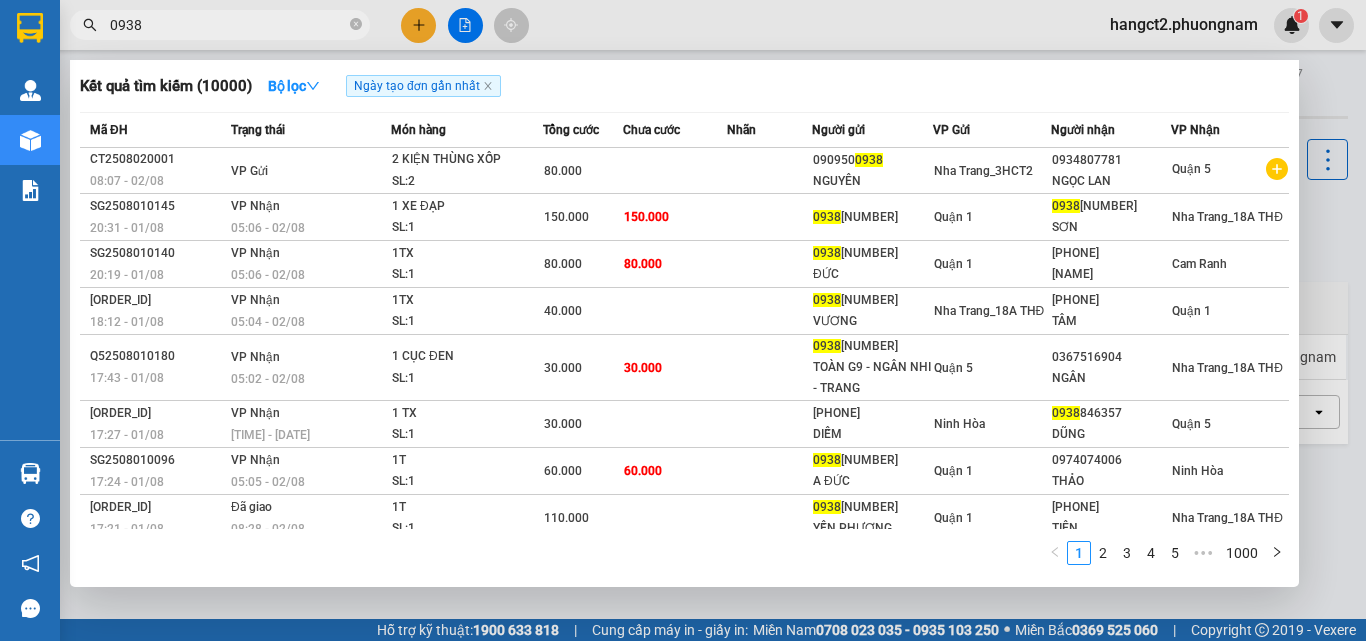 type on "0938" 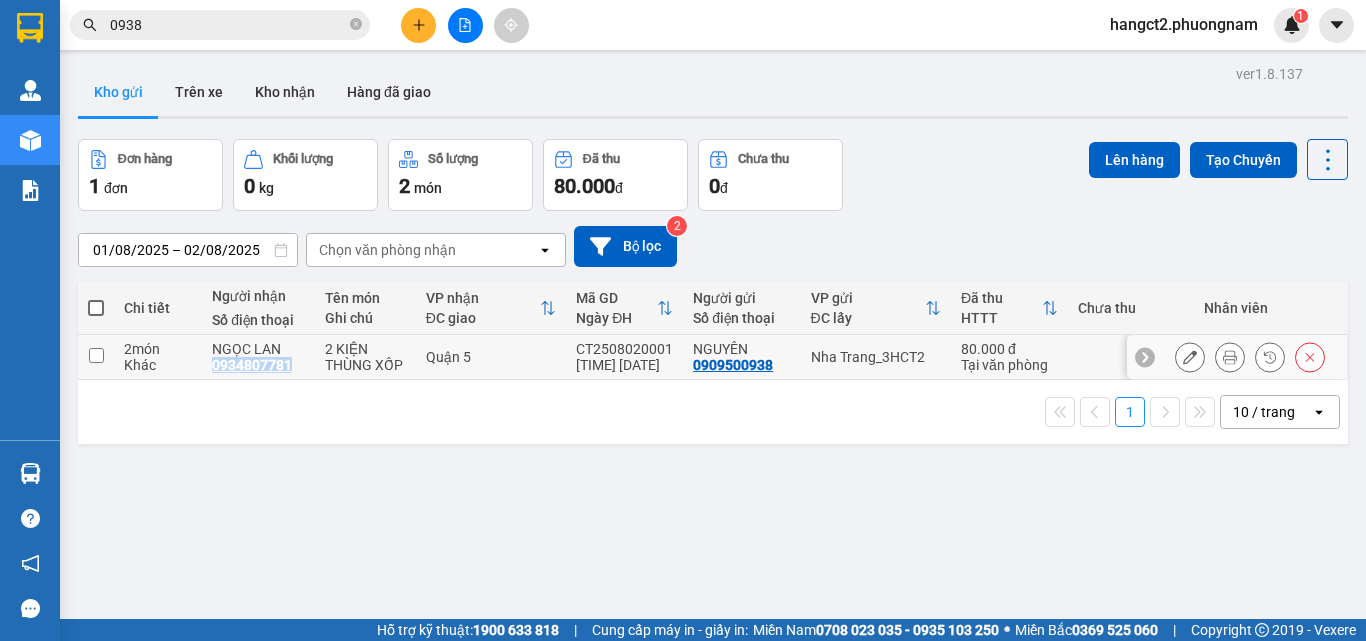 drag, startPoint x: 208, startPoint y: 365, endPoint x: 285, endPoint y: 365, distance: 77 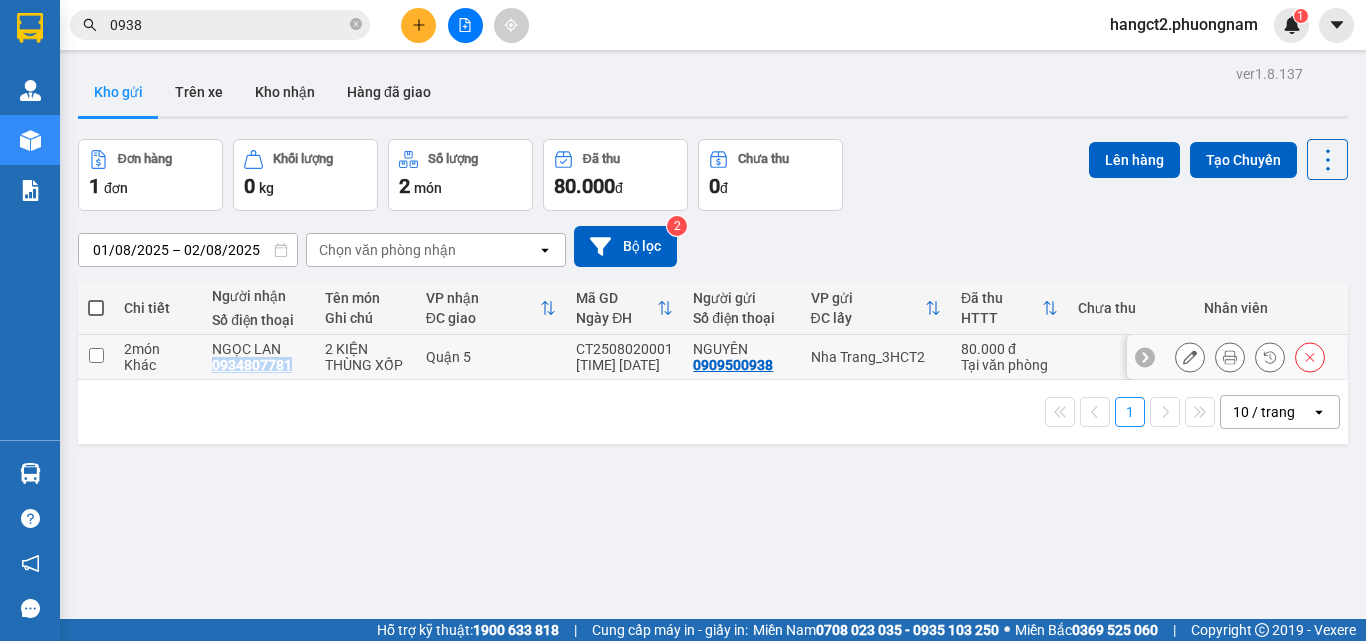click on "NGỌC LAN 0934807781" at bounding box center (258, 357) 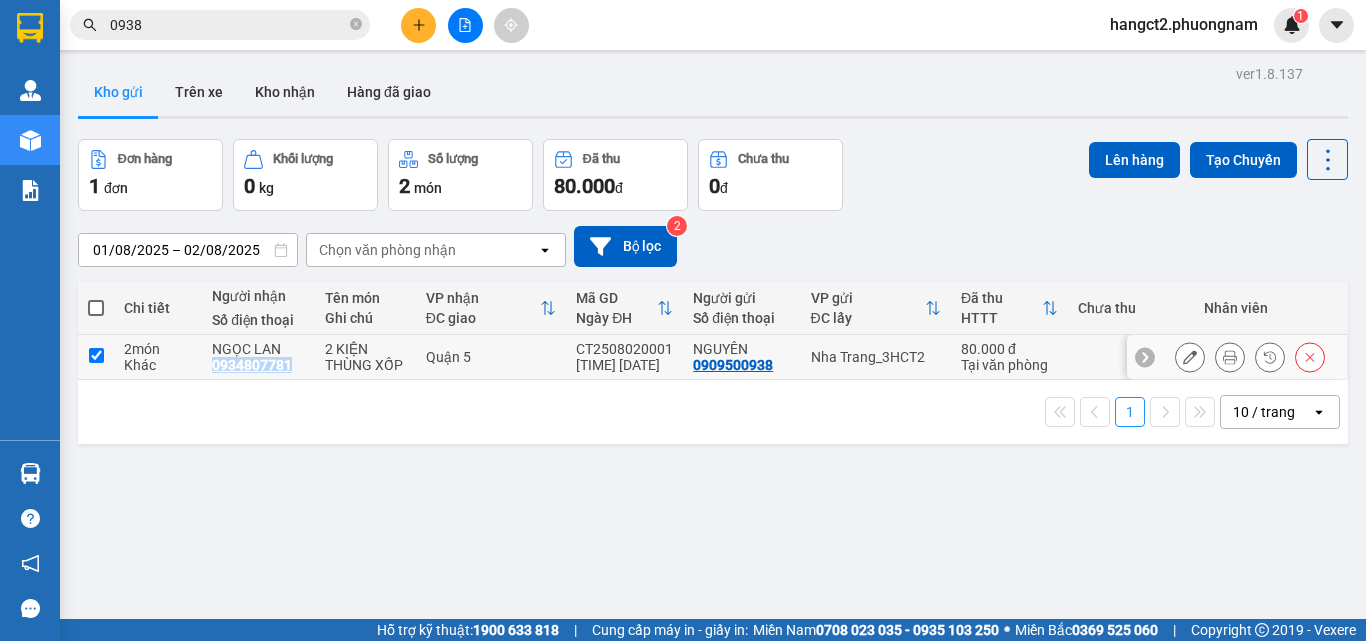checkbox on "true" 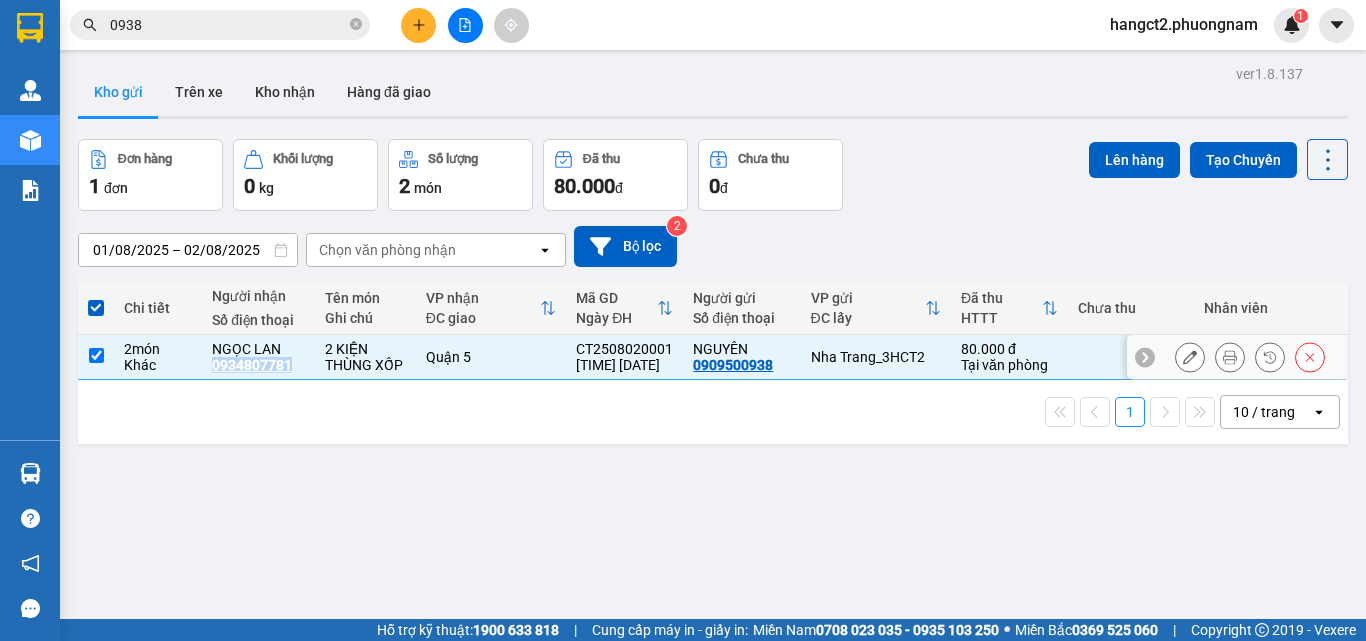 copy on "0934807781" 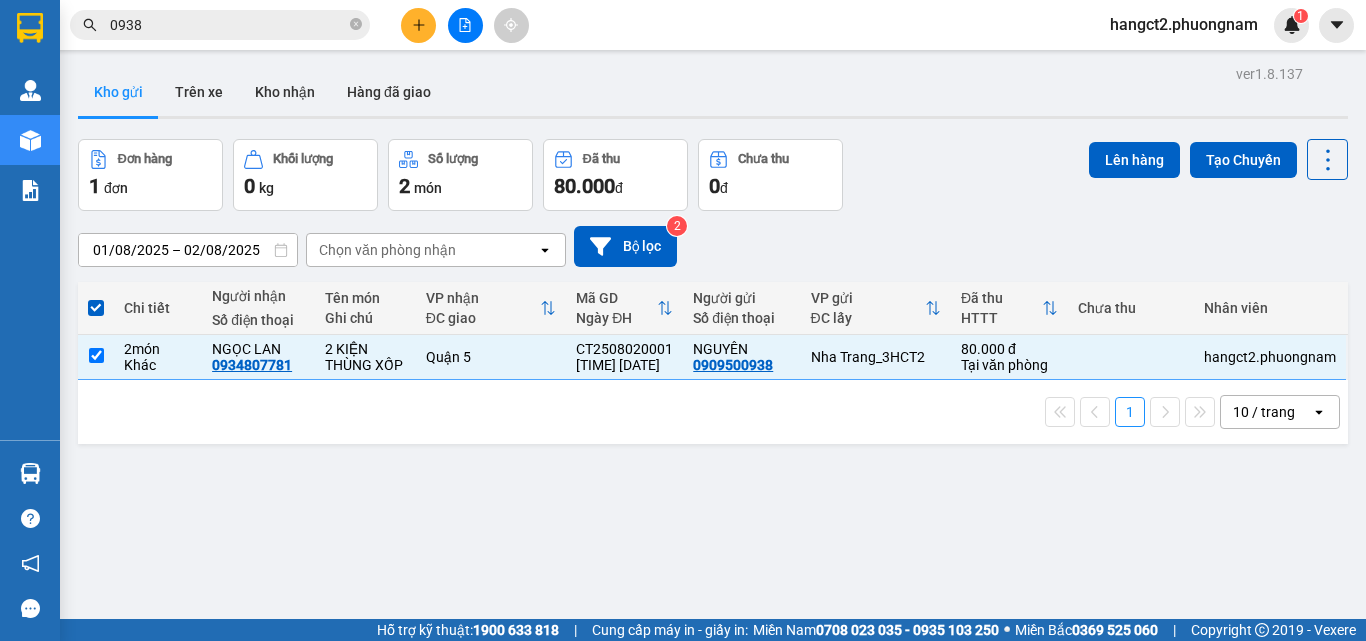 click on "0938" at bounding box center (228, 25) 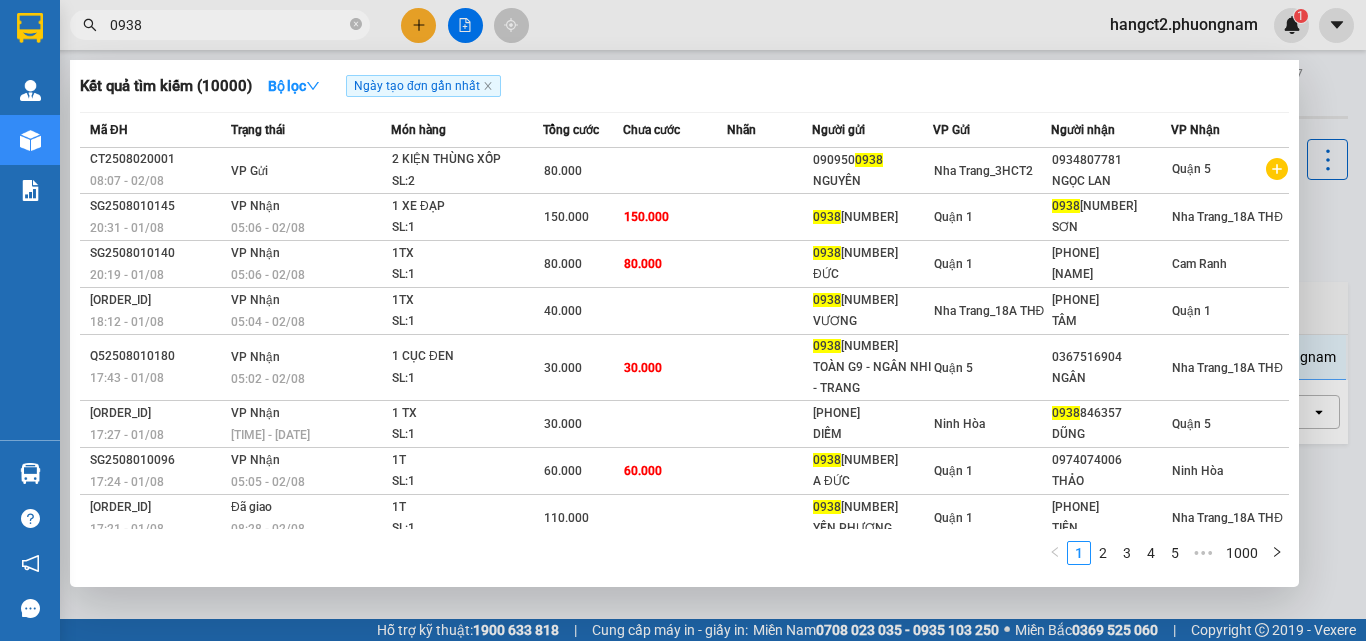 click on "0938" at bounding box center [228, 25] 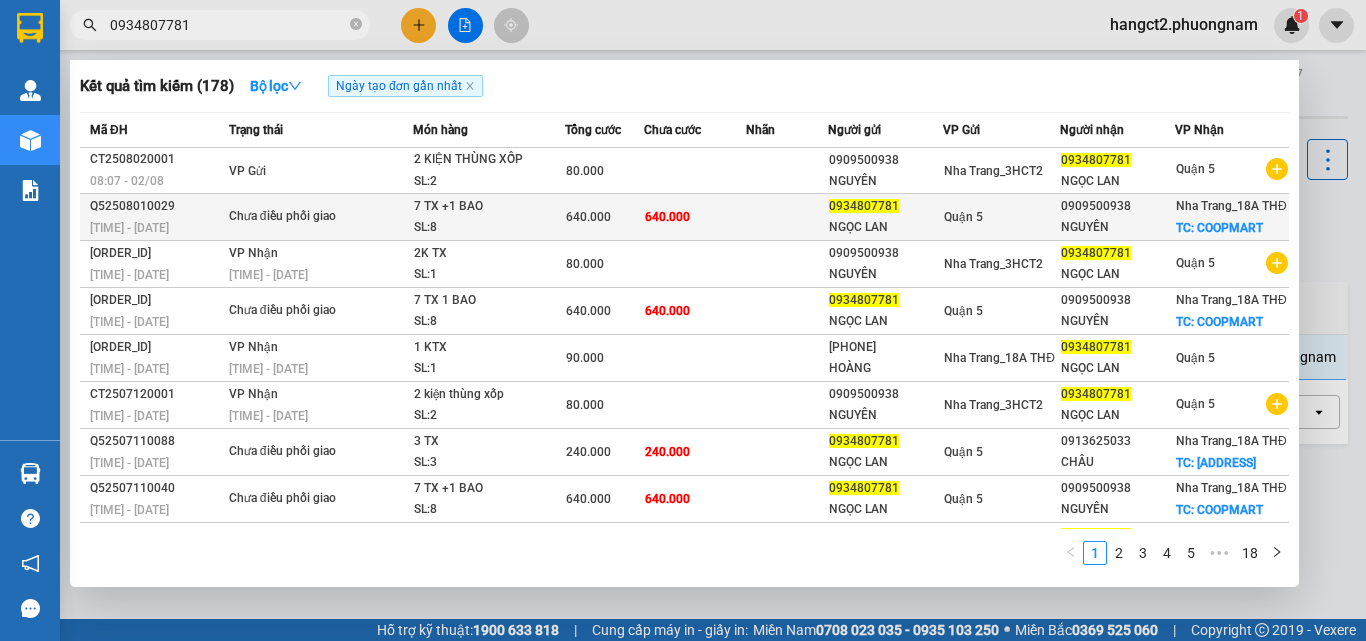 type on "0934807781" 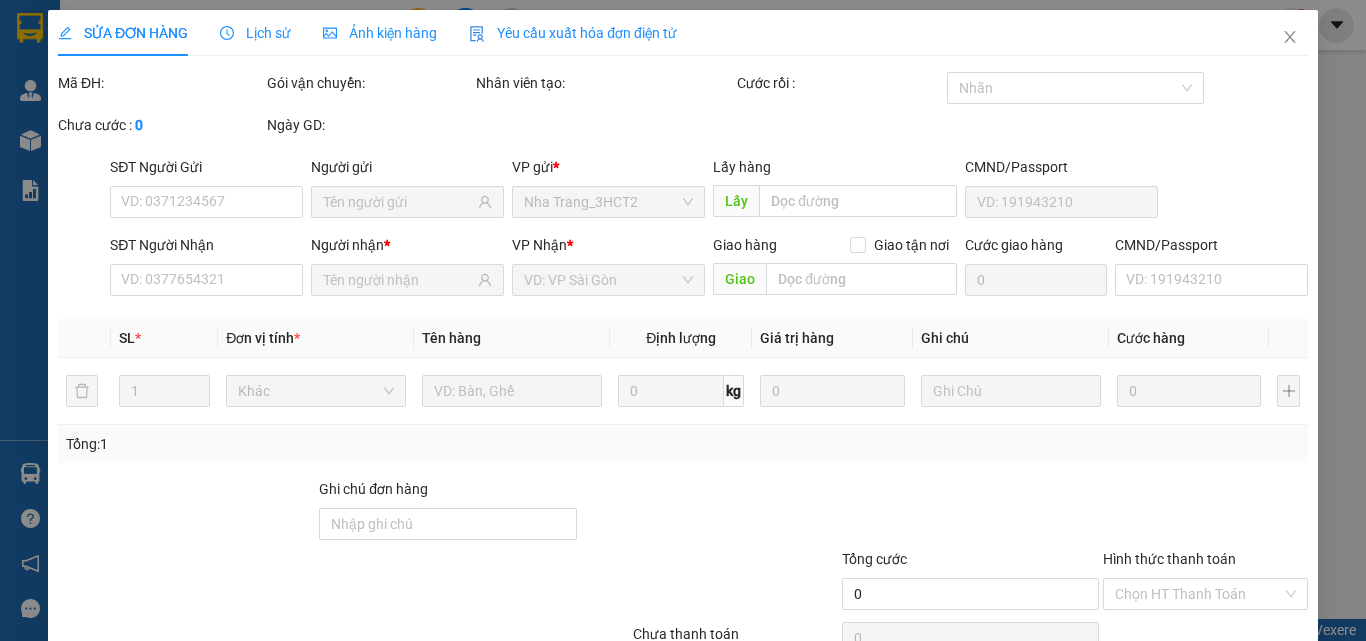 type on "0934807781" 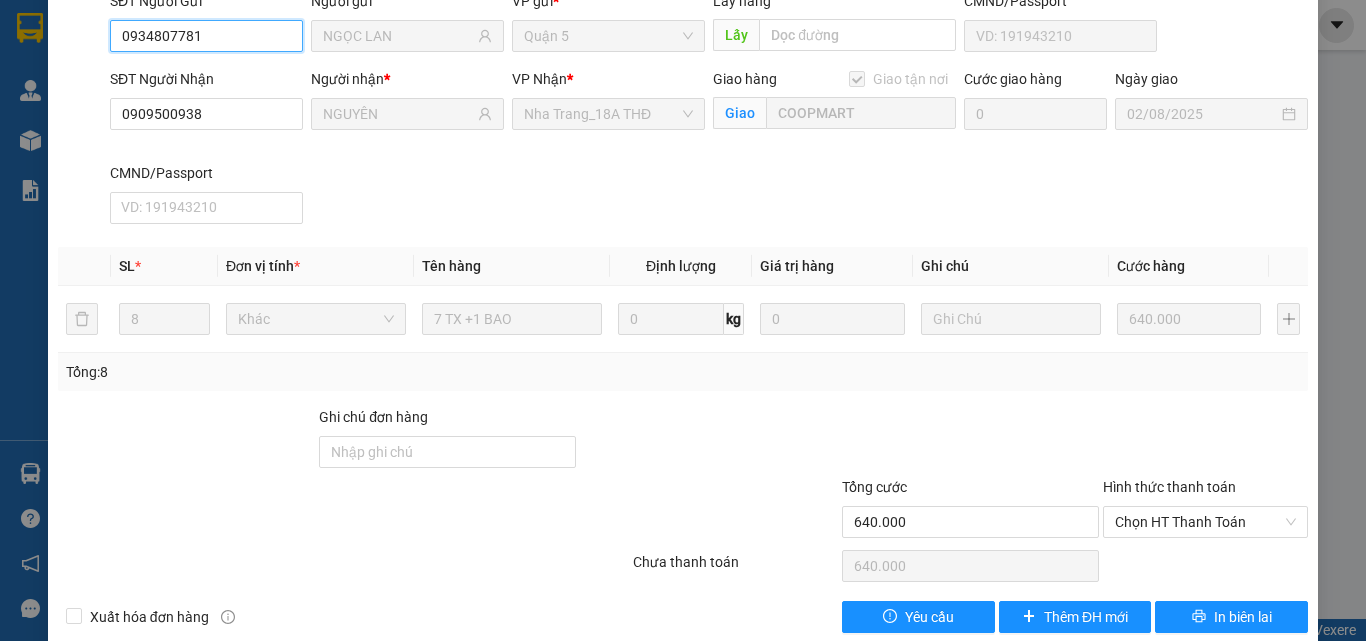 scroll, scrollTop: 197, scrollLeft: 0, axis: vertical 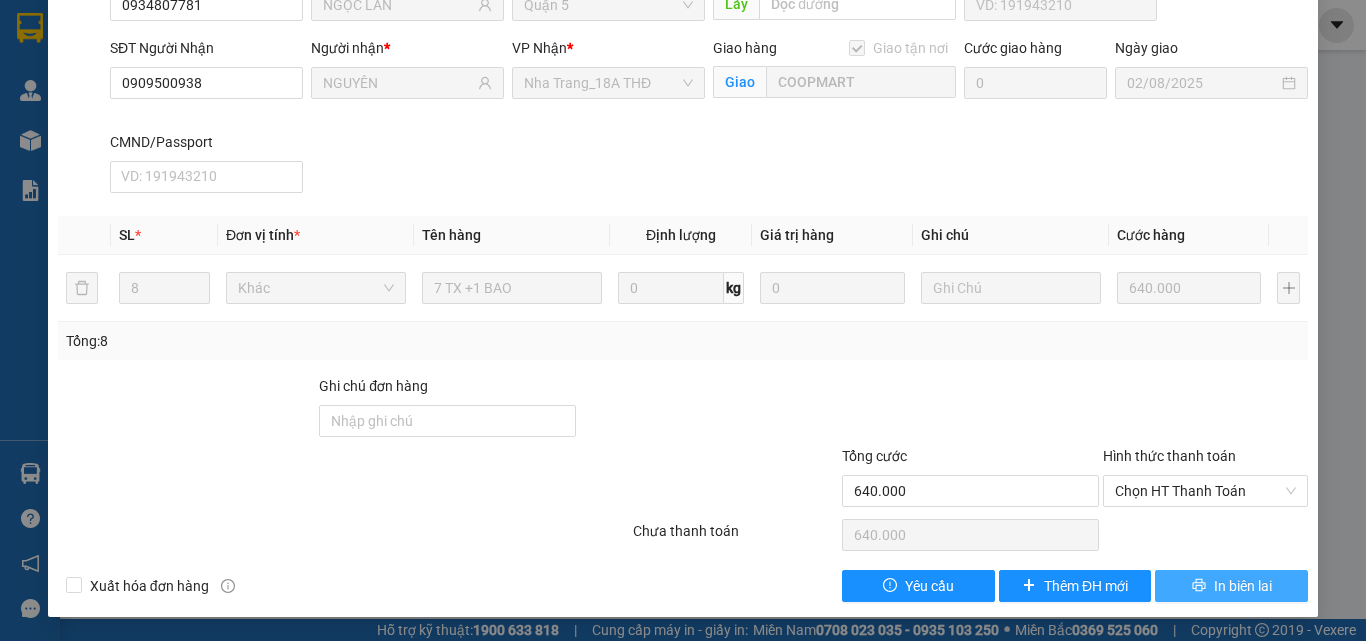 click on "In biên lai" at bounding box center (1243, 586) 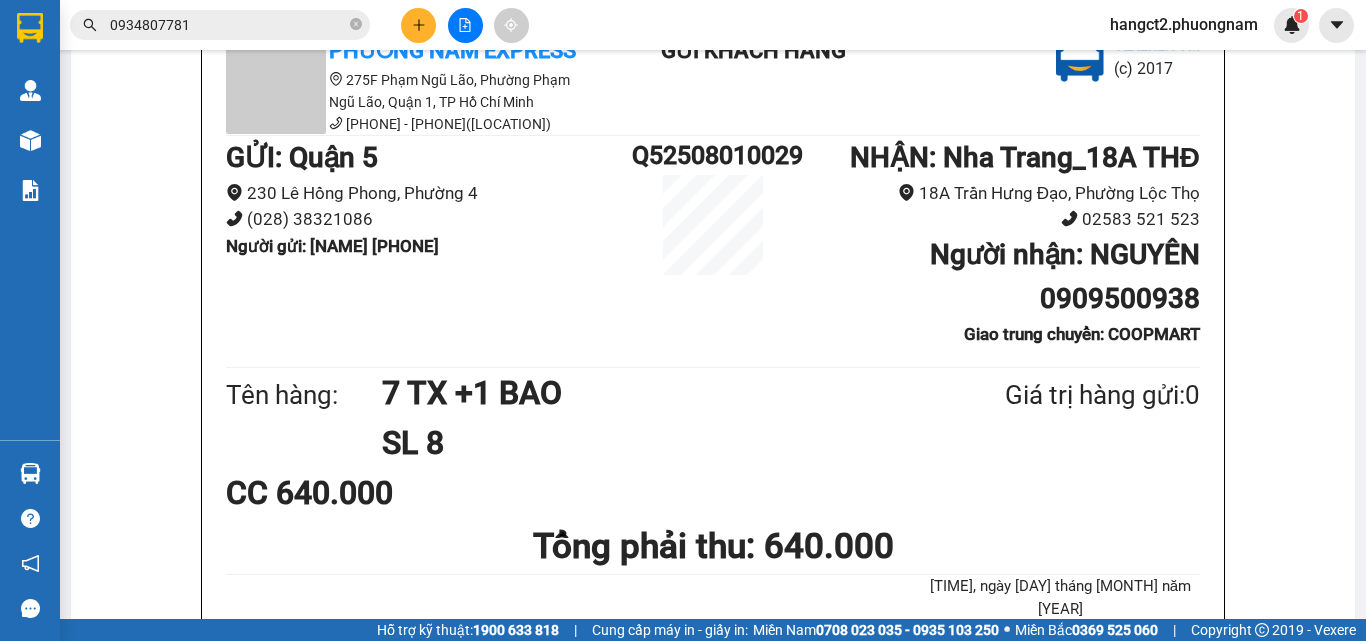 scroll, scrollTop: 200, scrollLeft: 0, axis: vertical 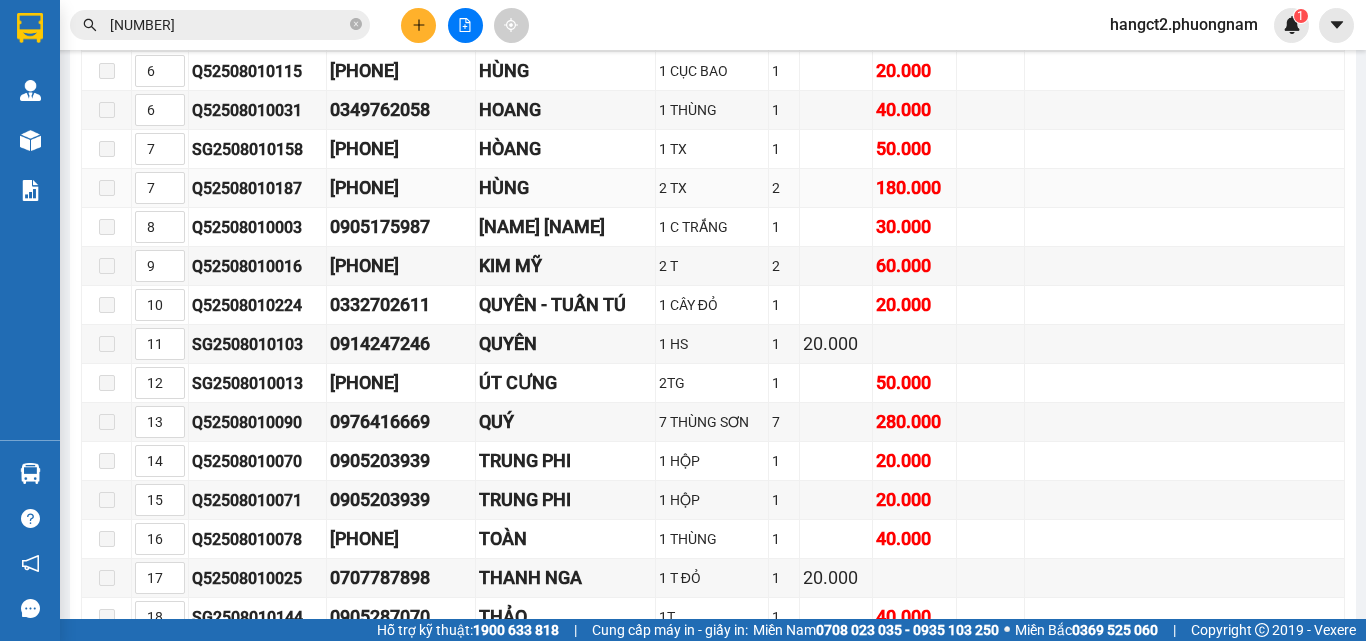 click on "Q52508010187" at bounding box center [257, 188] 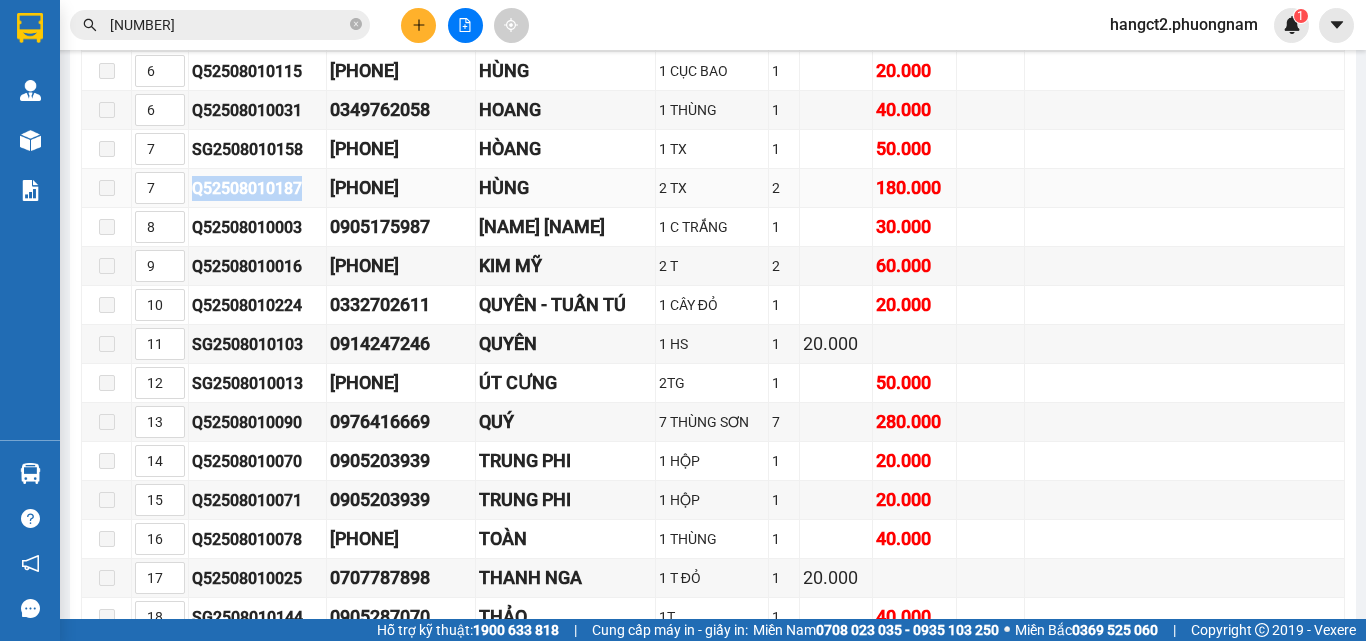 click on "Q52508010187" at bounding box center (257, 188) 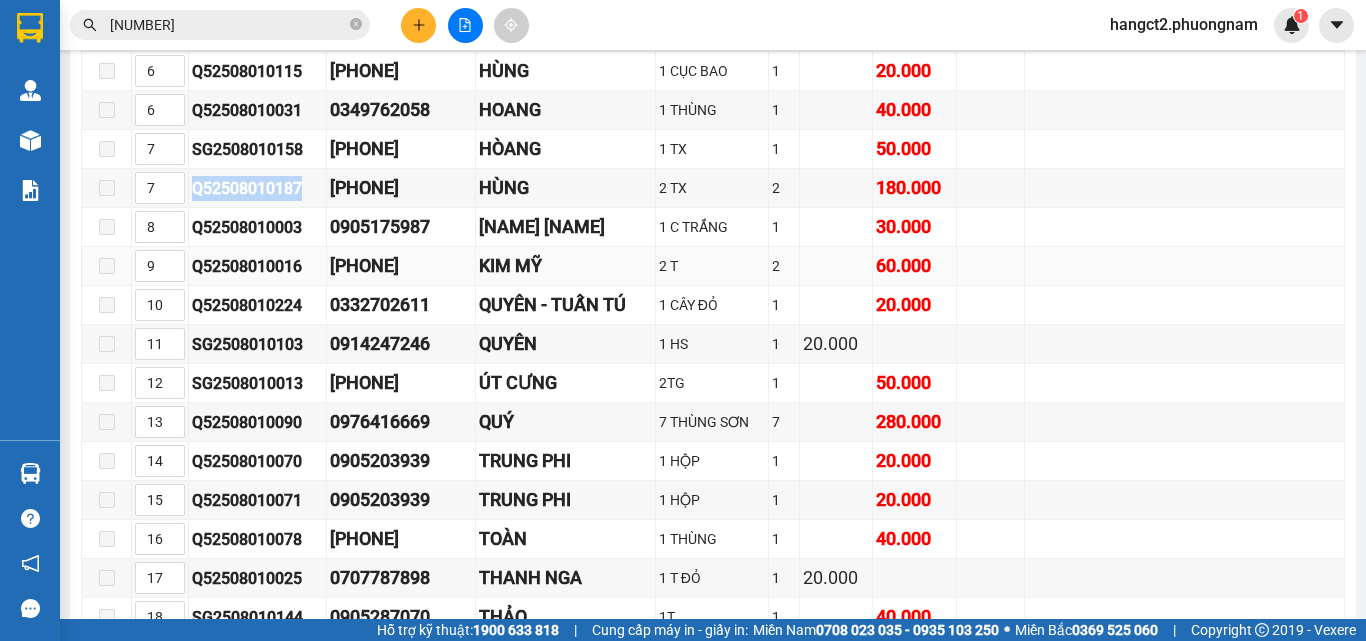 copy on "Q52508010187" 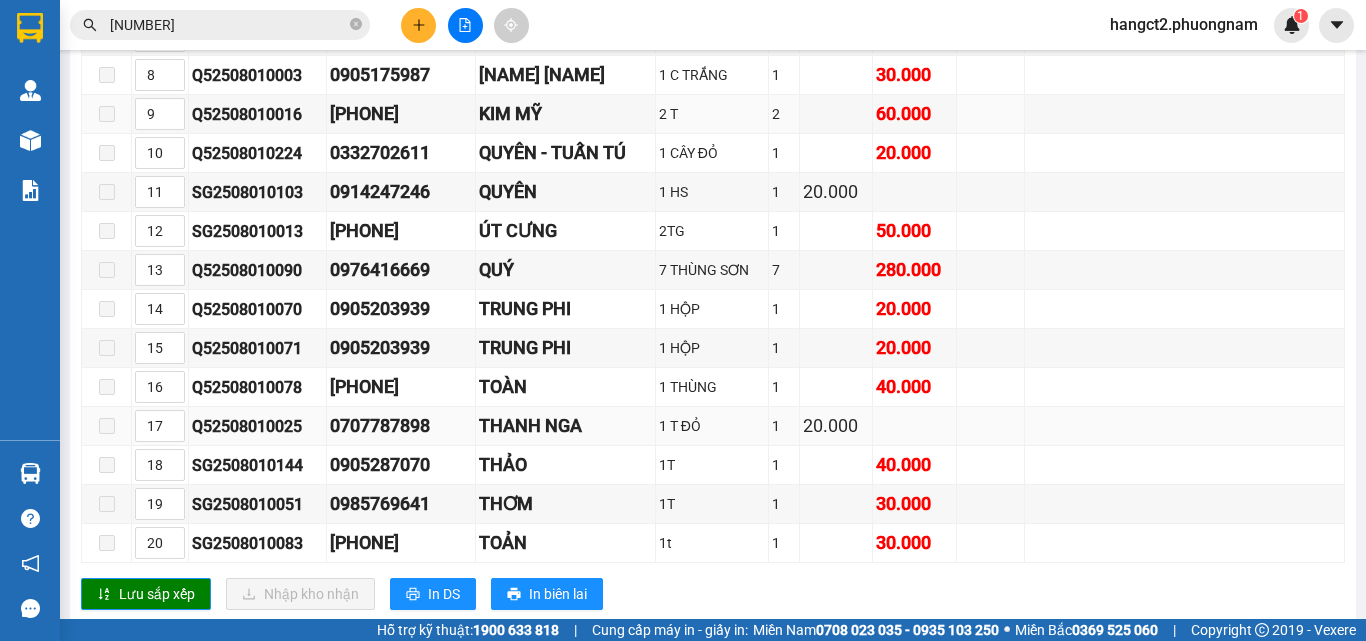 scroll, scrollTop: 16639, scrollLeft: 0, axis: vertical 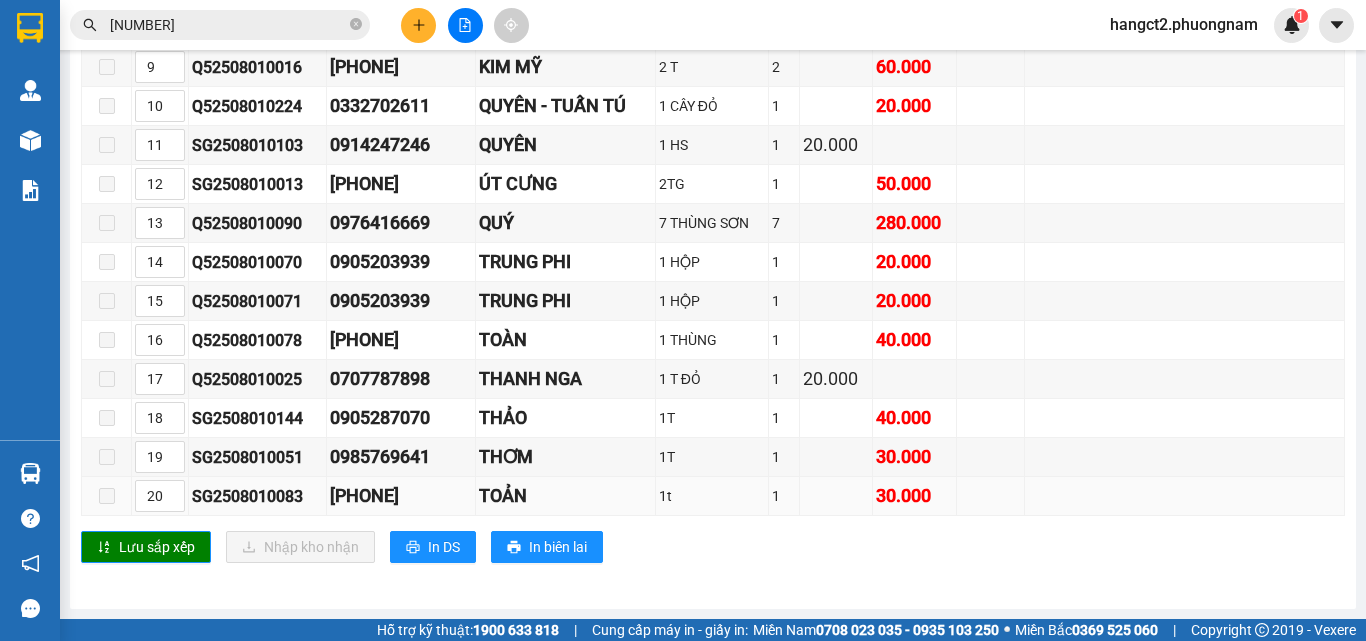 click on "SG2508010083" at bounding box center [257, 496] 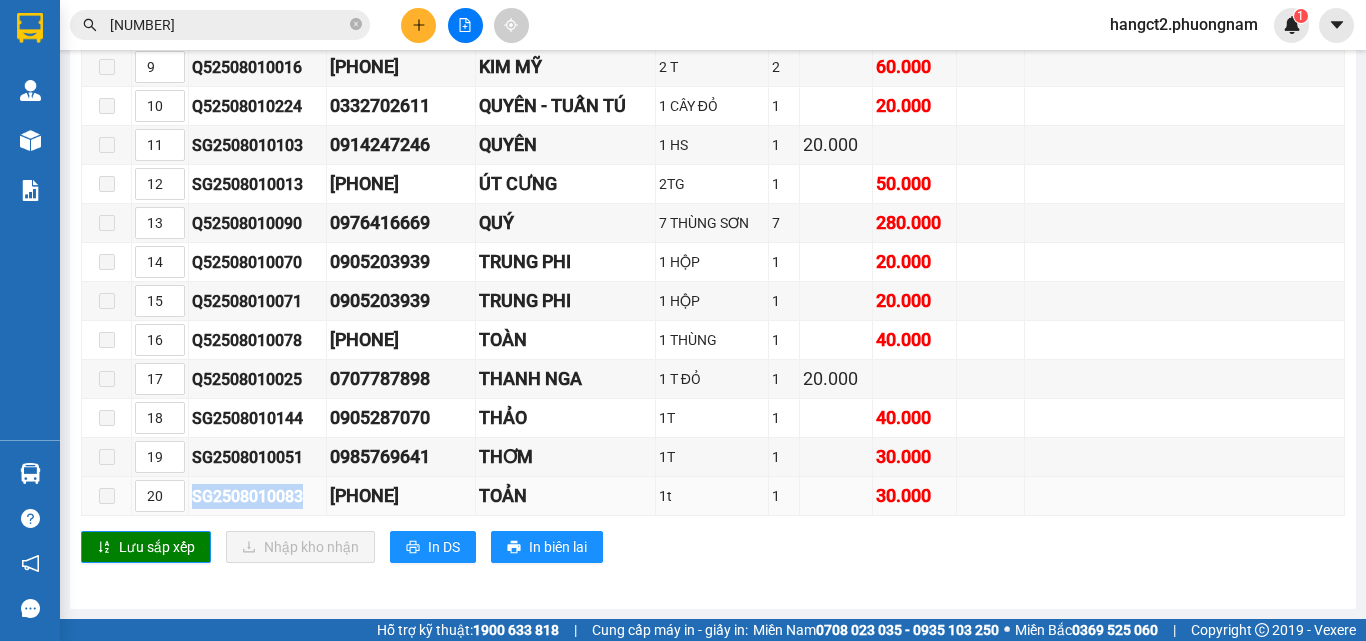 click on "SG2508010083" at bounding box center [257, 496] 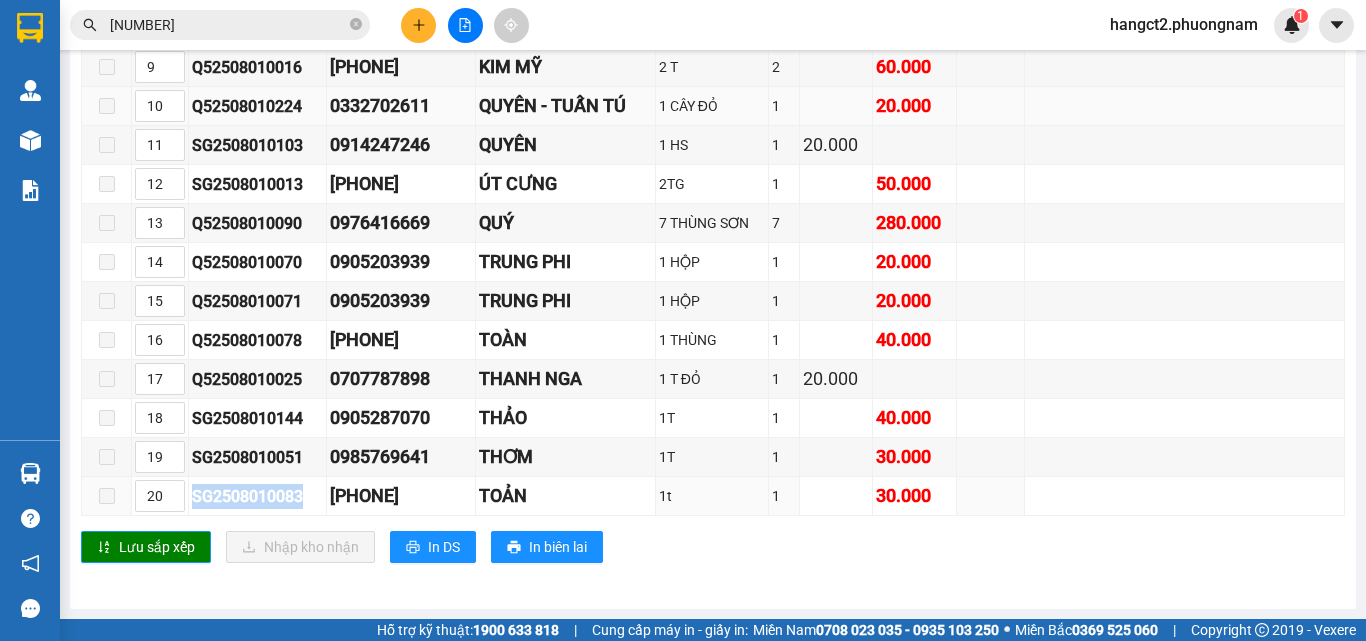 copy on "SG2508010083" 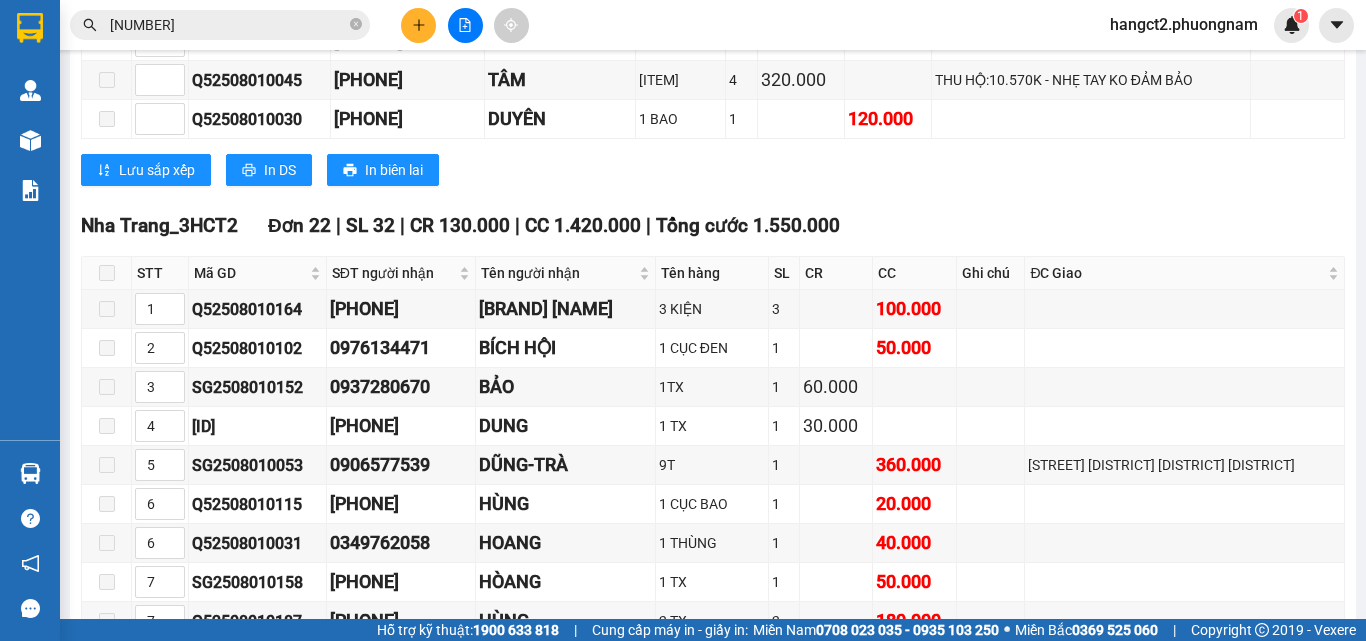 scroll, scrollTop: 15839, scrollLeft: 0, axis: vertical 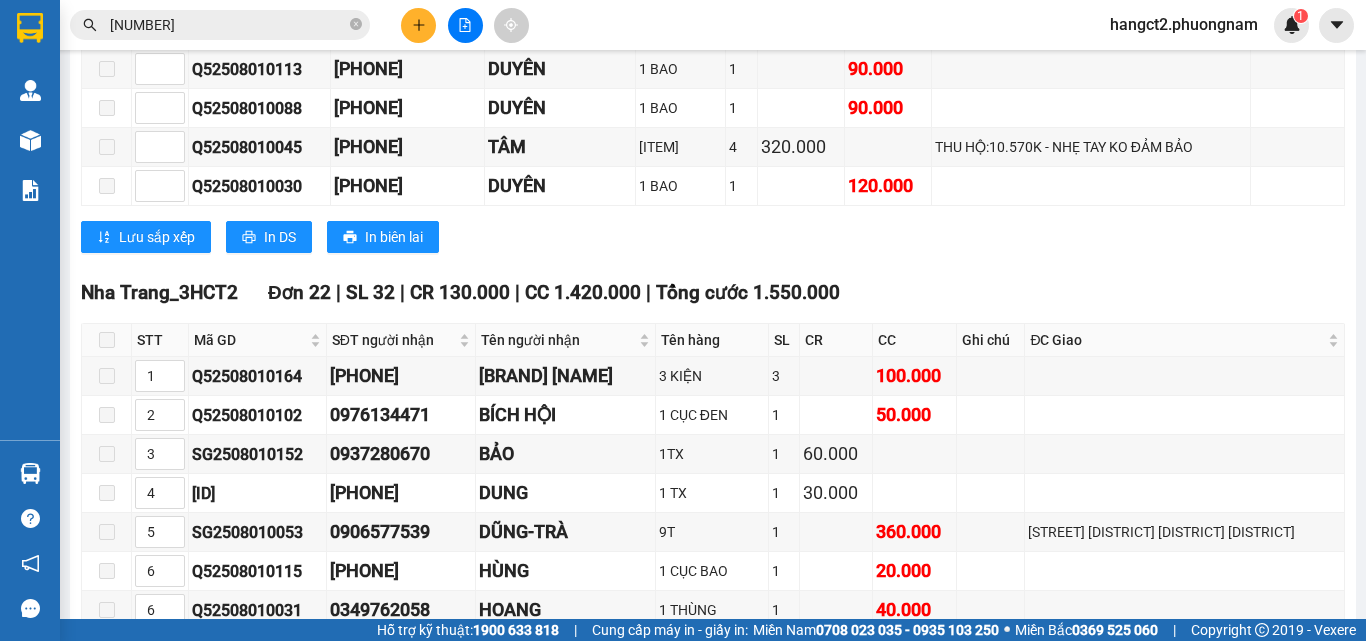 click on "[NUMBER]" at bounding box center [228, 25] 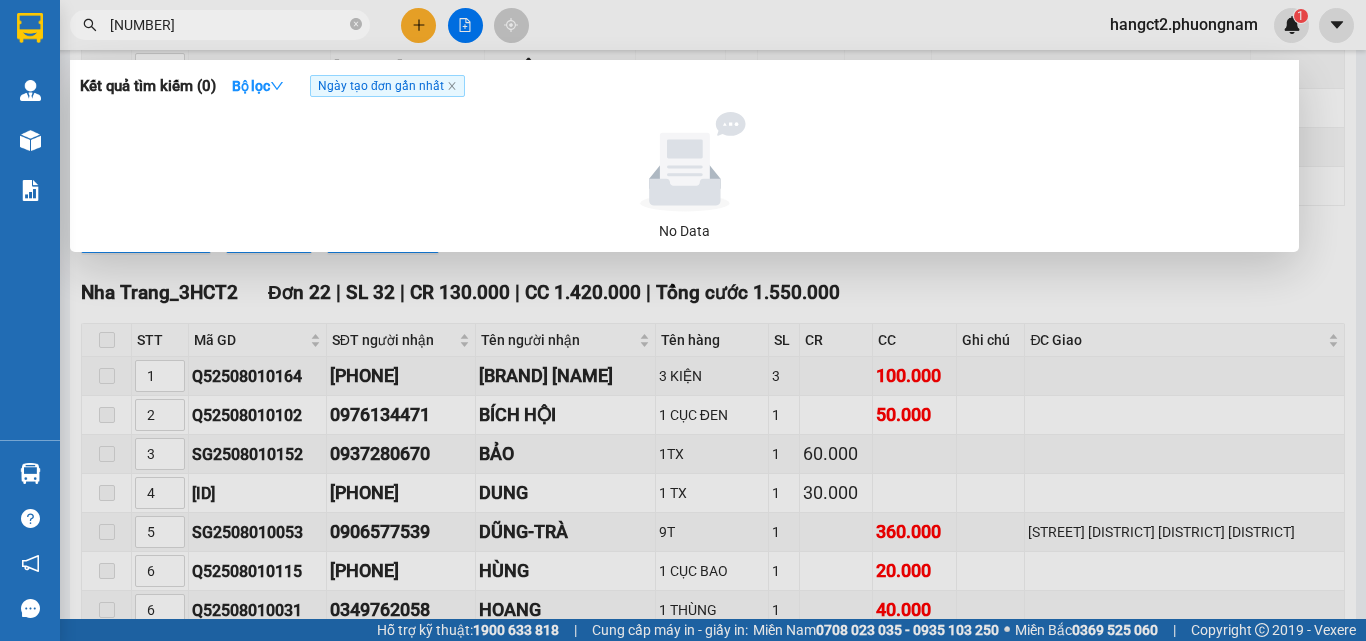 click at bounding box center (683, 320) 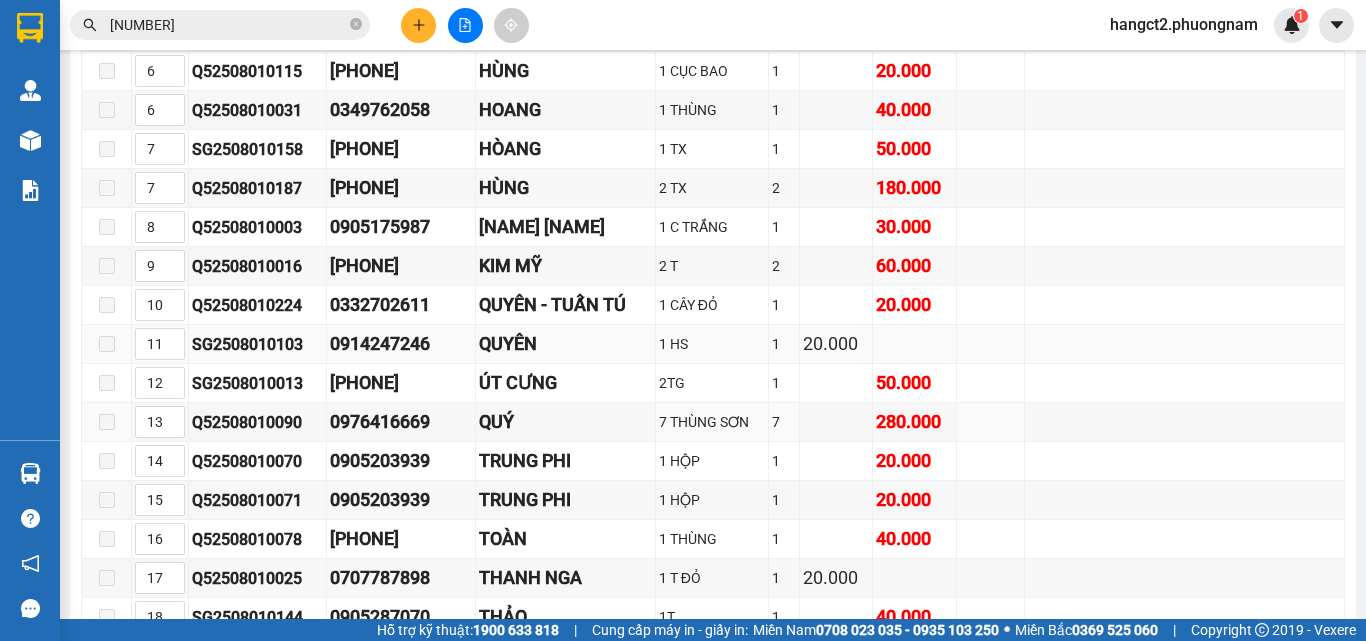 scroll, scrollTop: 16439, scrollLeft: 0, axis: vertical 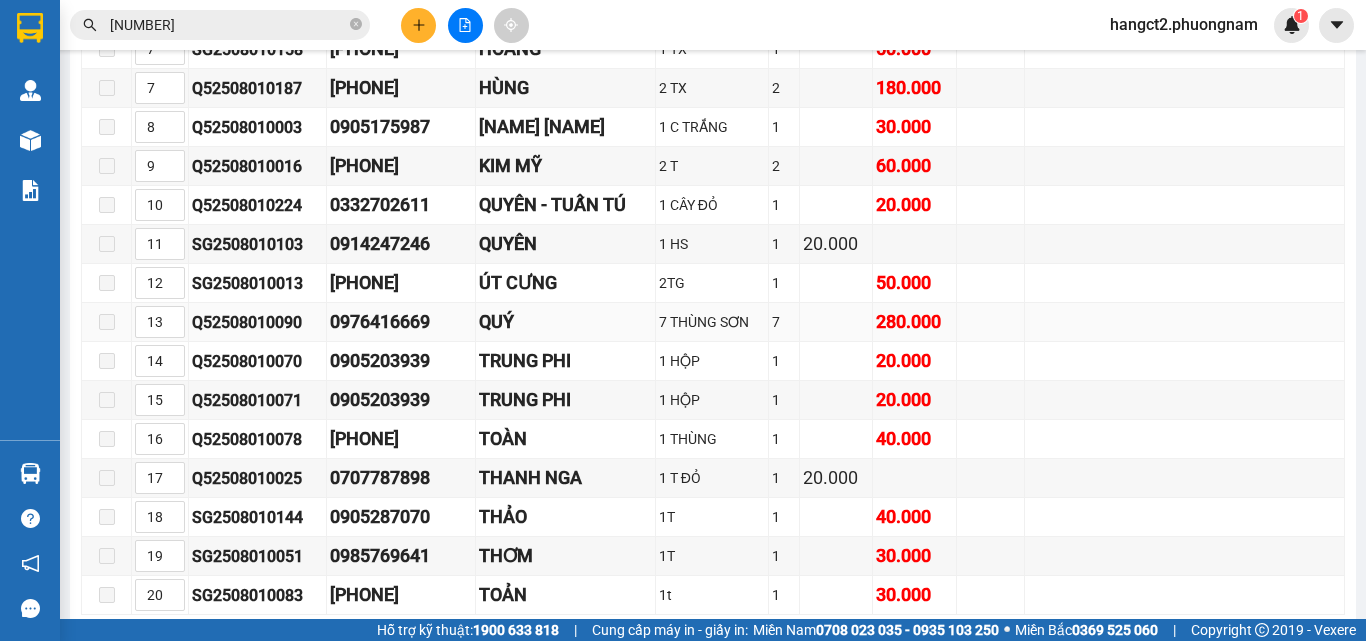 click on "Q52508010090" at bounding box center (257, 322) 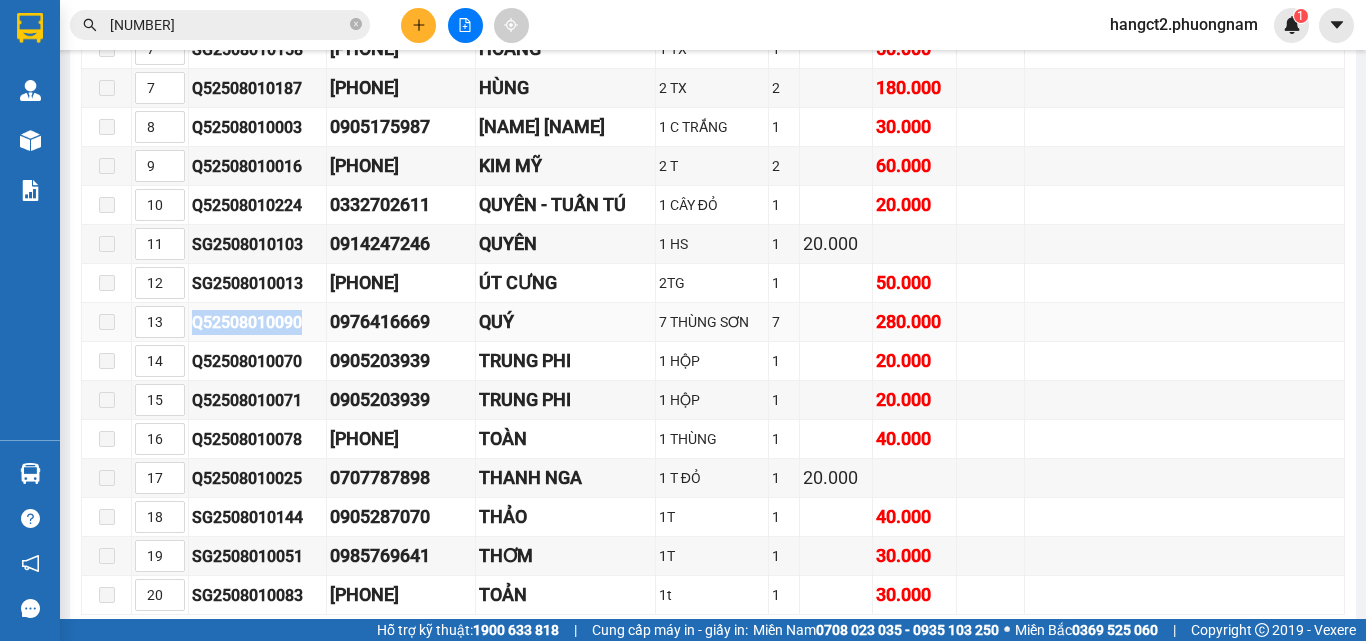 click on "Q52508010090" at bounding box center [257, 322] 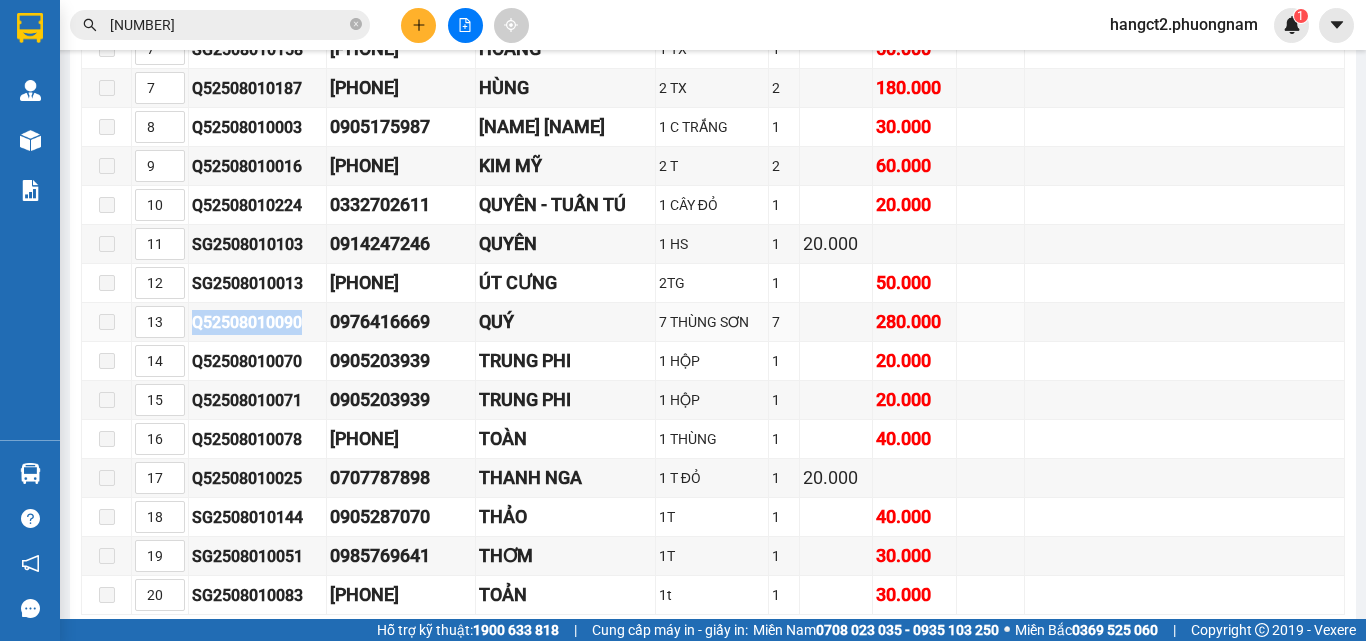 copy on "Q52508010090" 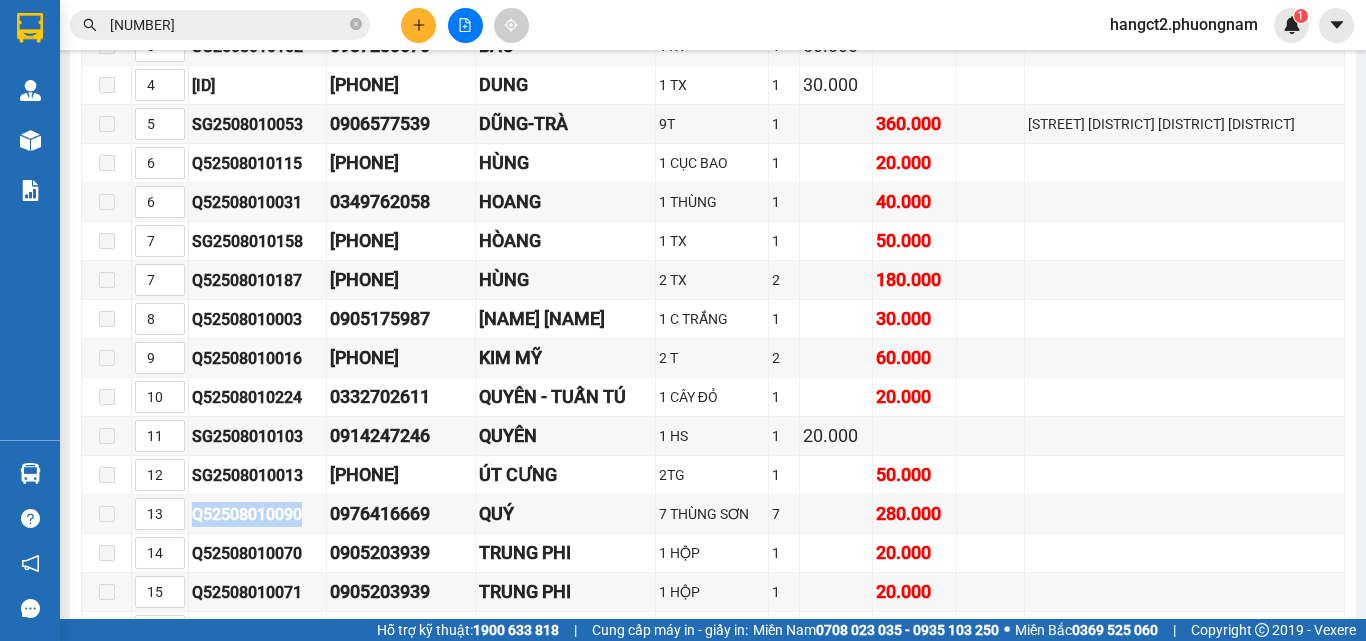 scroll, scrollTop: 16139, scrollLeft: 0, axis: vertical 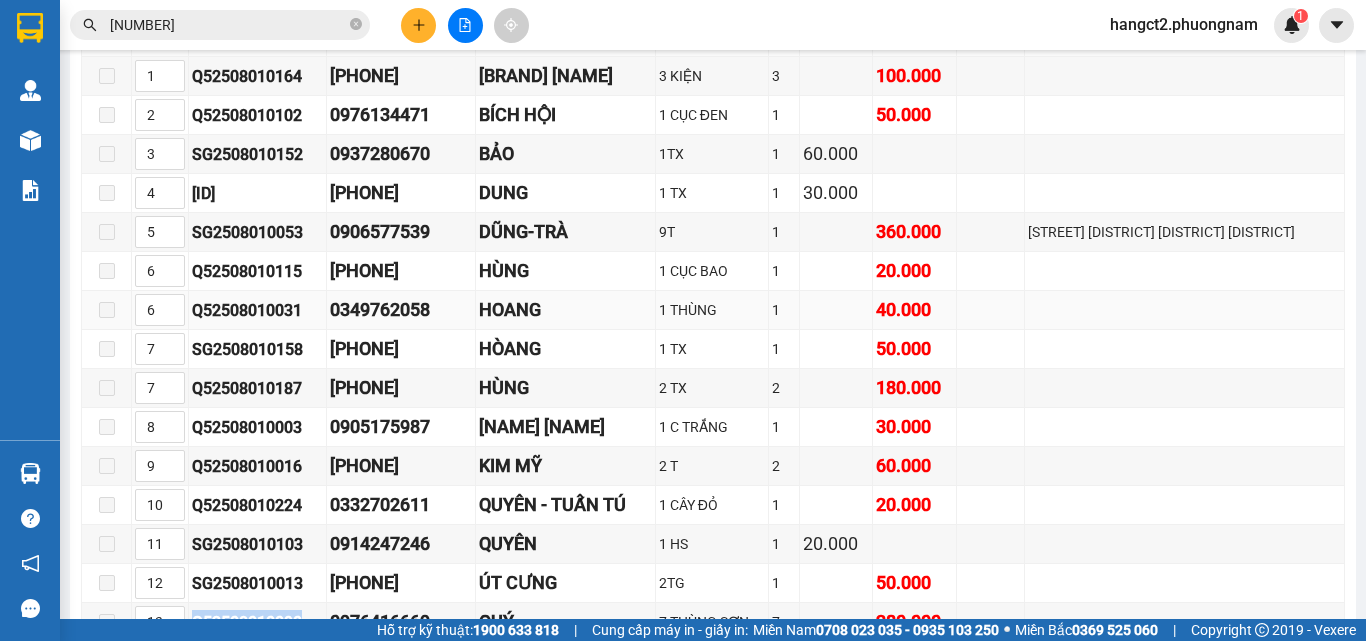 click on "Q52508010031" at bounding box center [257, 310] 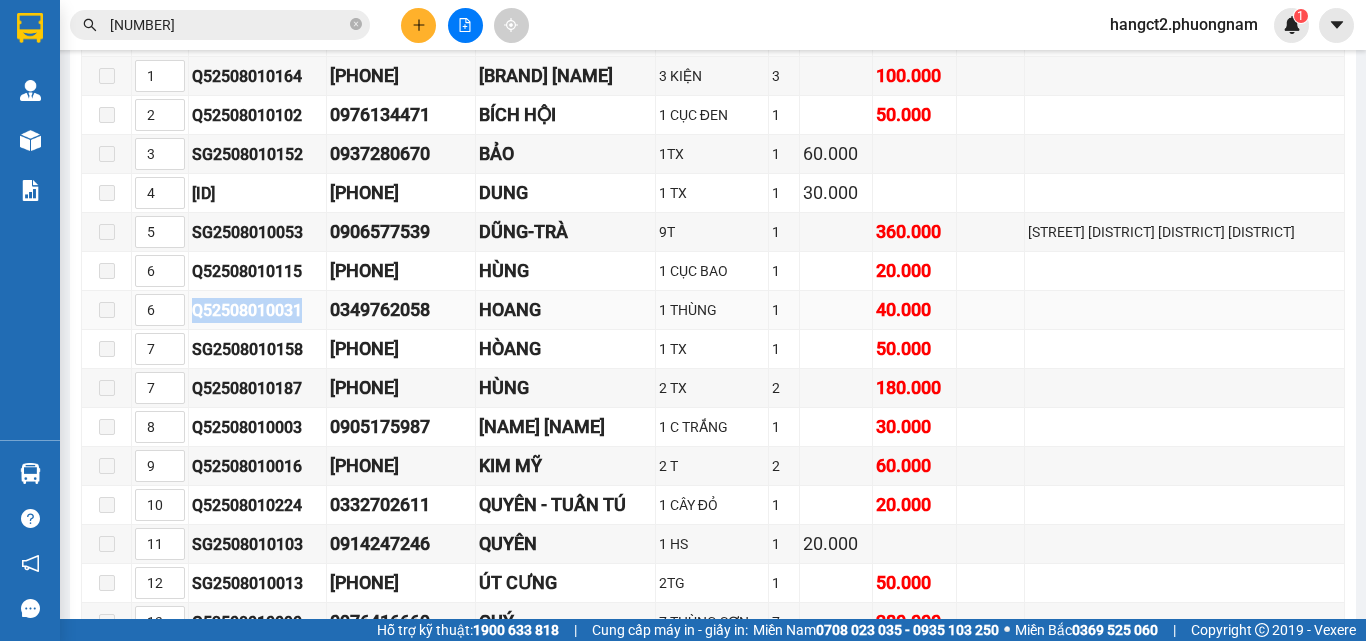 click on "Q52508010031" at bounding box center (257, 310) 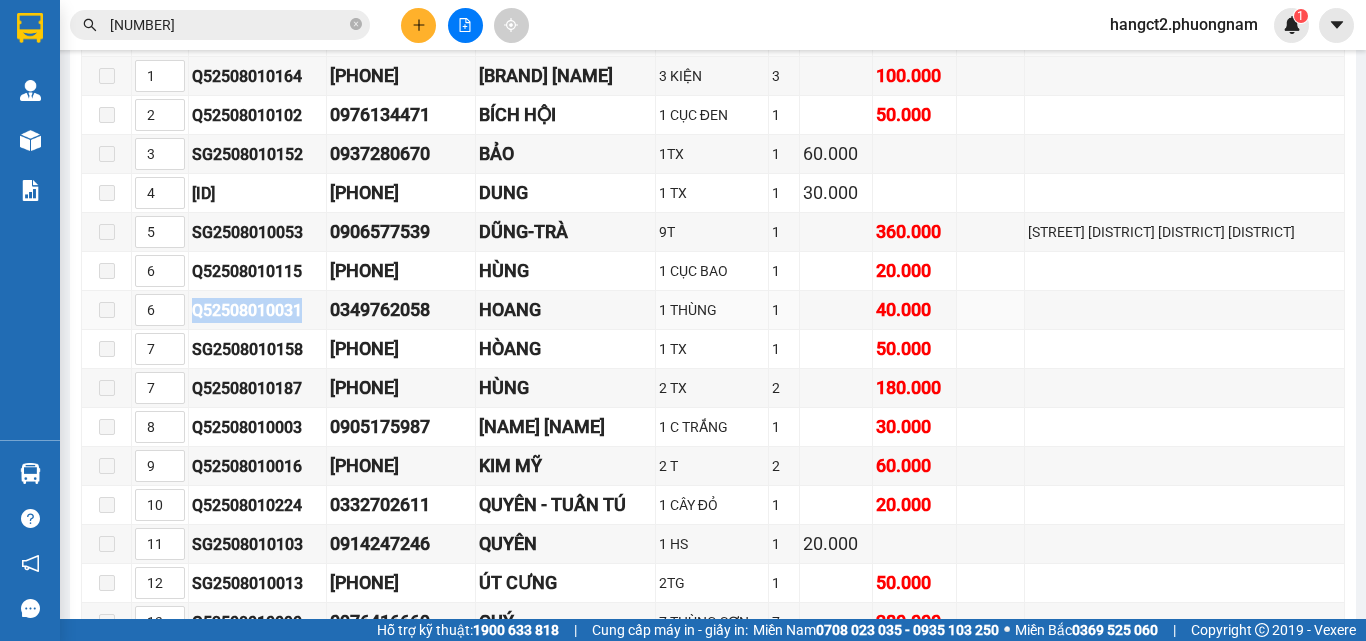 copy on "Q52508010031" 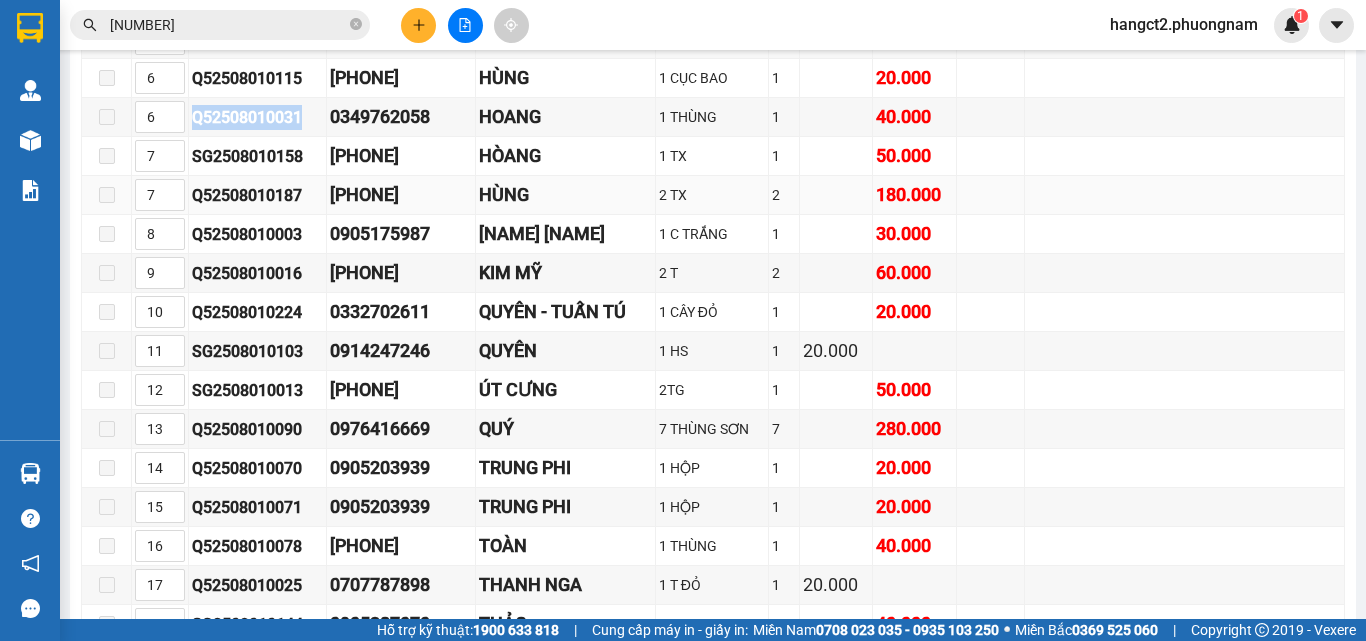 scroll, scrollTop: 16539, scrollLeft: 0, axis: vertical 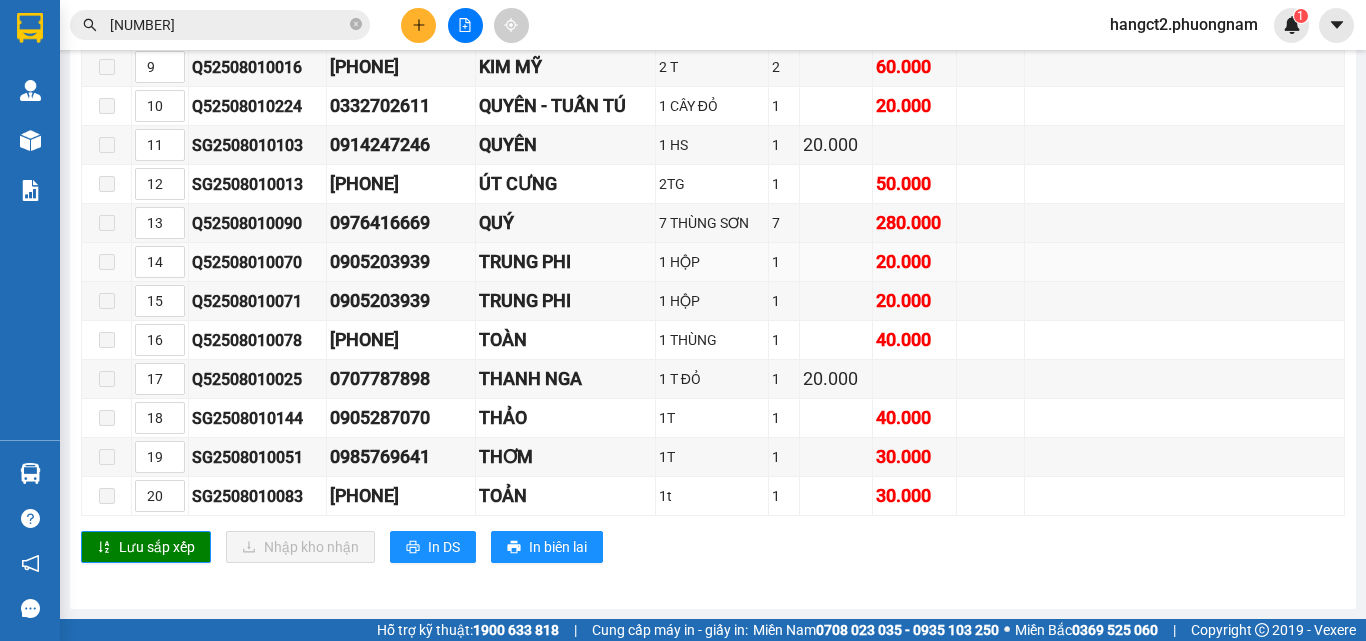 click on "Q52508010070" at bounding box center (257, 262) 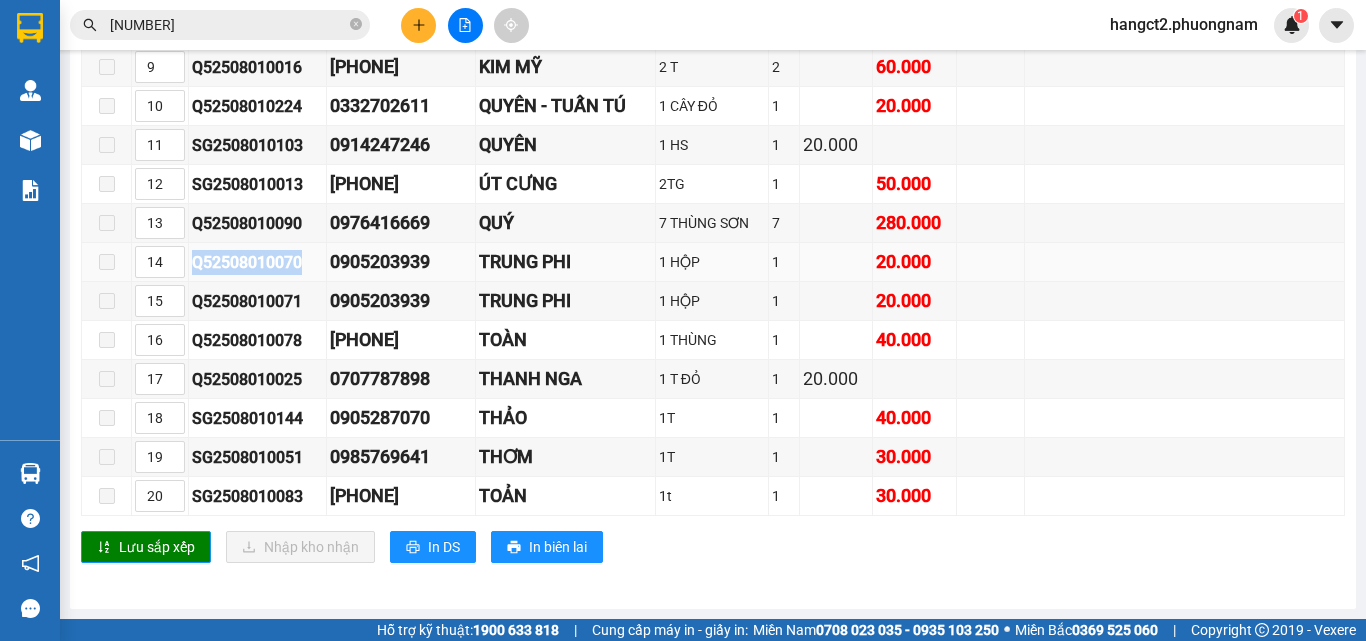 click on "Q52508010070" at bounding box center [257, 262] 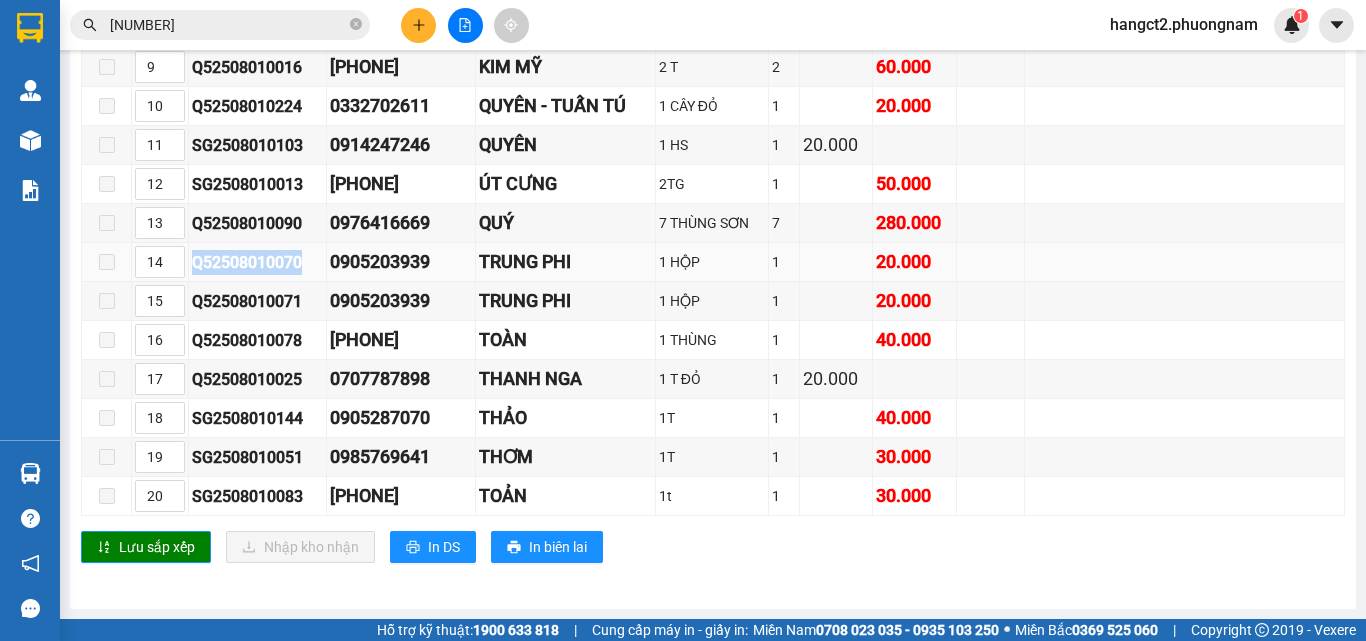 copy on "Q52508010070" 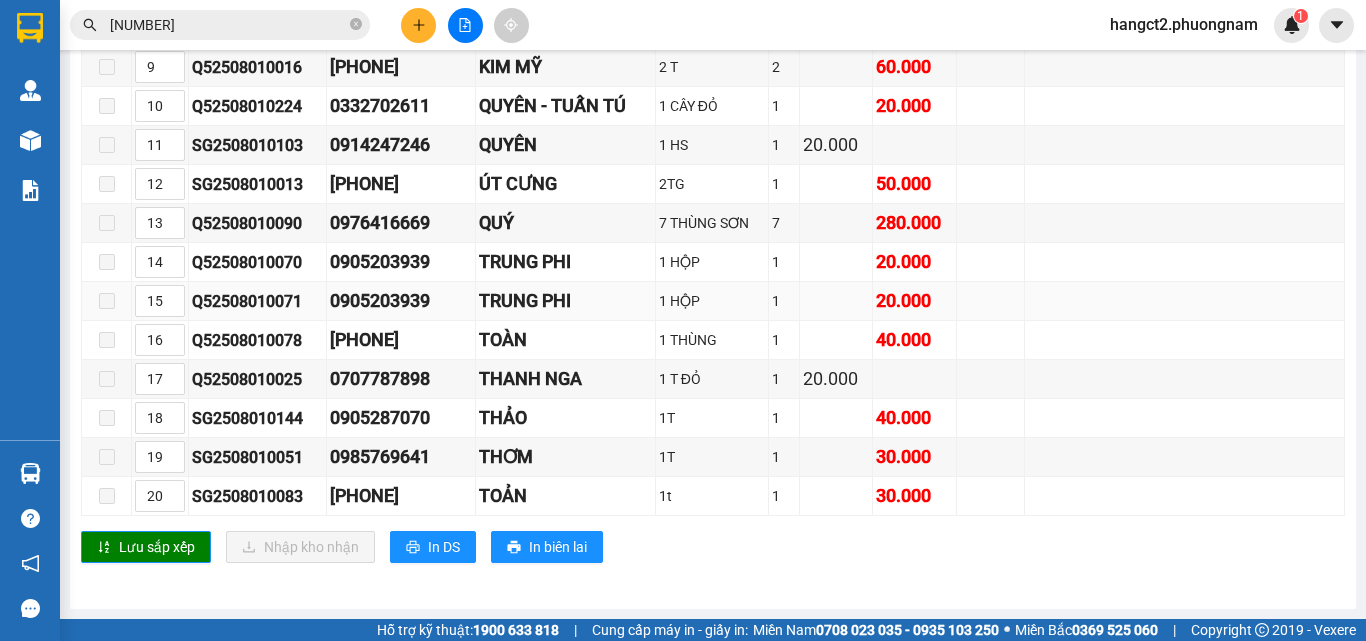click on "Q52508010071" at bounding box center [257, 301] 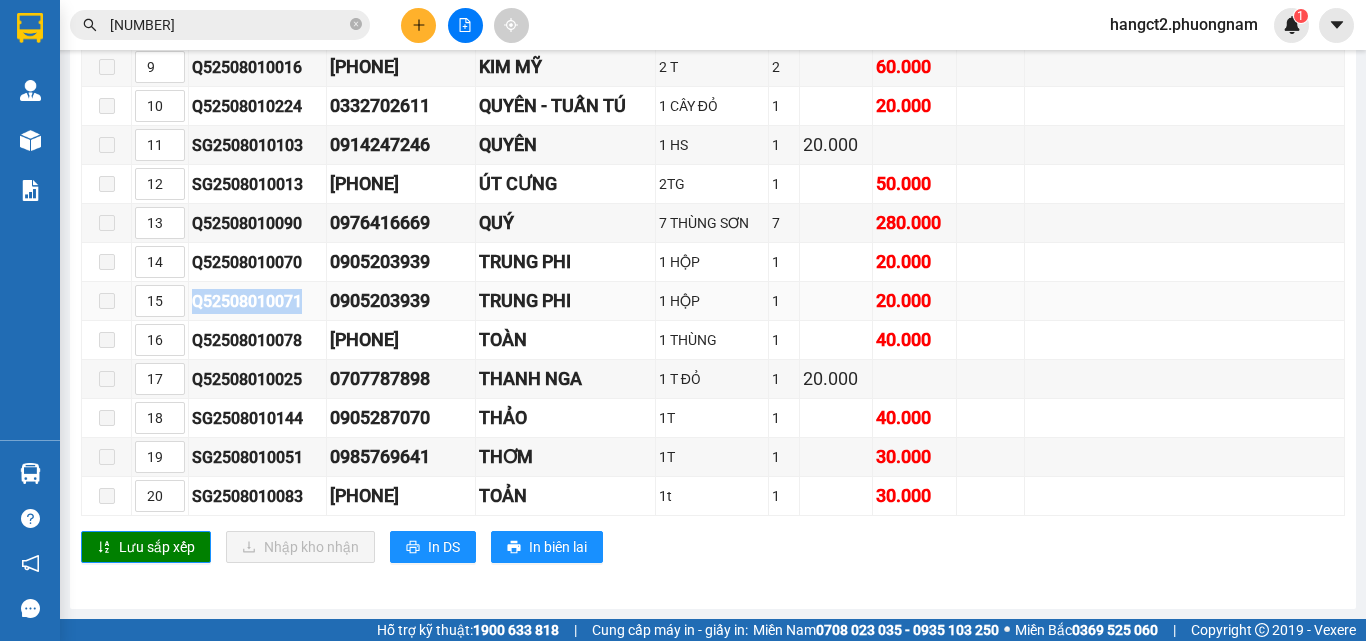 click on "Q52508010071" at bounding box center [257, 301] 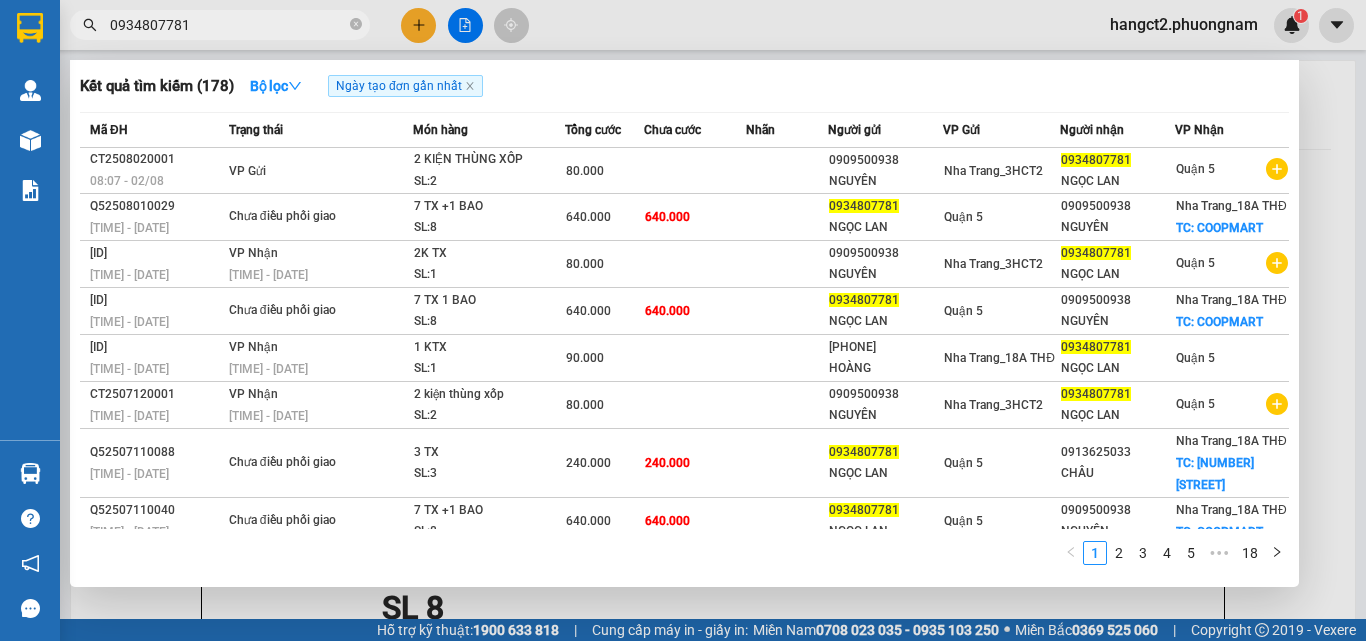 scroll, scrollTop: 0, scrollLeft: 0, axis: both 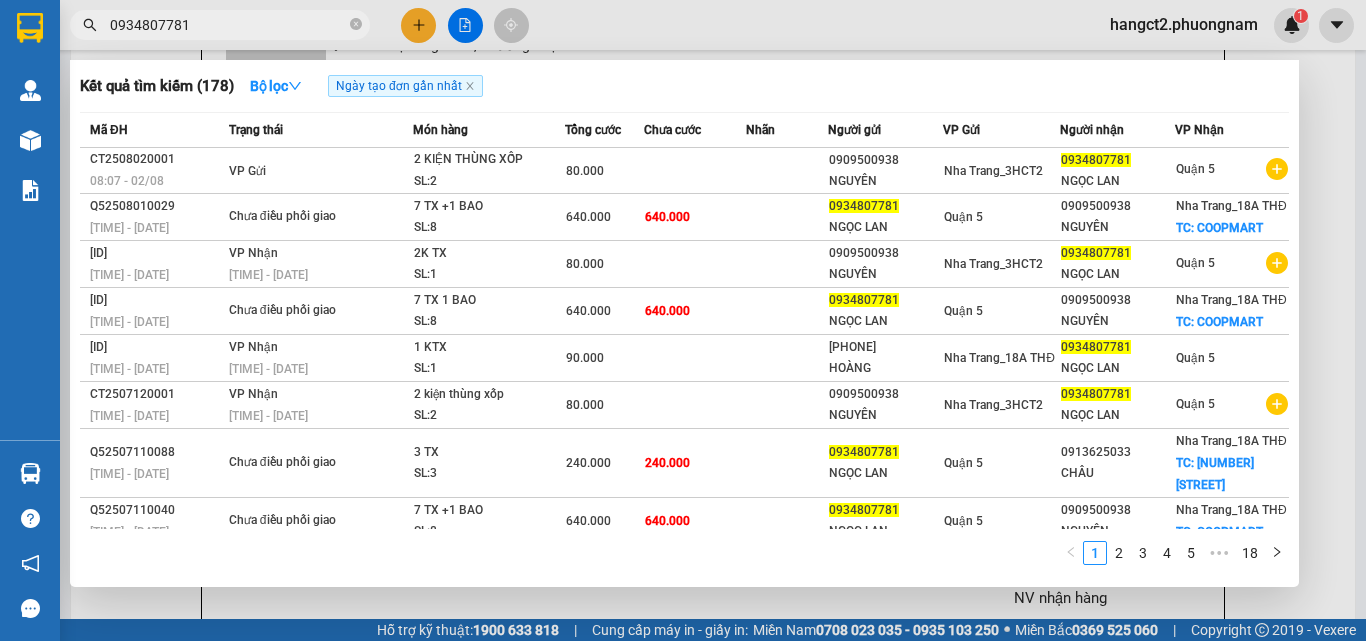 click on "0934807781" at bounding box center [228, 25] 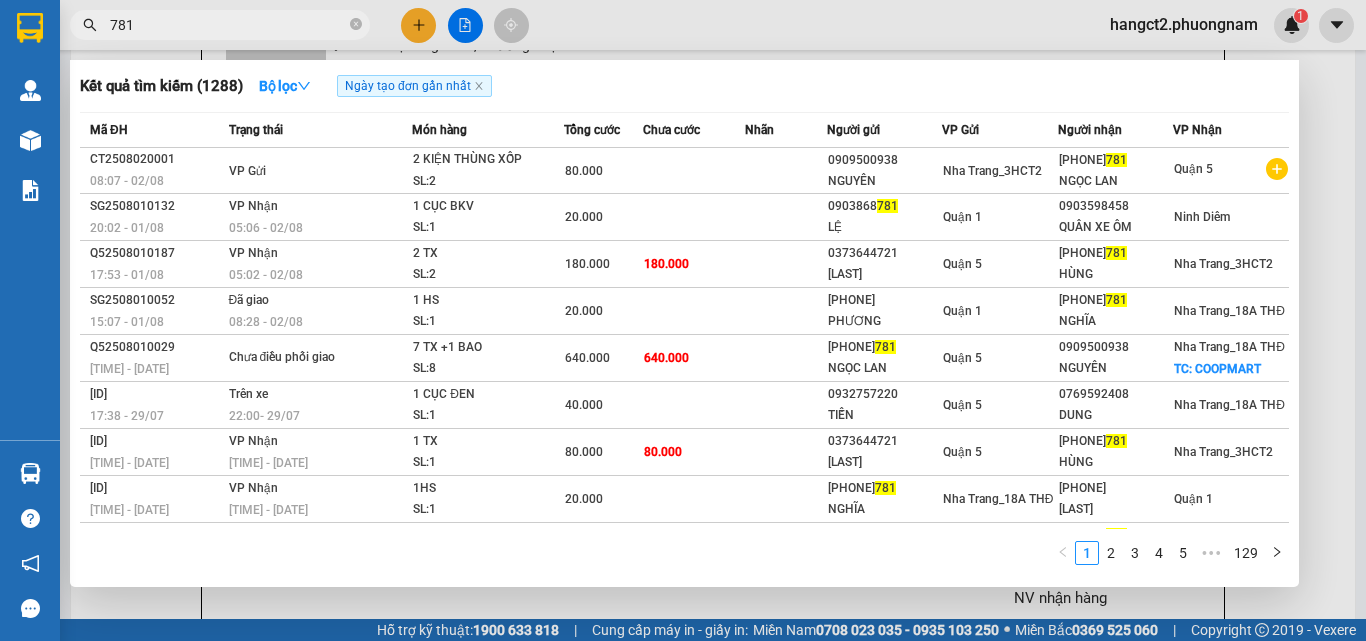 click at bounding box center (683, 320) 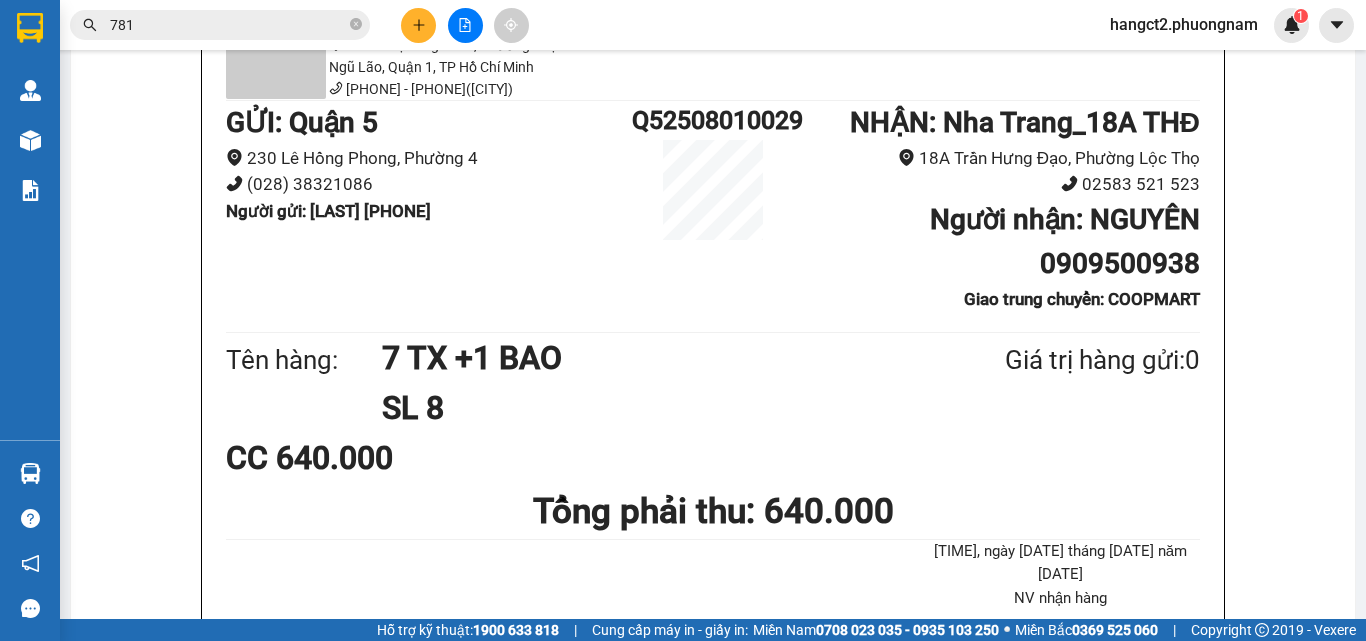 click on "781" at bounding box center [228, 25] 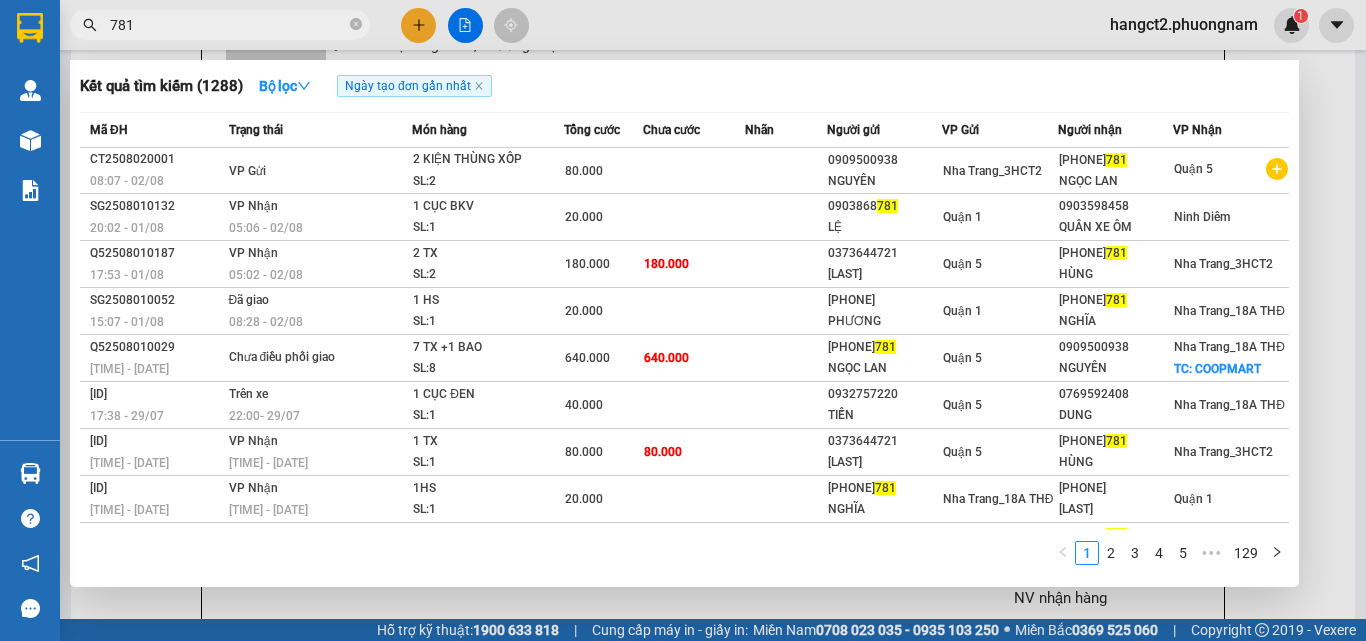 click on "781" at bounding box center (228, 25) 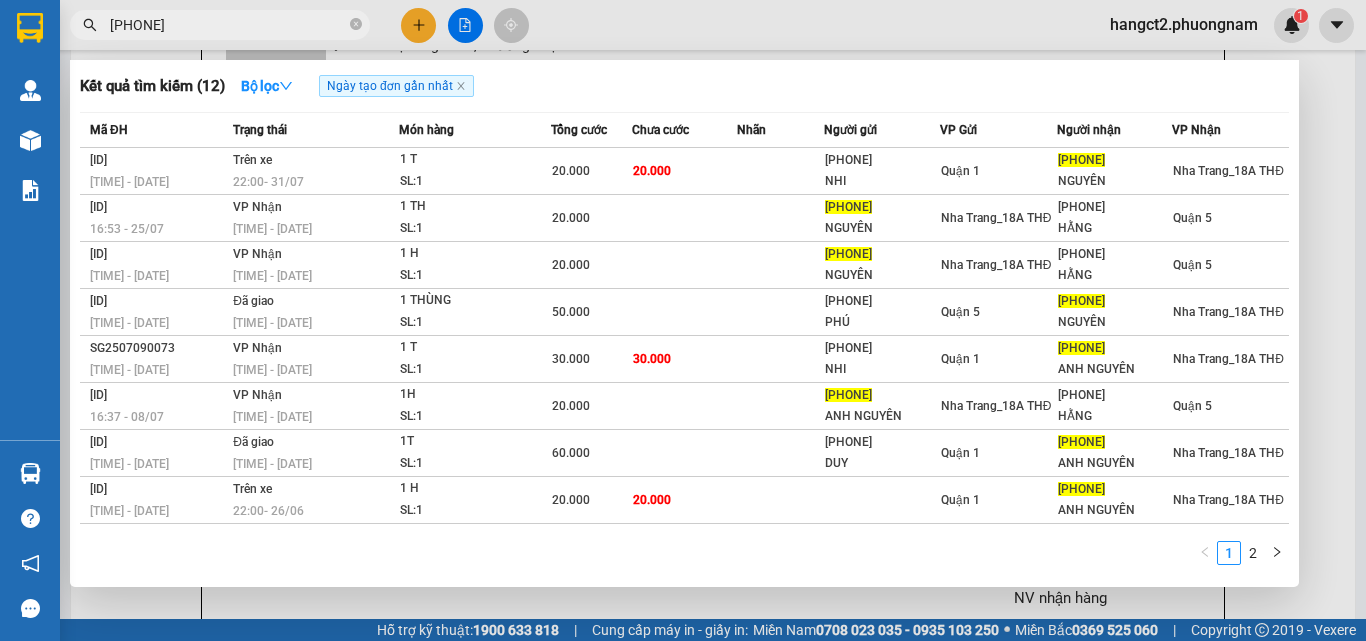 click on "0397891931" at bounding box center (228, 25) 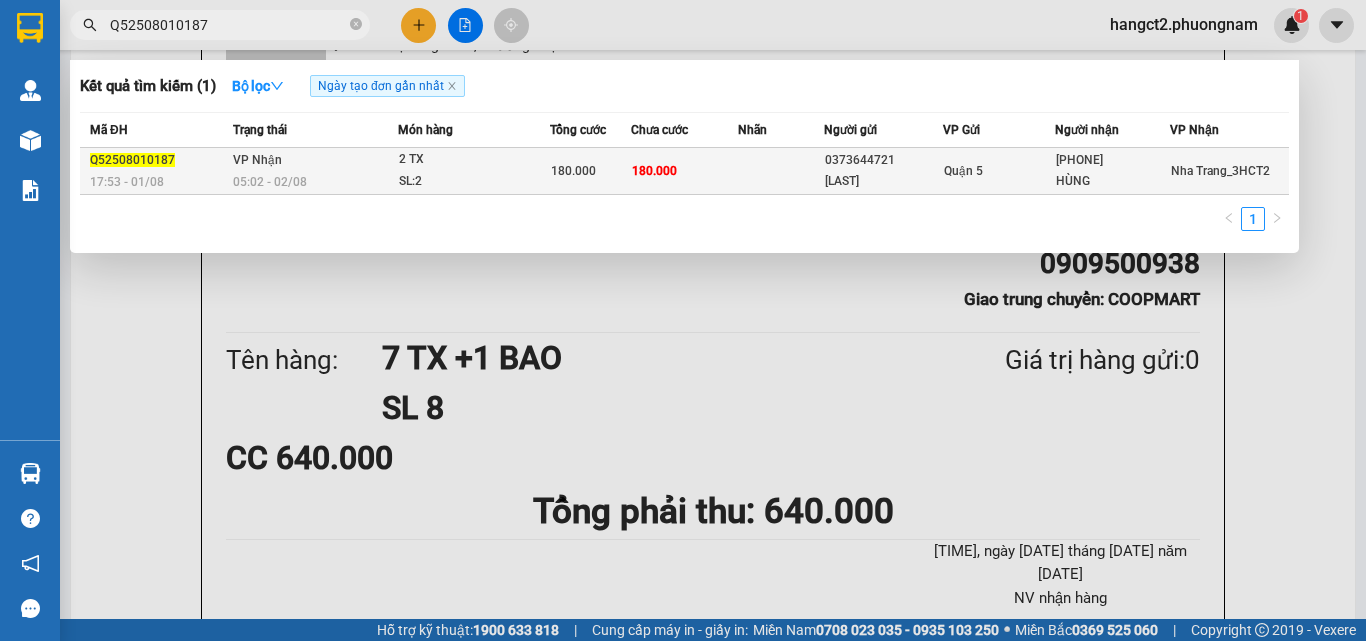 type on "Q52508010187" 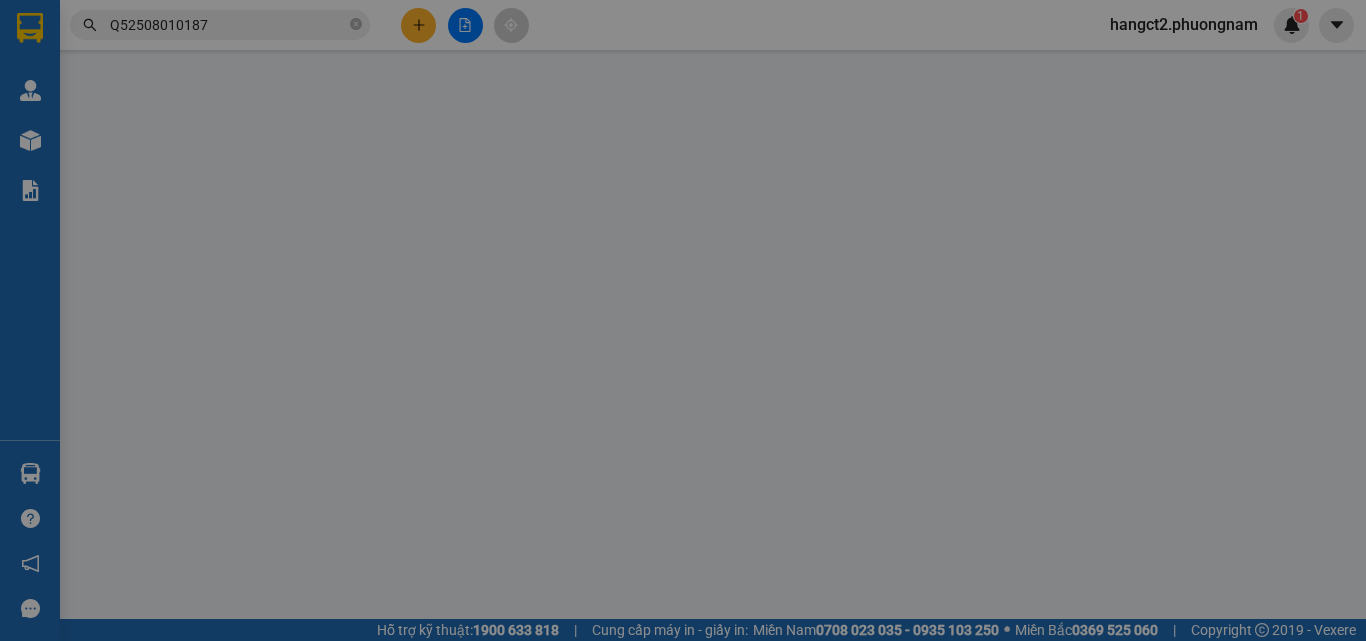 scroll, scrollTop: 0, scrollLeft: 0, axis: both 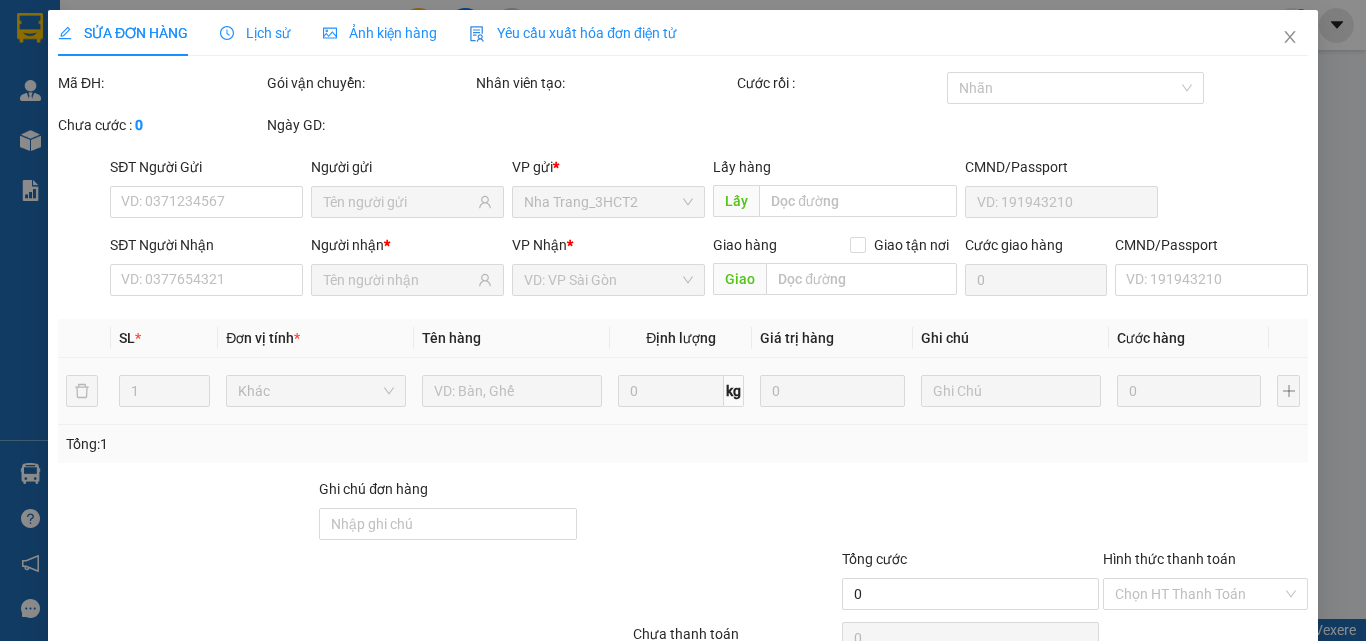 type on "0373644721" 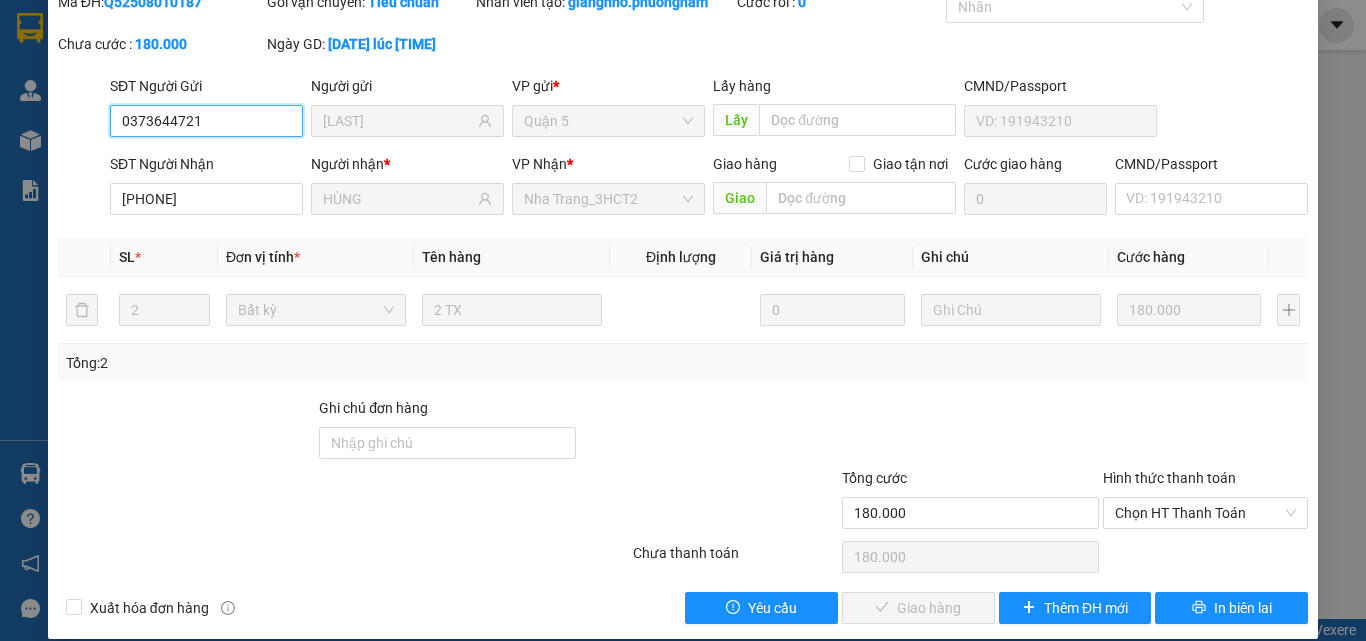 scroll, scrollTop: 101, scrollLeft: 0, axis: vertical 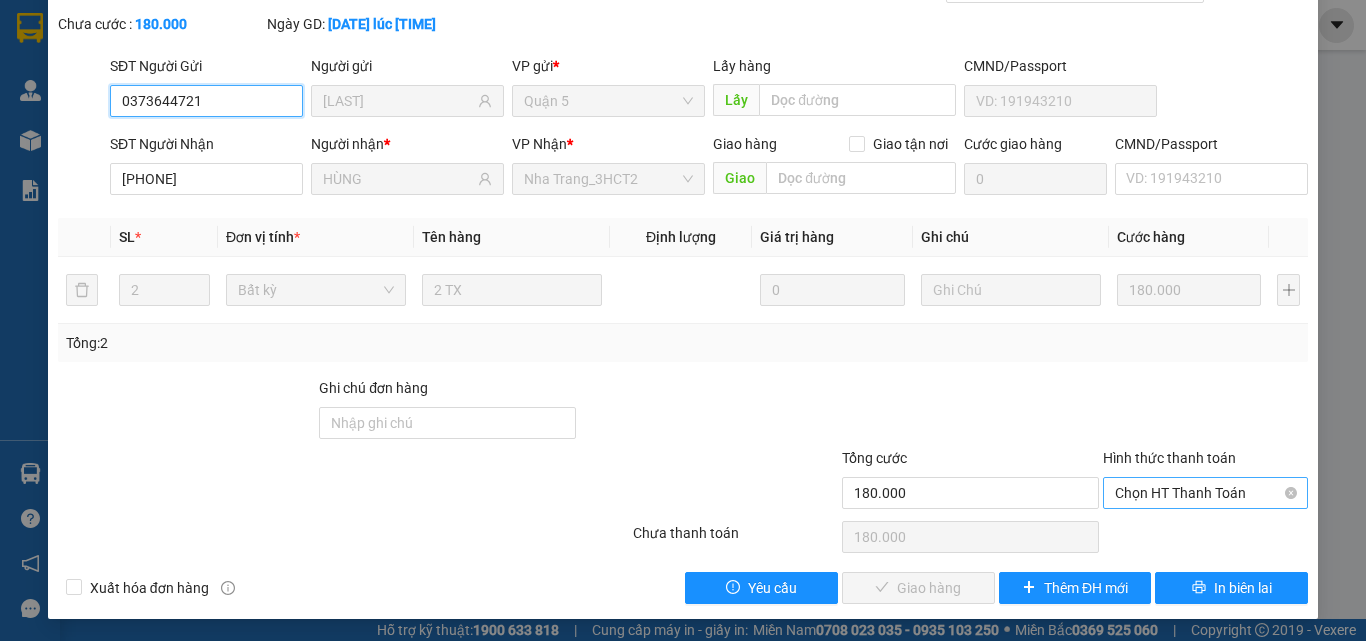 click on "Chọn HT Thanh Toán" at bounding box center (1205, 493) 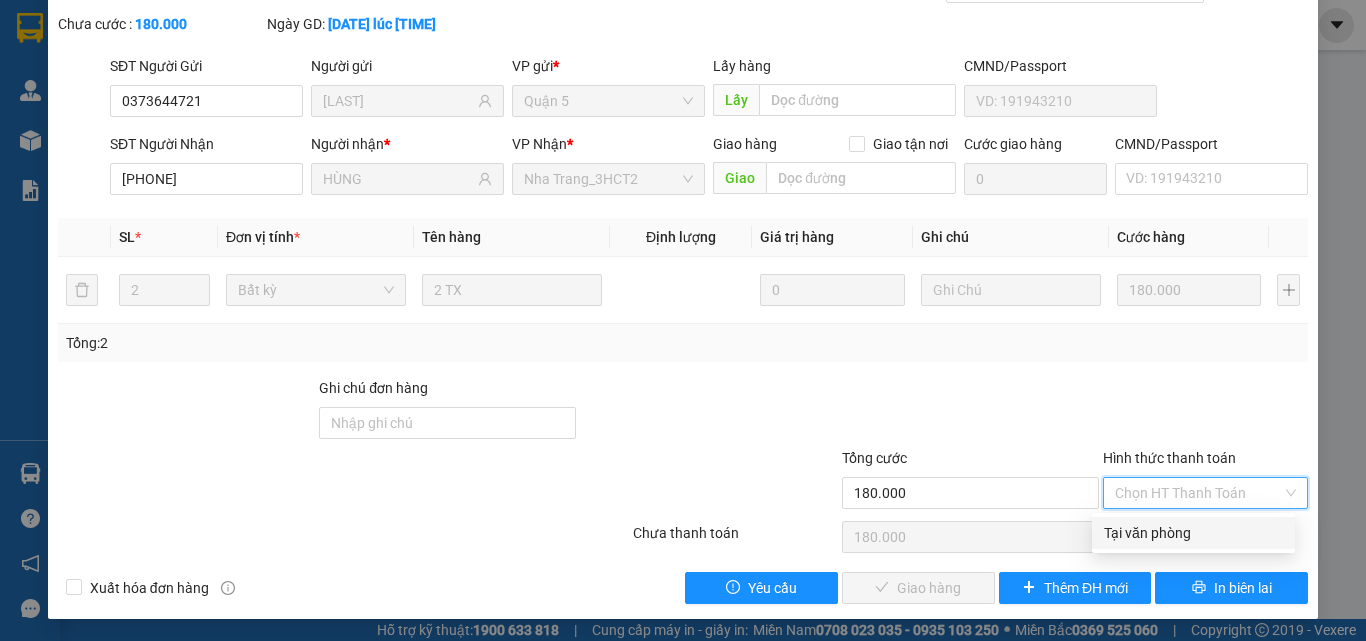 click on "Tại văn phòng" at bounding box center [1193, 533] 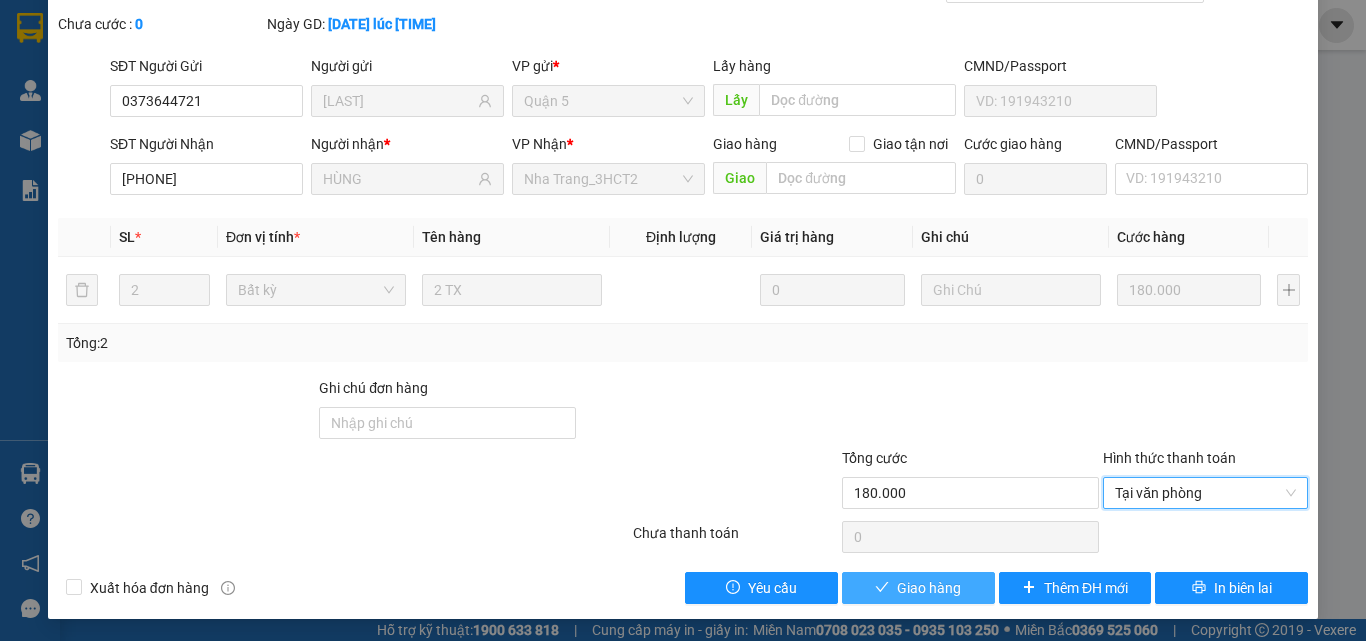 click on "Giao hàng" at bounding box center (918, 588) 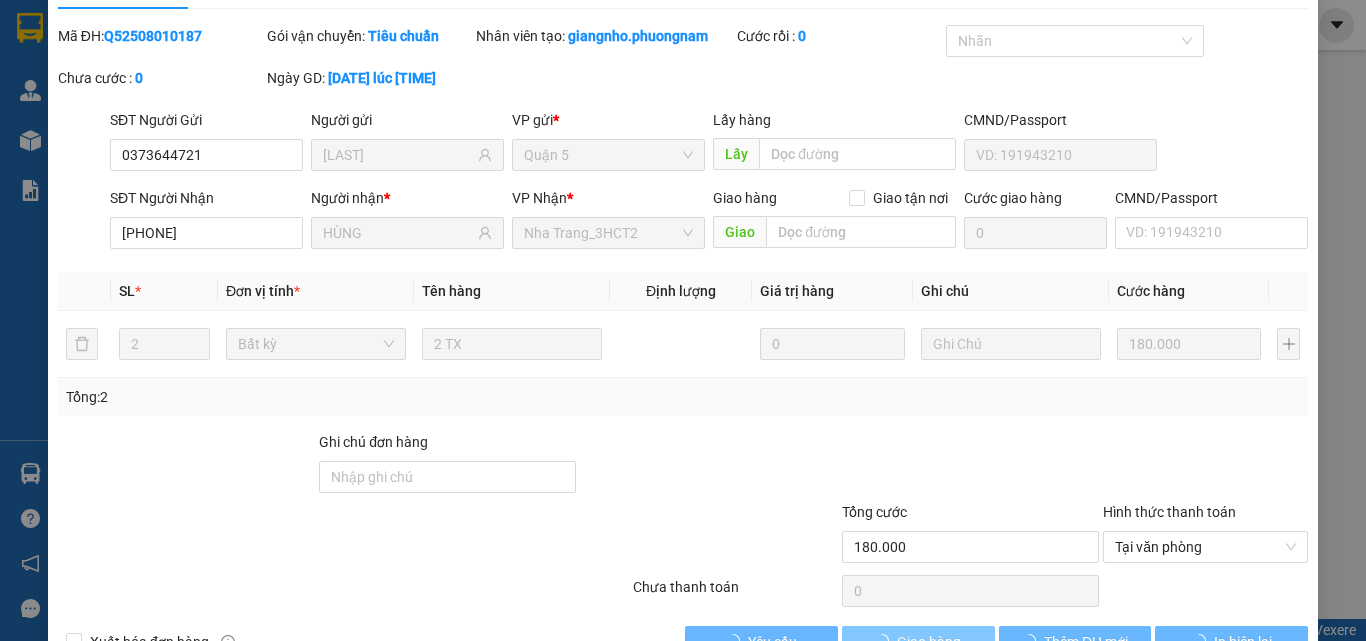 scroll, scrollTop: 0, scrollLeft: 0, axis: both 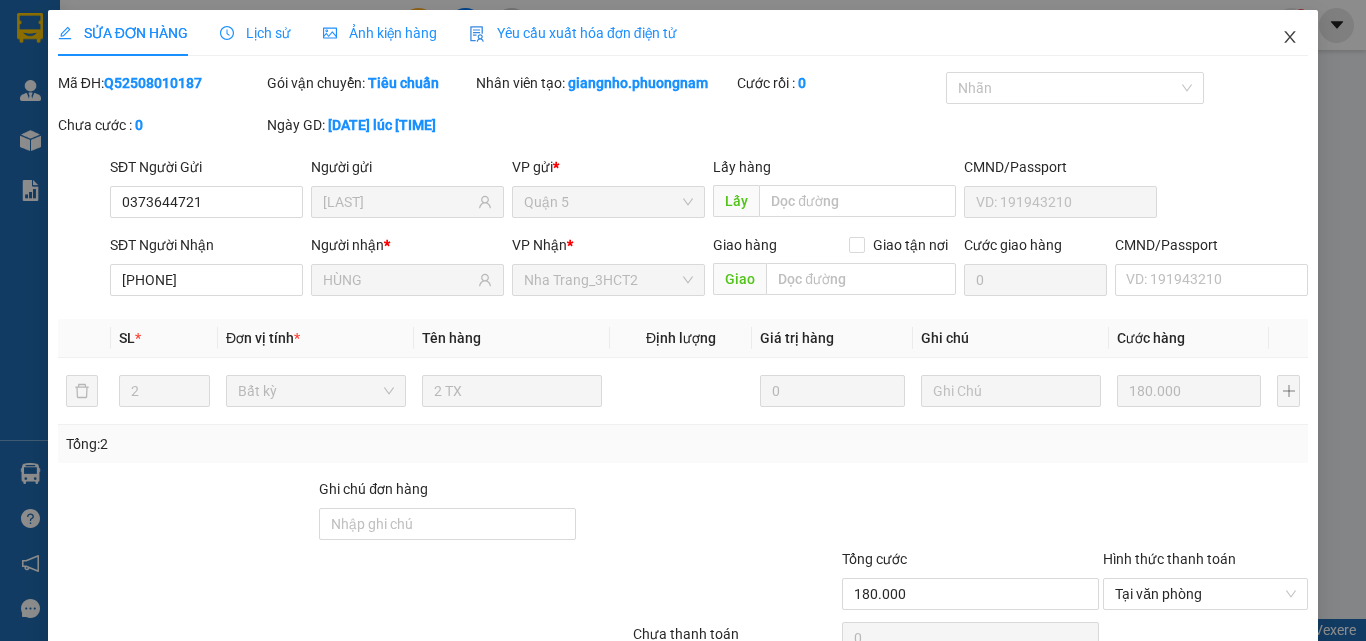 click 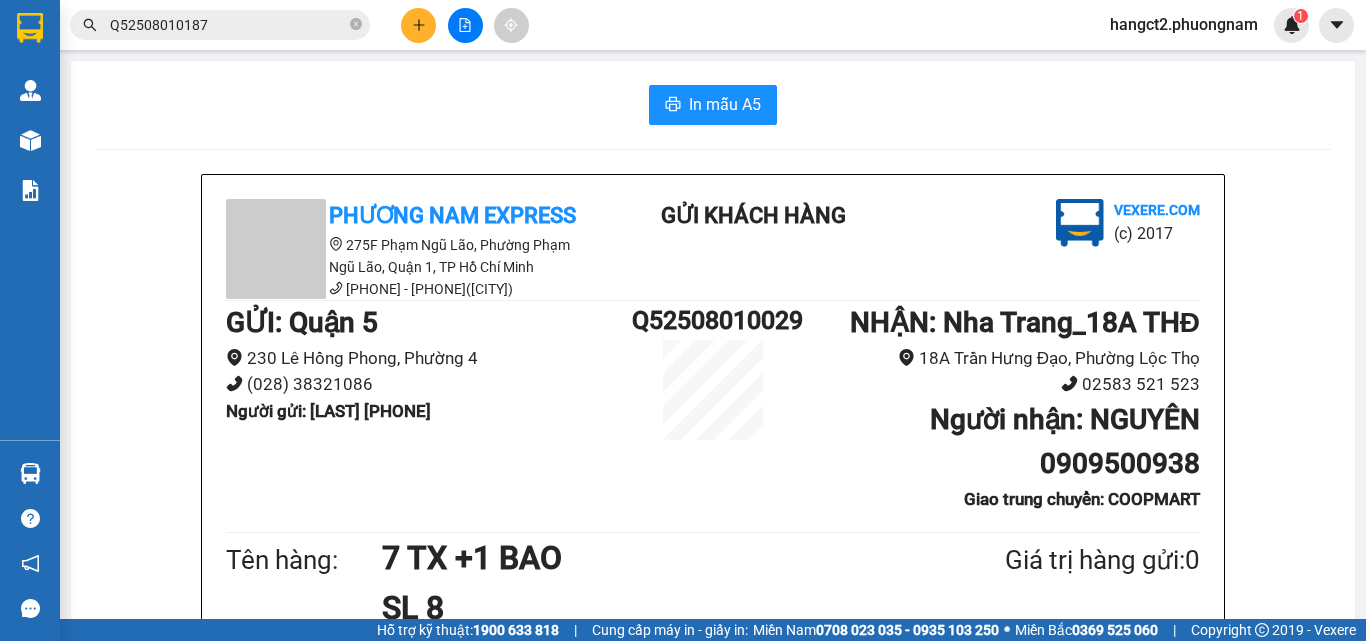 click on "Q52508010187" at bounding box center [228, 25] 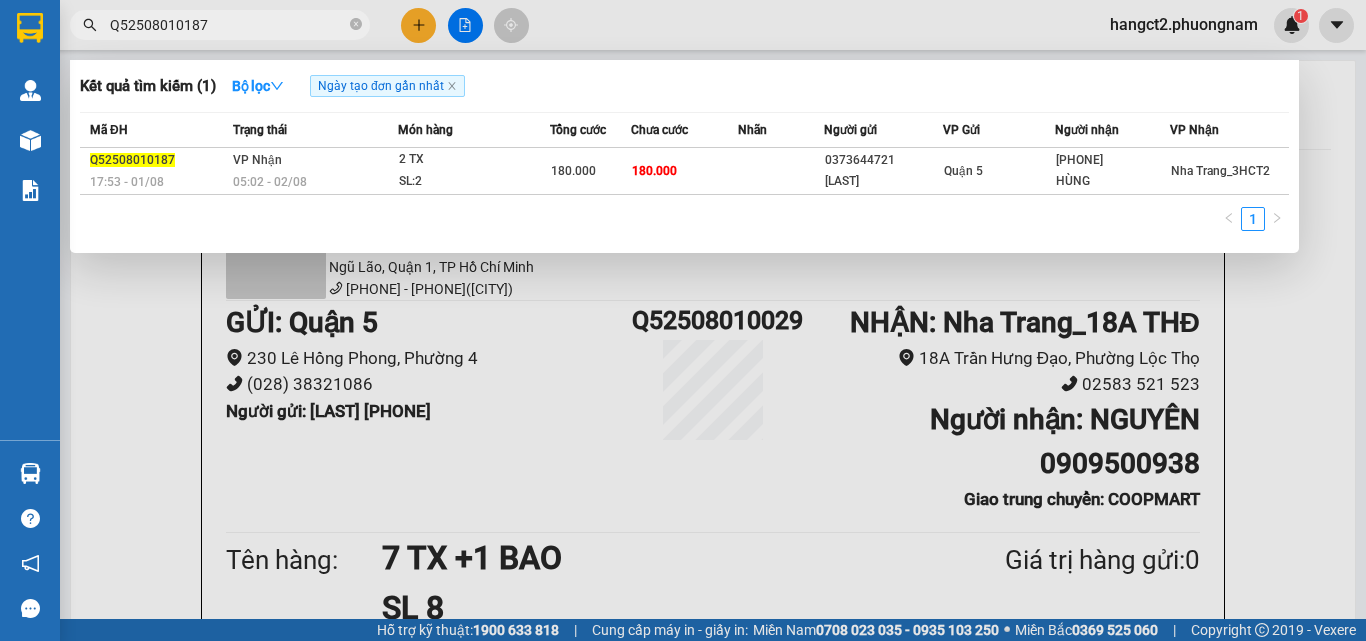 click on "Q52508010187" at bounding box center [228, 25] 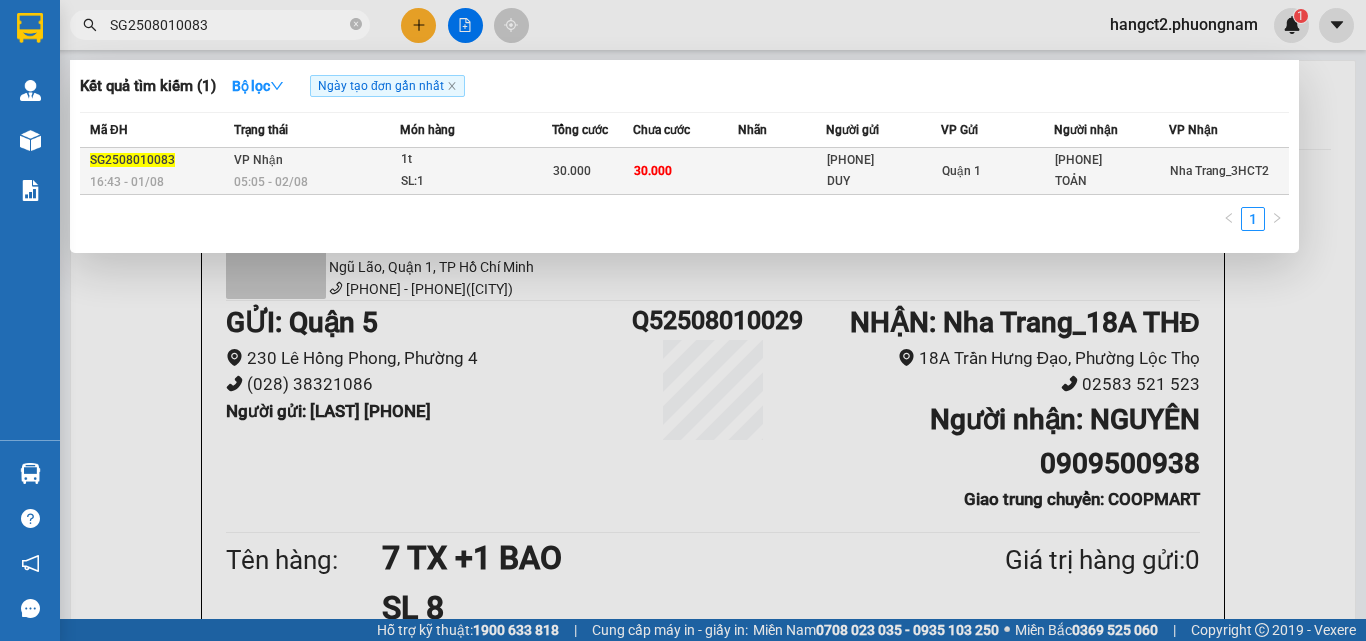 type on "SG2508010083" 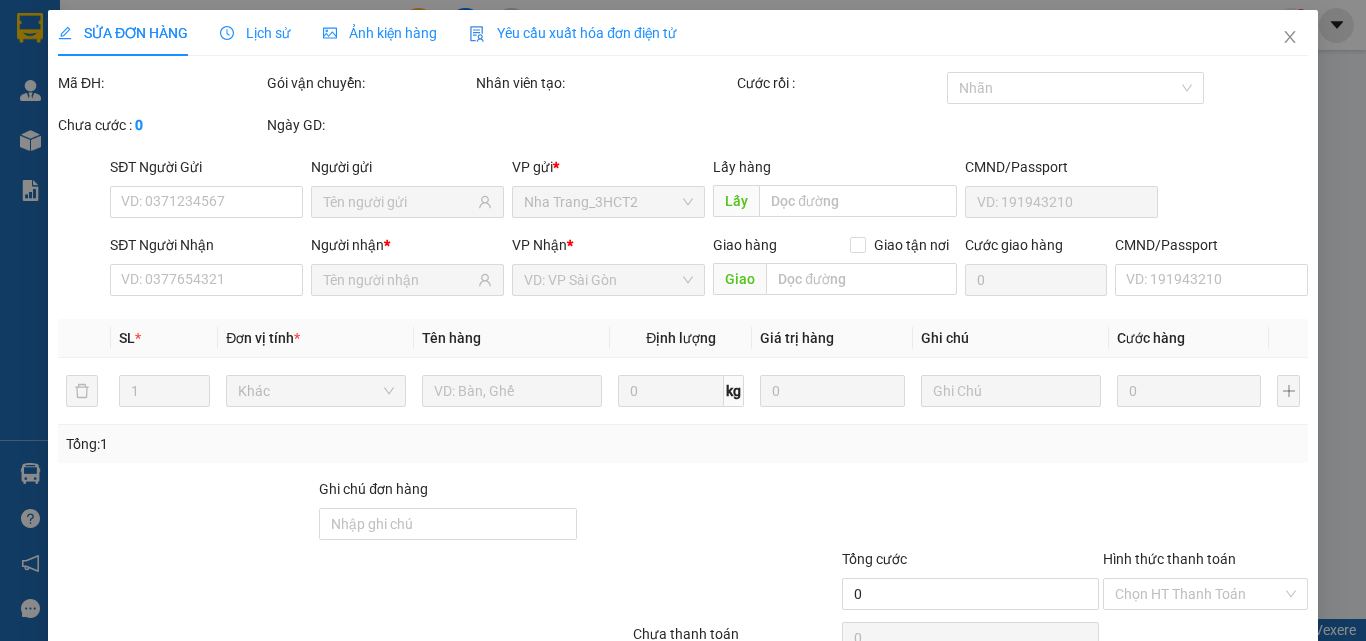 type on "0938760506" 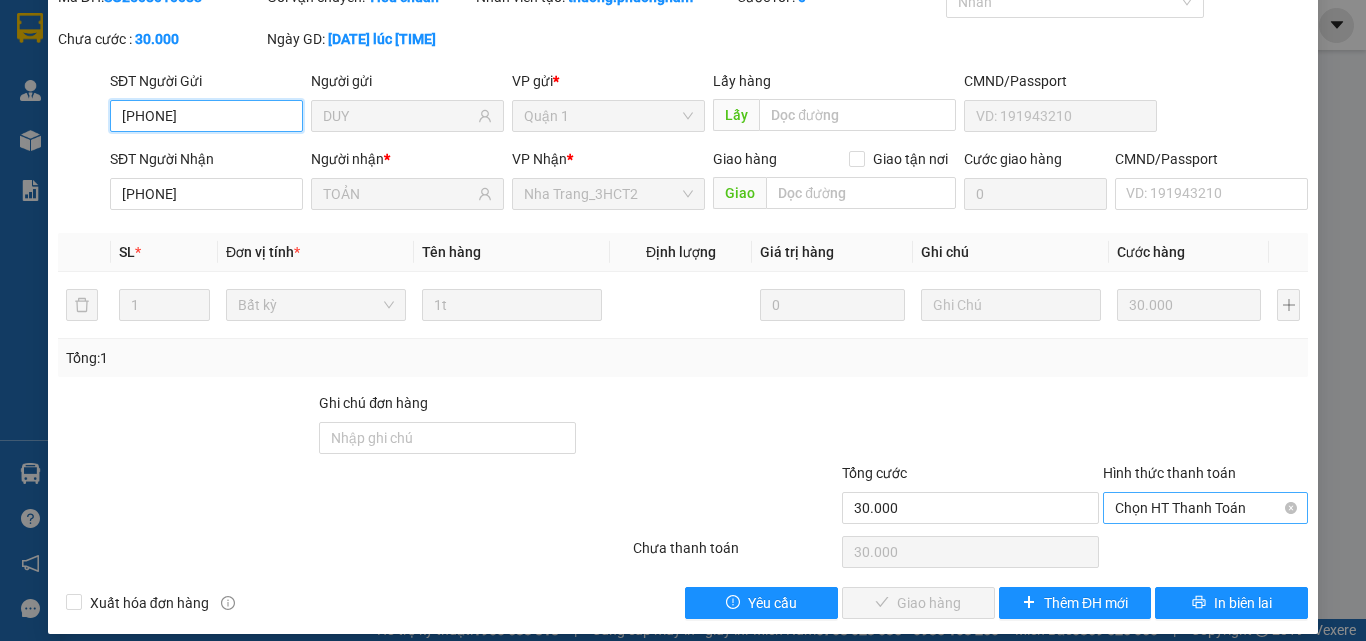 scroll, scrollTop: 103, scrollLeft: 0, axis: vertical 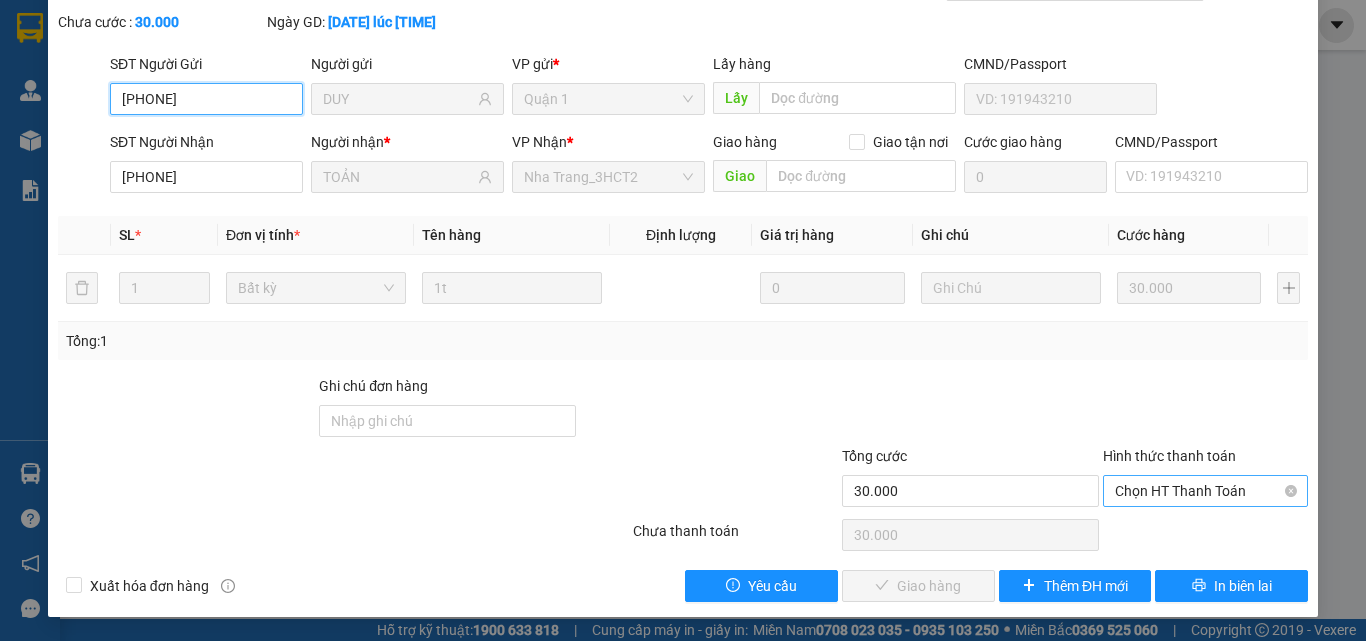 click on "Chọn HT Thanh Toán" at bounding box center [1205, 491] 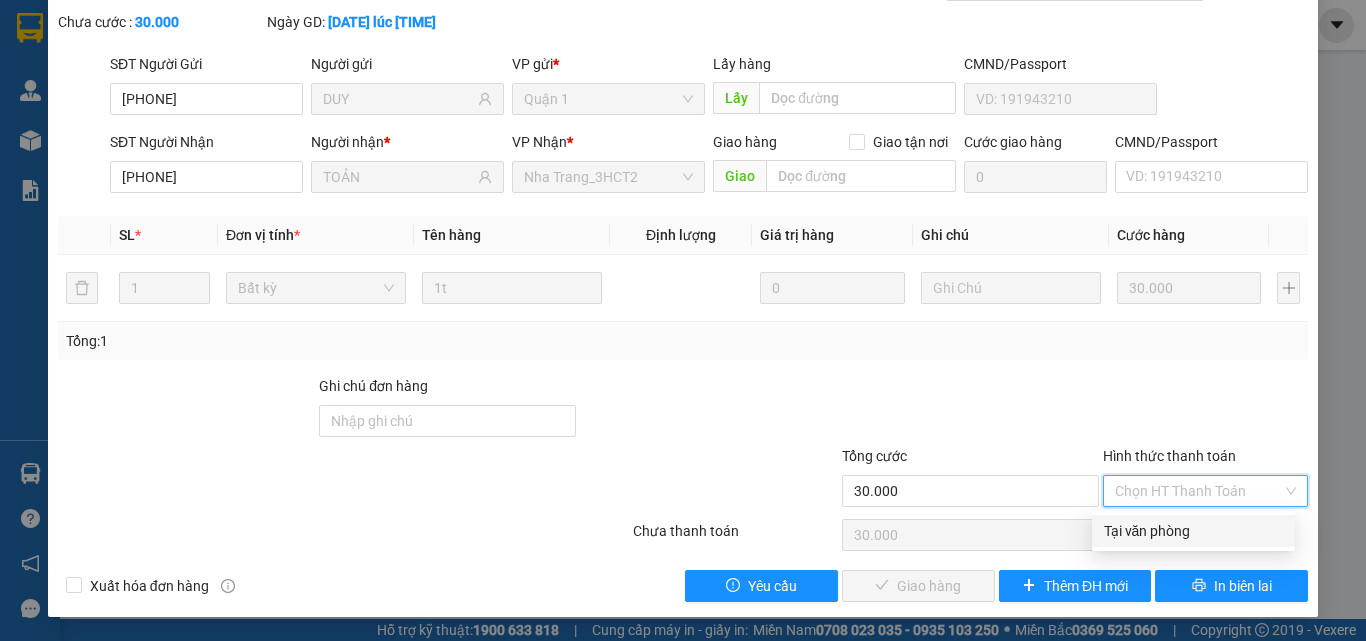 drag, startPoint x: 1185, startPoint y: 526, endPoint x: 1085, endPoint y: 545, distance: 101.788994 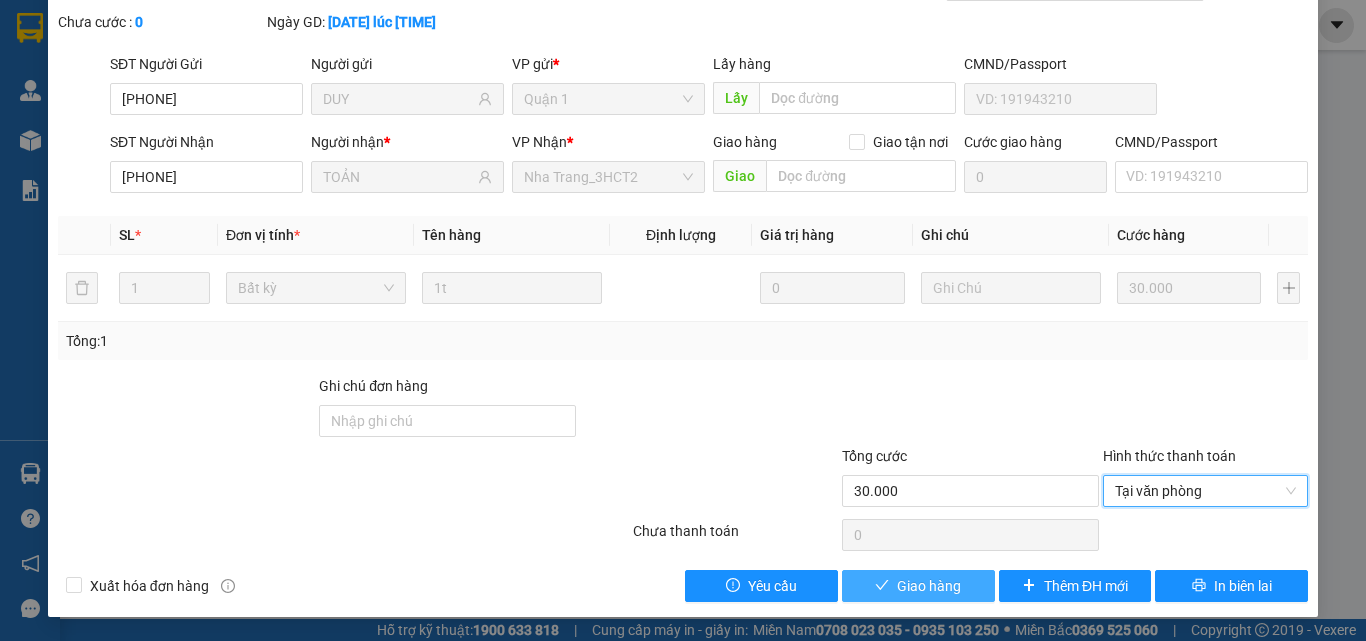 click on "Giao hàng" at bounding box center (929, 586) 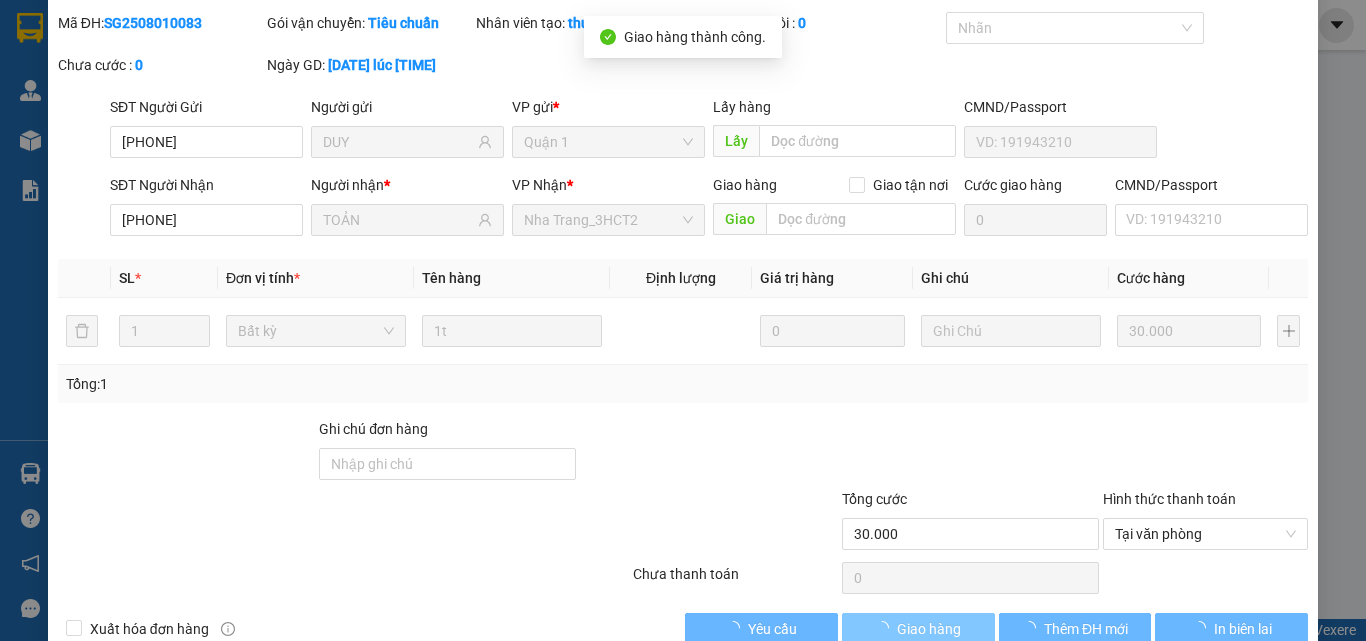 scroll, scrollTop: 0, scrollLeft: 0, axis: both 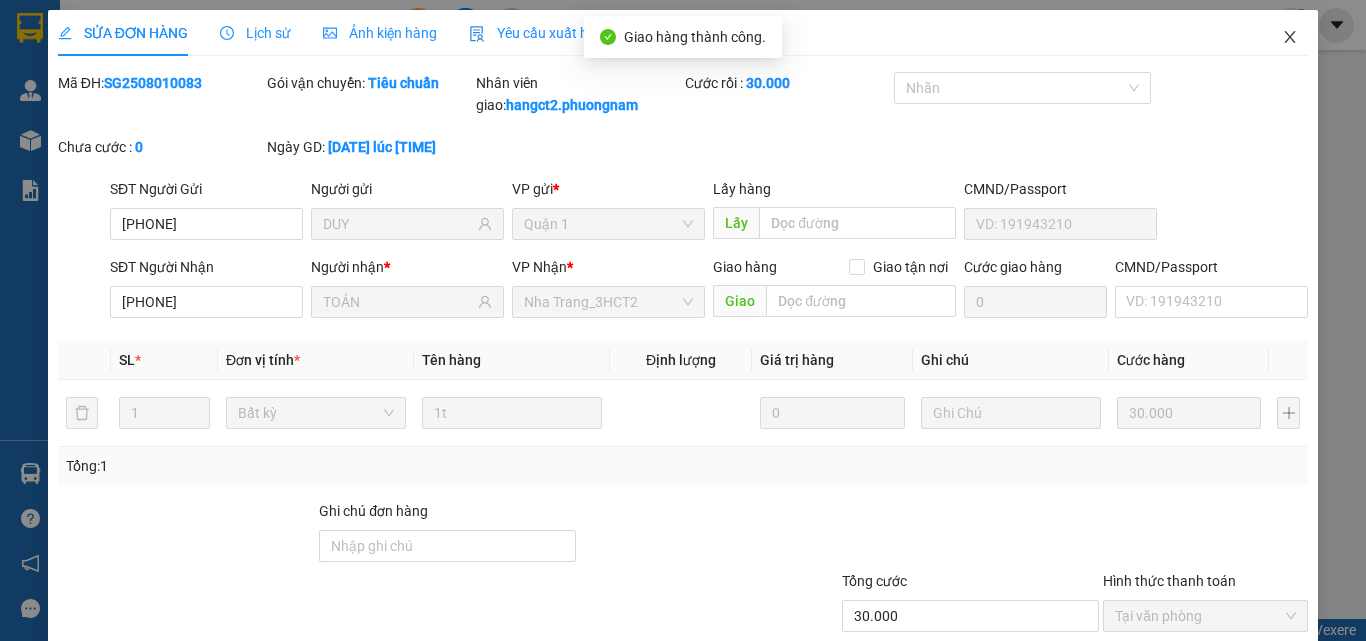 click 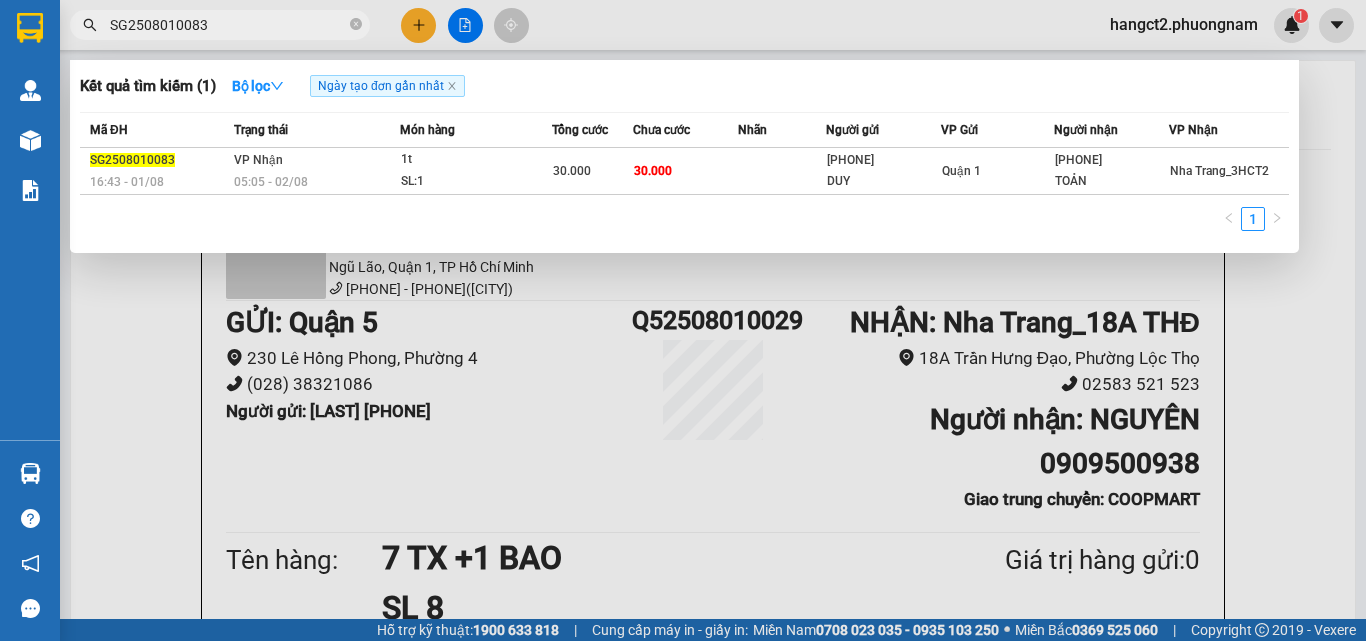 click on "SG2508010083" at bounding box center [228, 25] 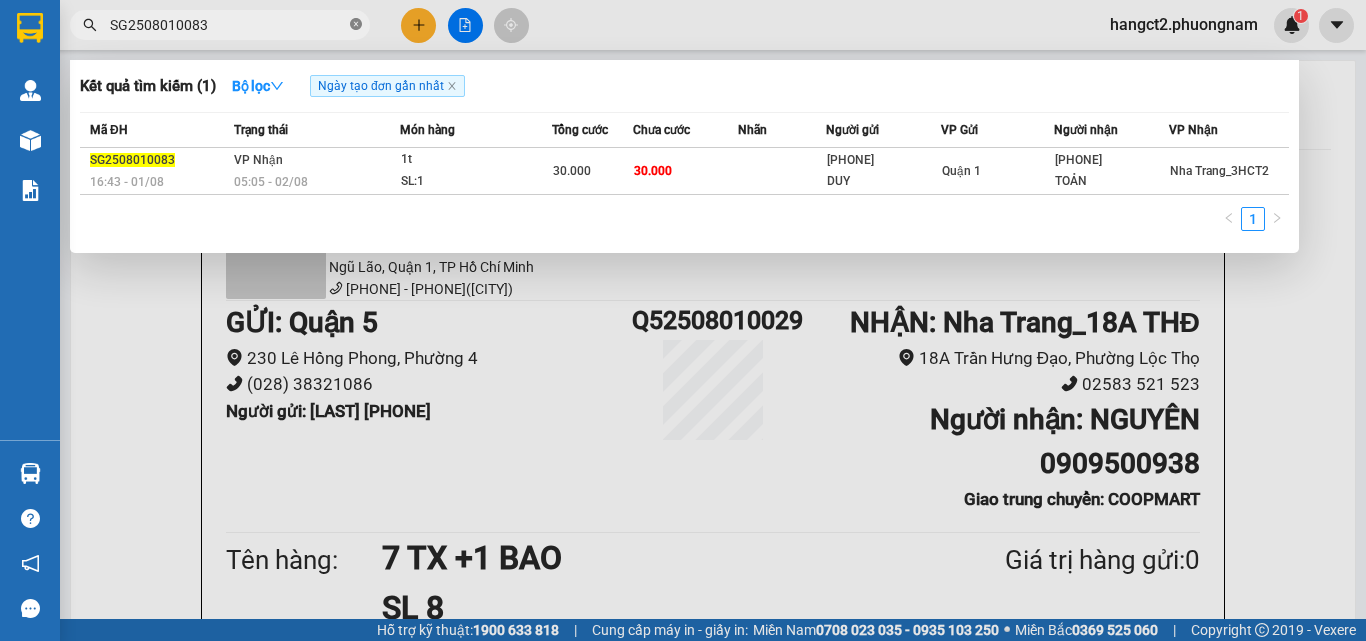 click 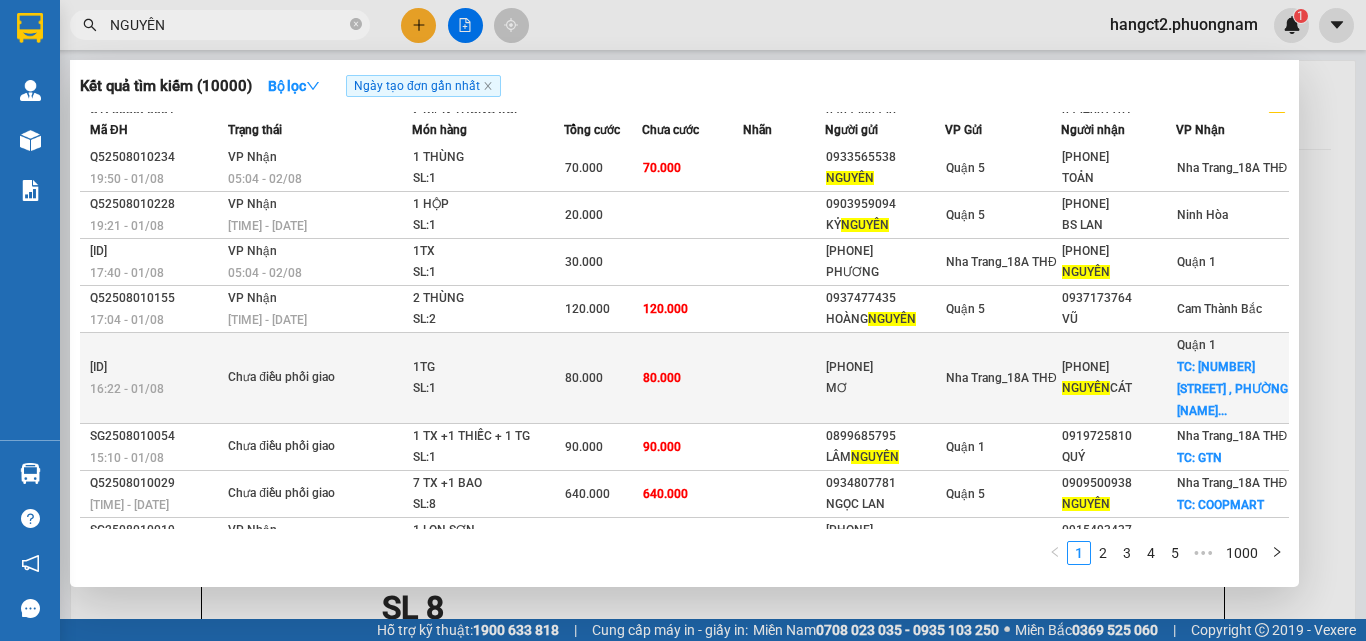scroll, scrollTop: 0, scrollLeft: 0, axis: both 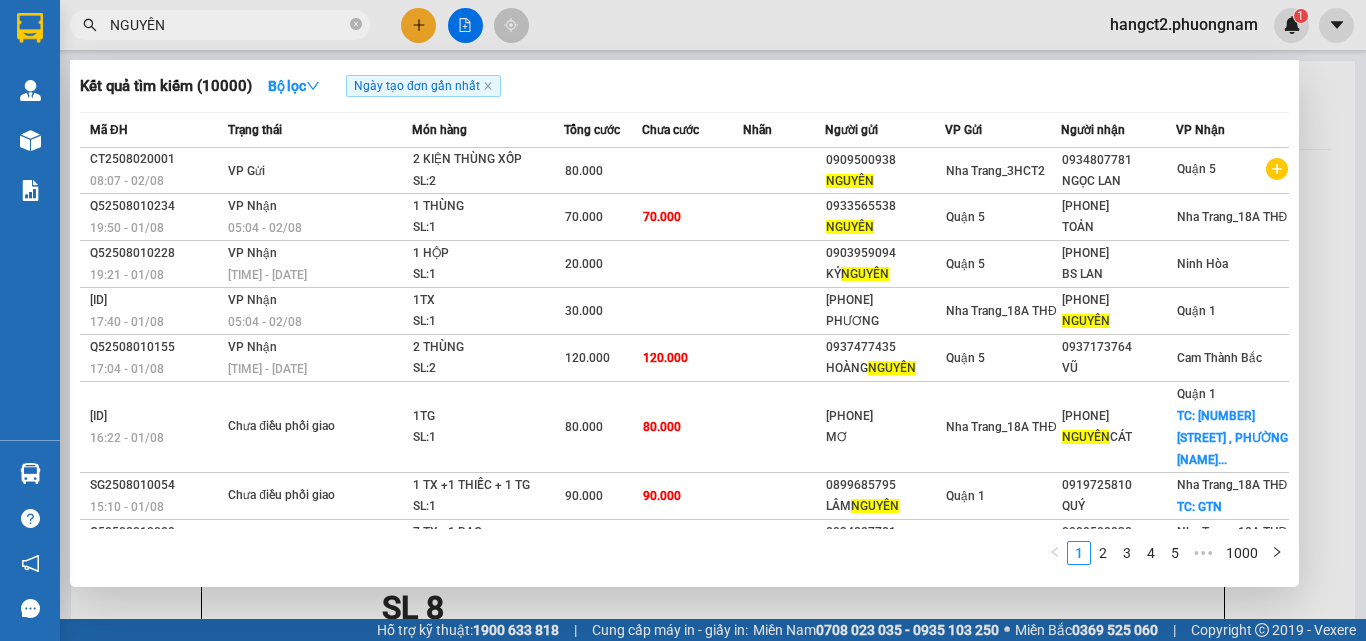 drag, startPoint x: 193, startPoint y: 22, endPoint x: 32, endPoint y: -7, distance: 163.59096 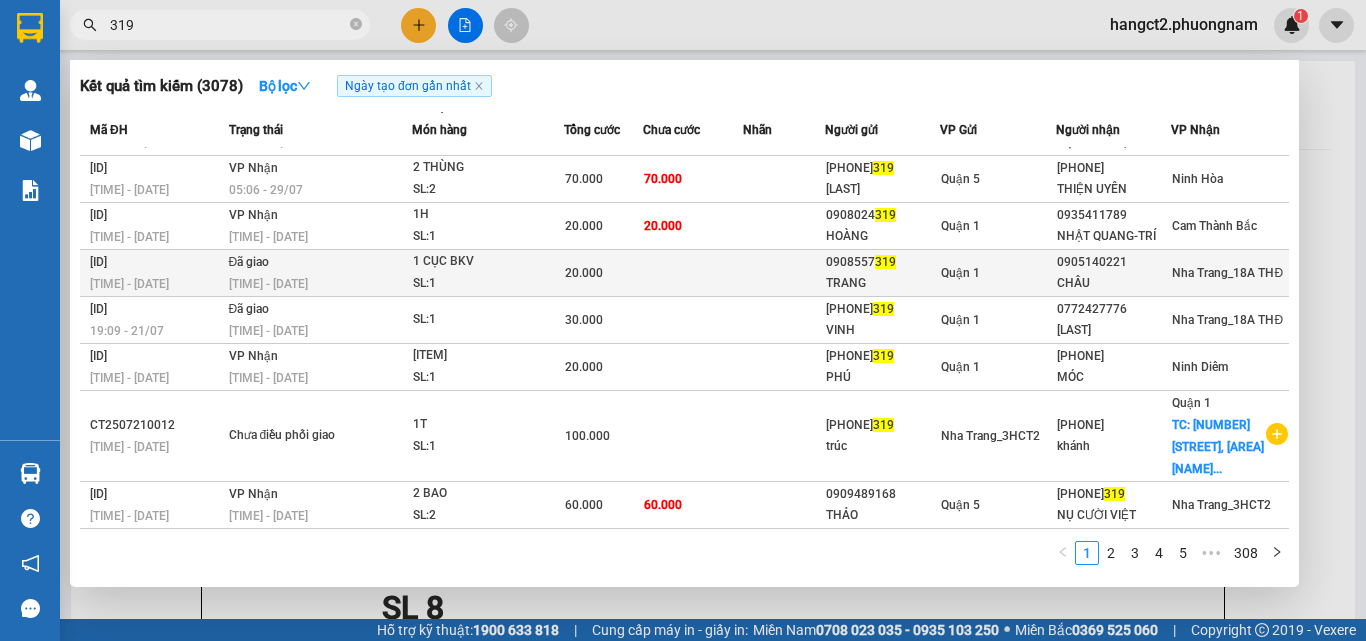 scroll, scrollTop: 0, scrollLeft: 0, axis: both 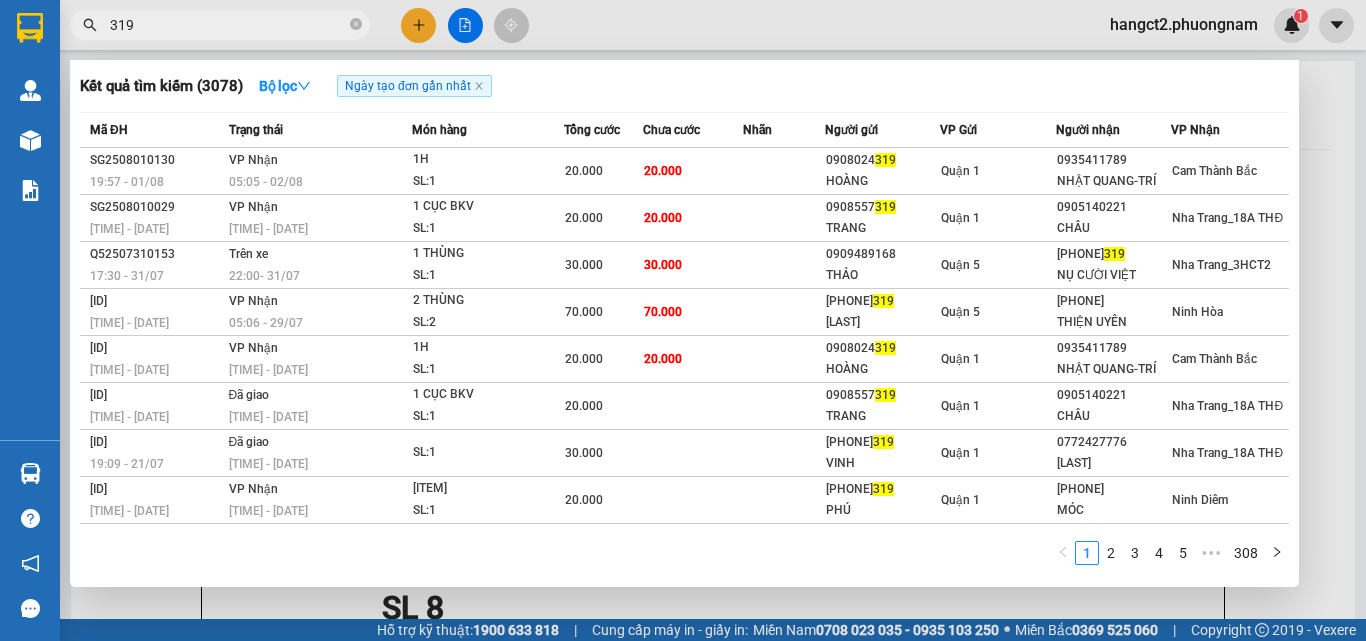 drag, startPoint x: 180, startPoint y: 19, endPoint x: 1, endPoint y: 19, distance: 179 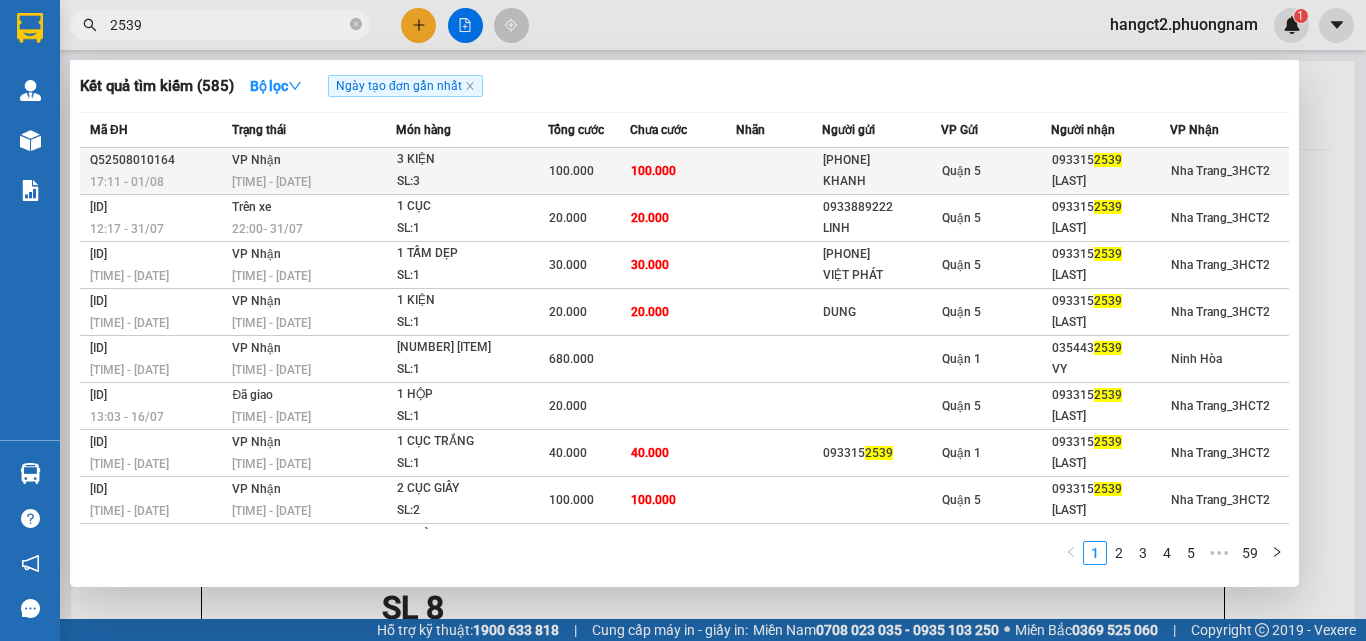 type on "2539" 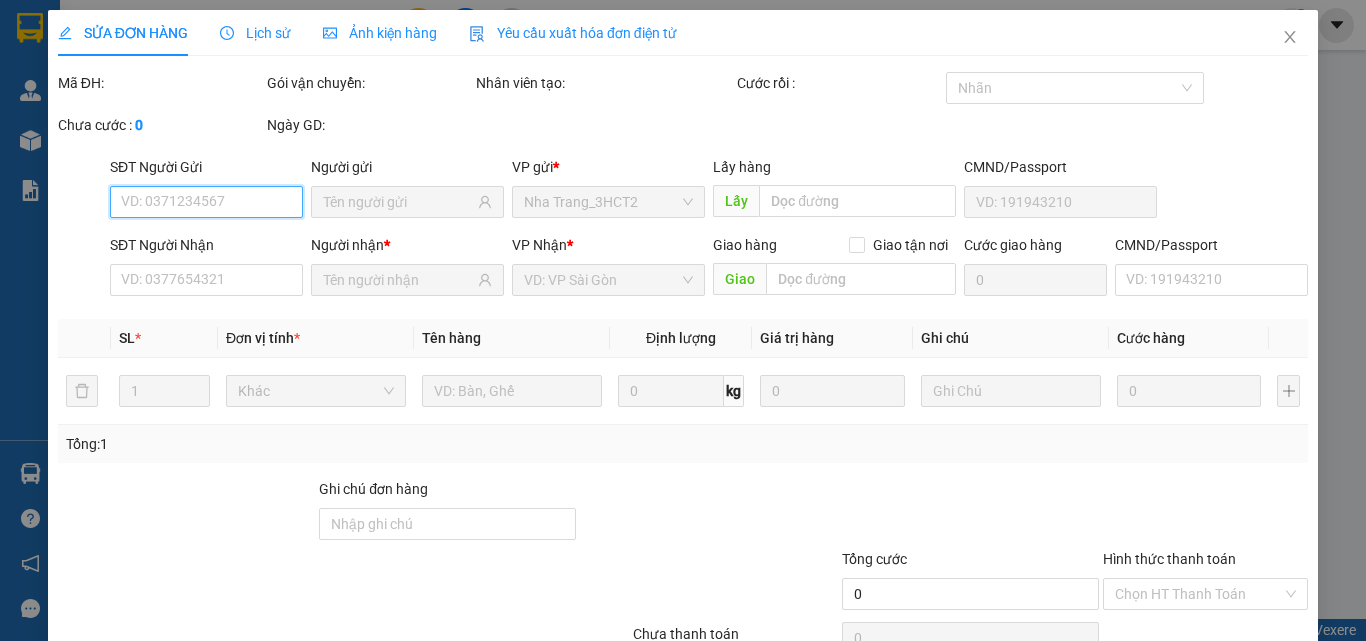 type on "0335880224" 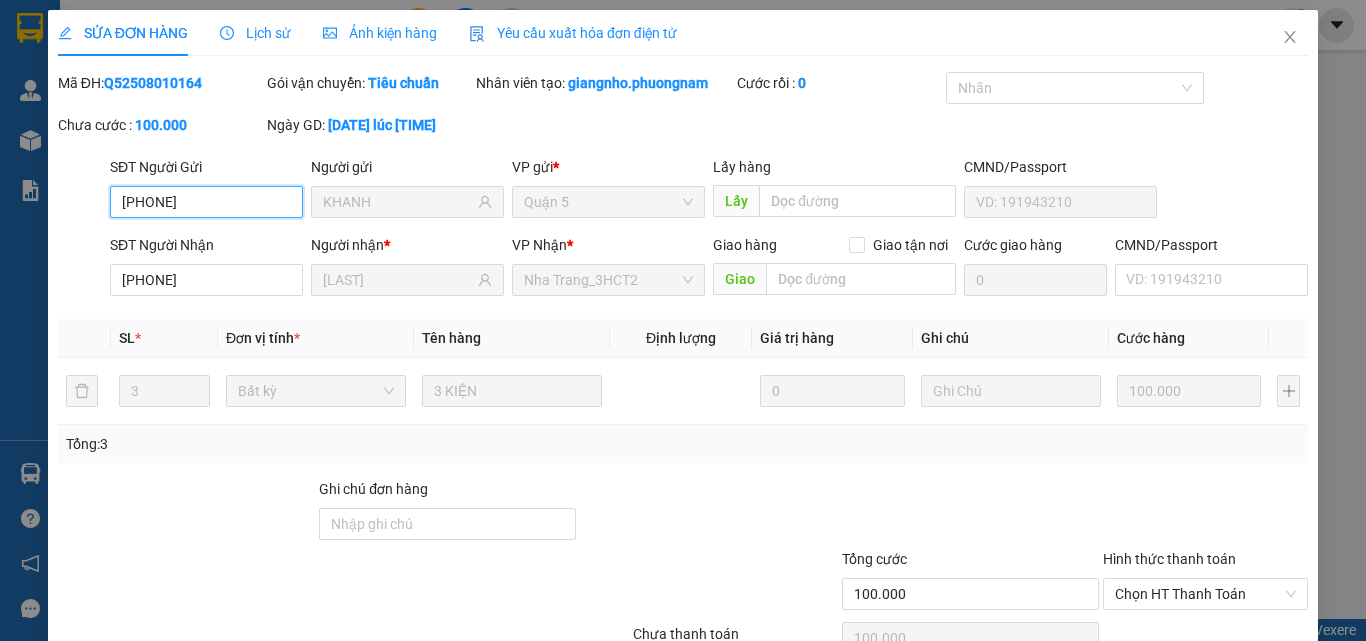 scroll, scrollTop: 103, scrollLeft: 0, axis: vertical 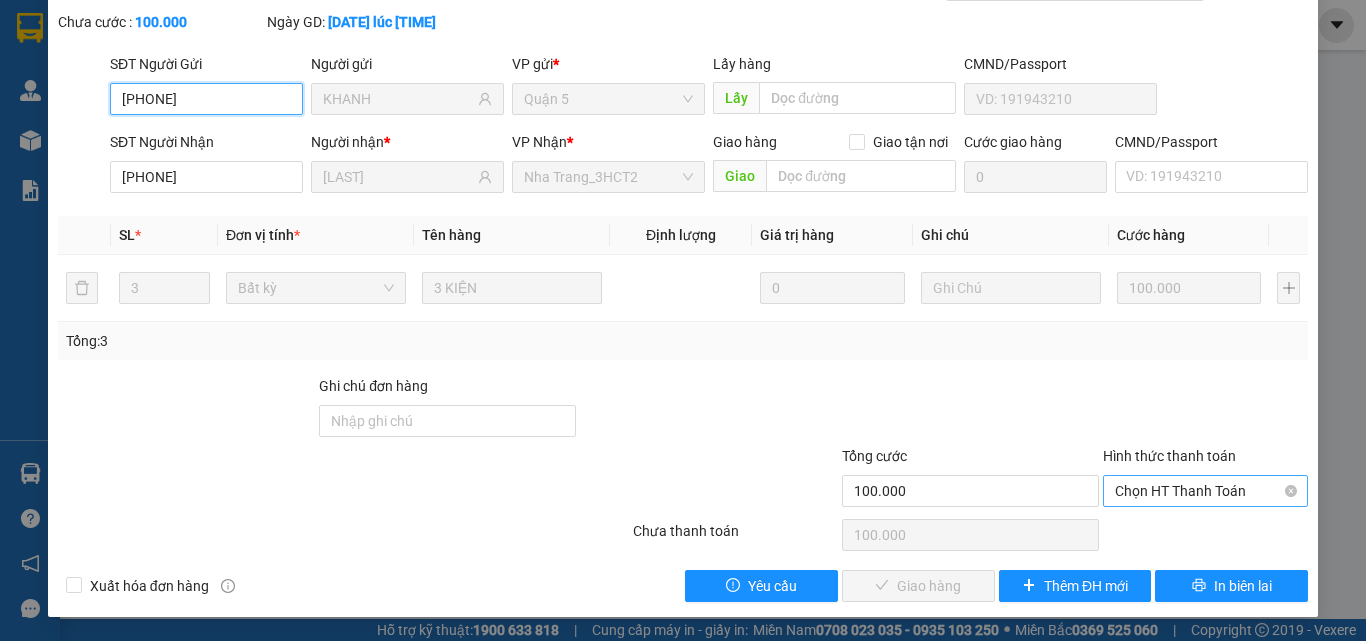 click on "Chọn HT Thanh Toán" at bounding box center [1205, 491] 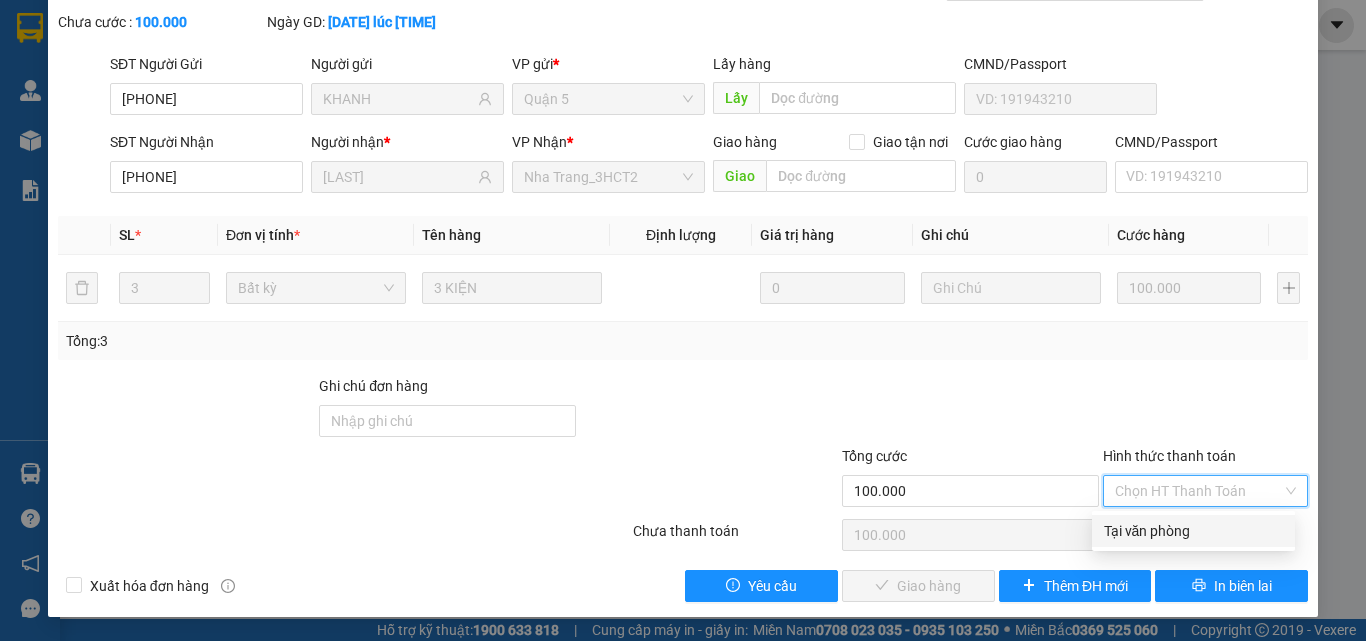 click on "Tại văn phòng" at bounding box center (1193, 531) 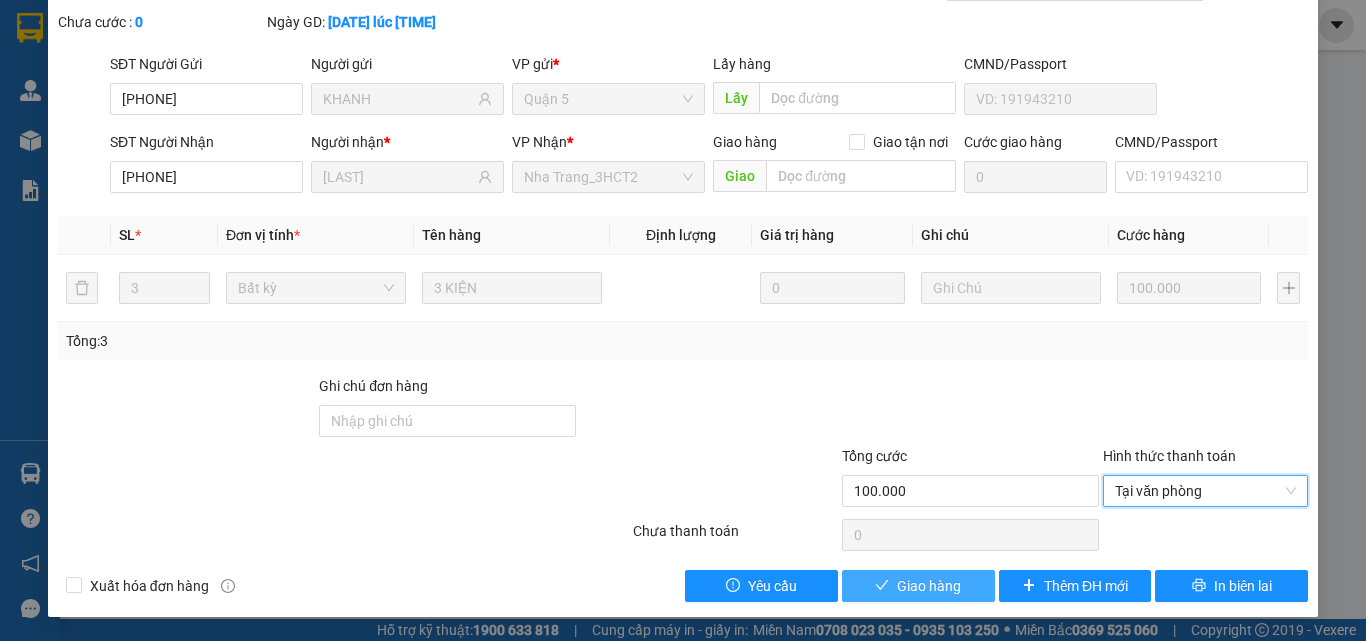 click 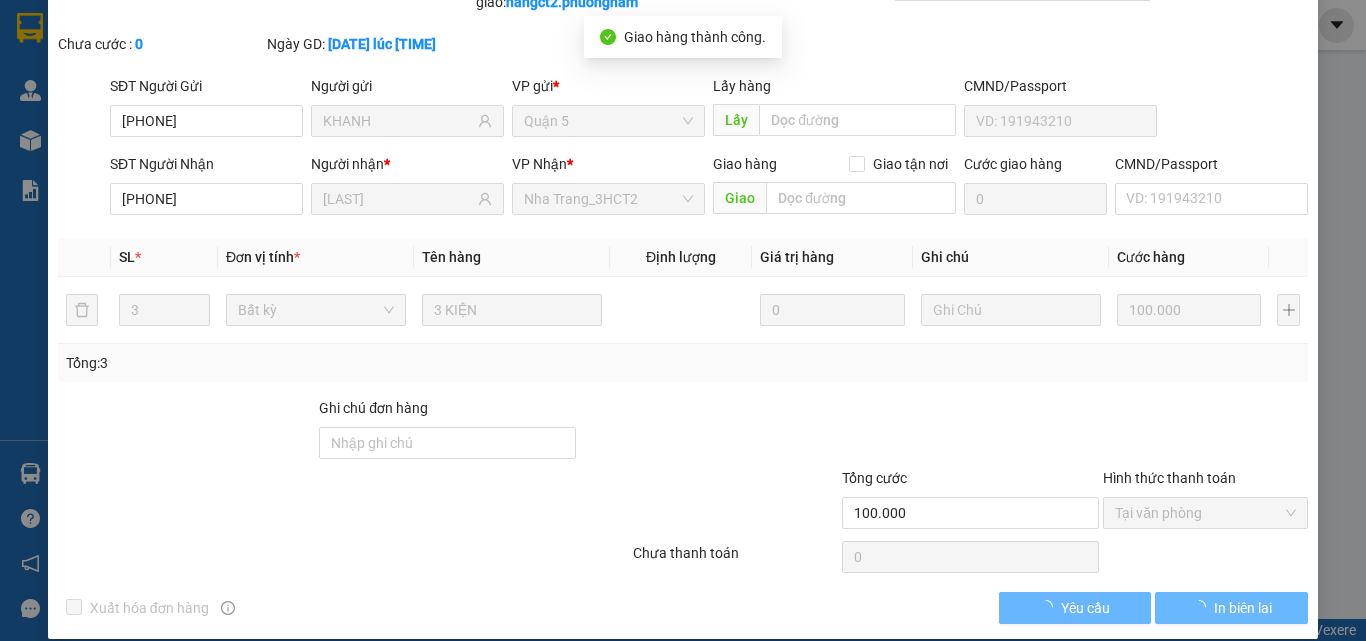 scroll, scrollTop: 0, scrollLeft: 0, axis: both 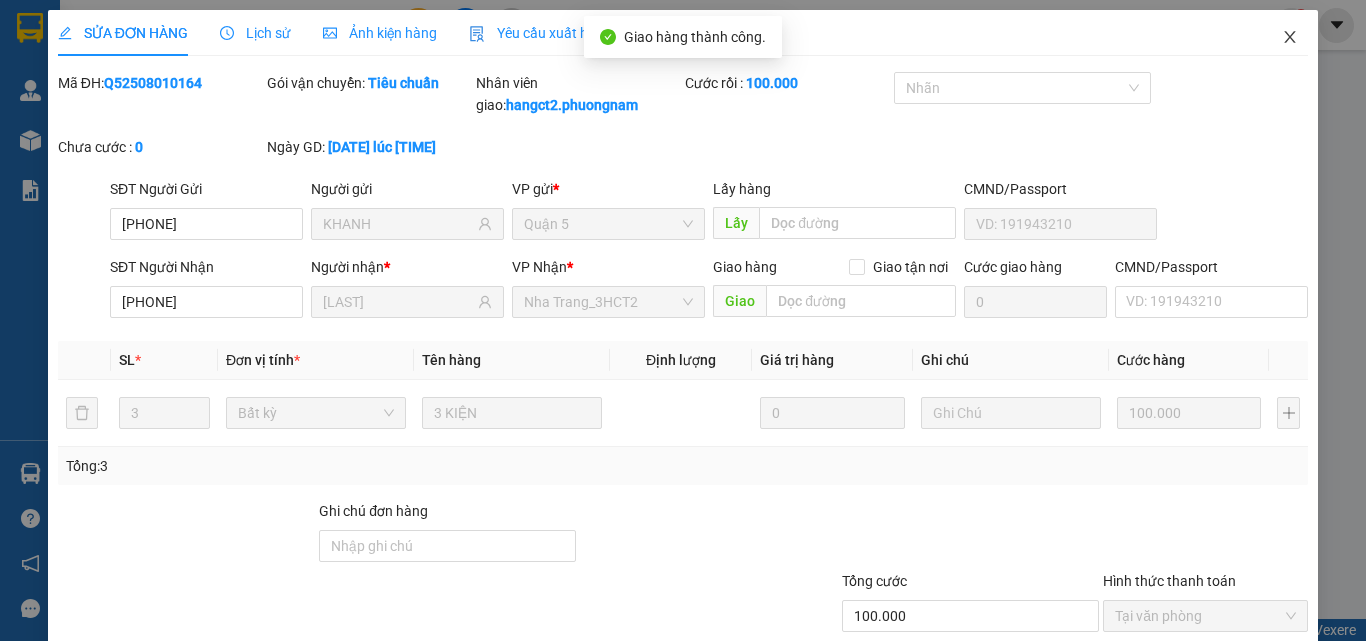 click 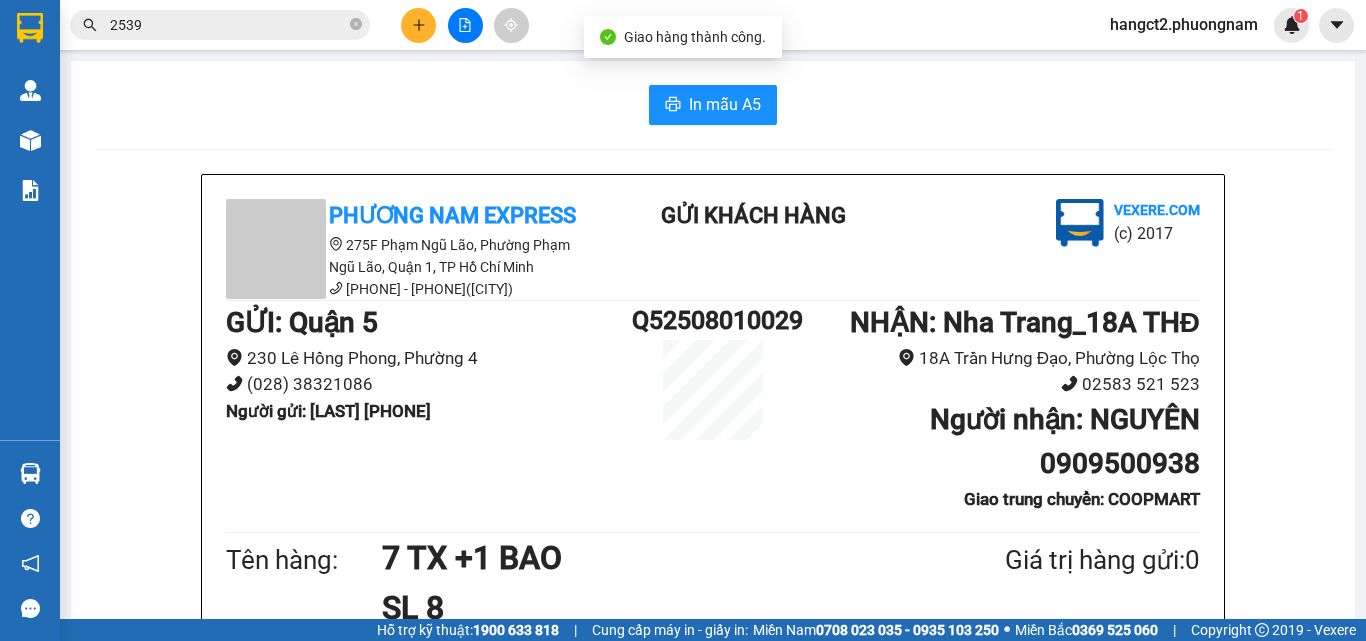 click on "2539" at bounding box center [228, 25] 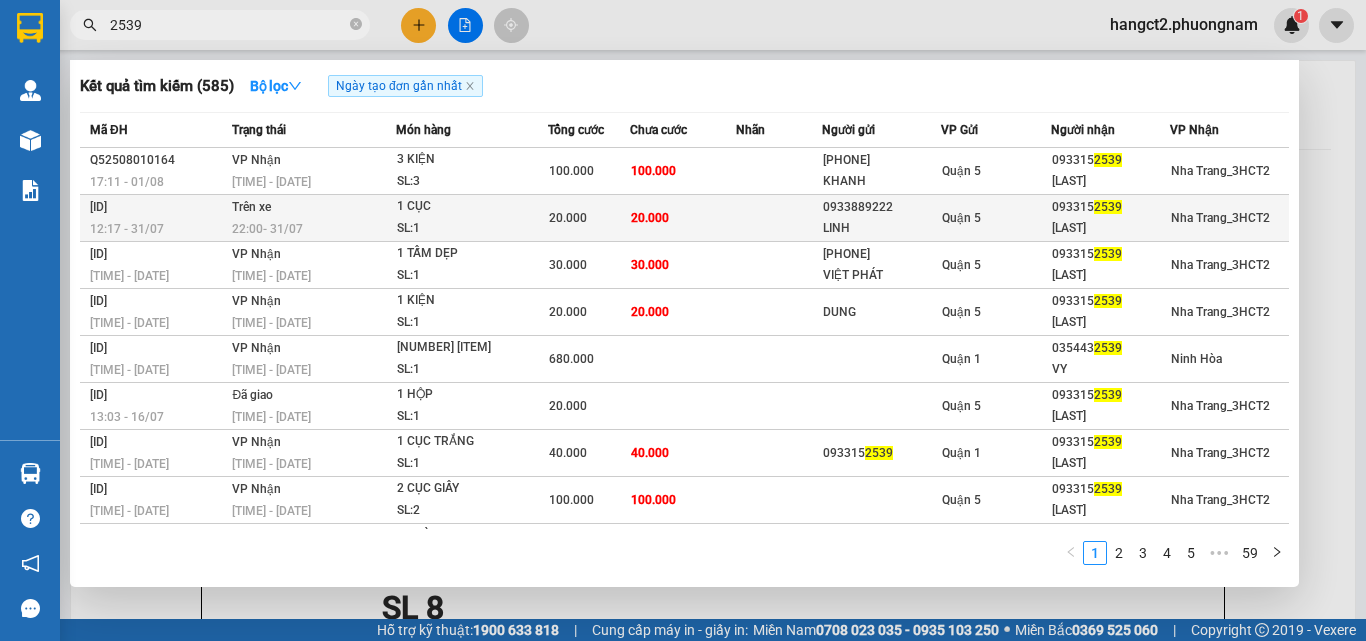 click on "LINH" at bounding box center [881, 228] 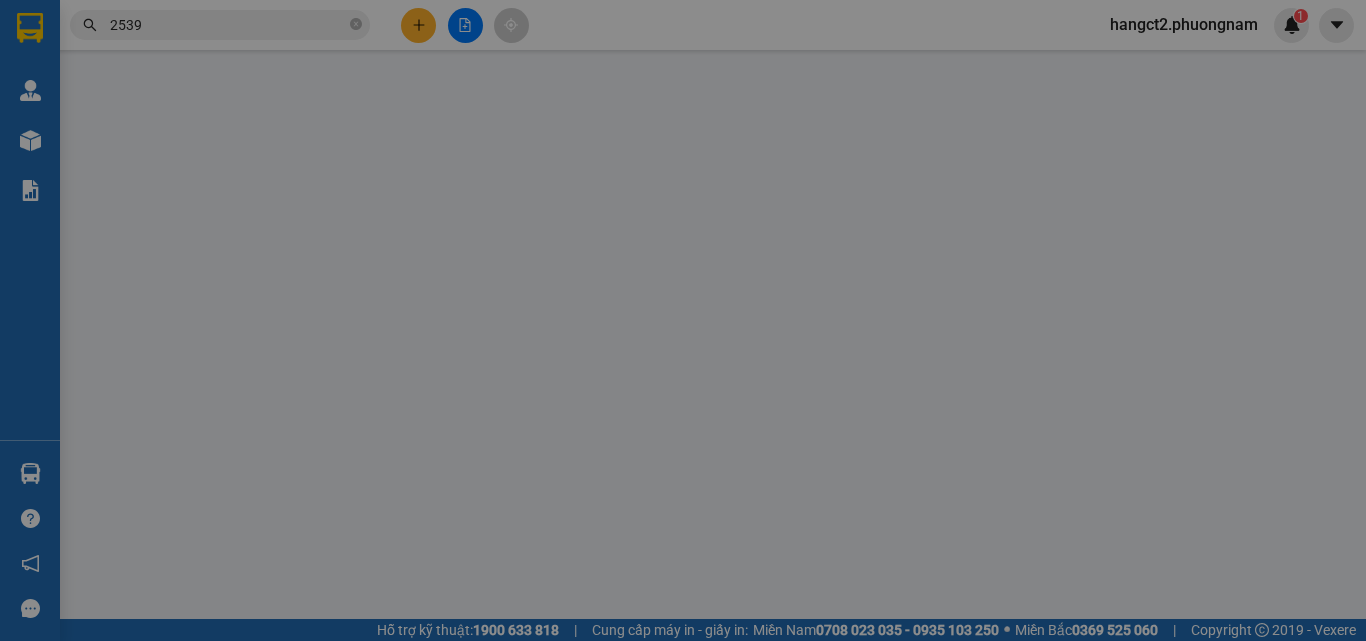 type on "0933889222" 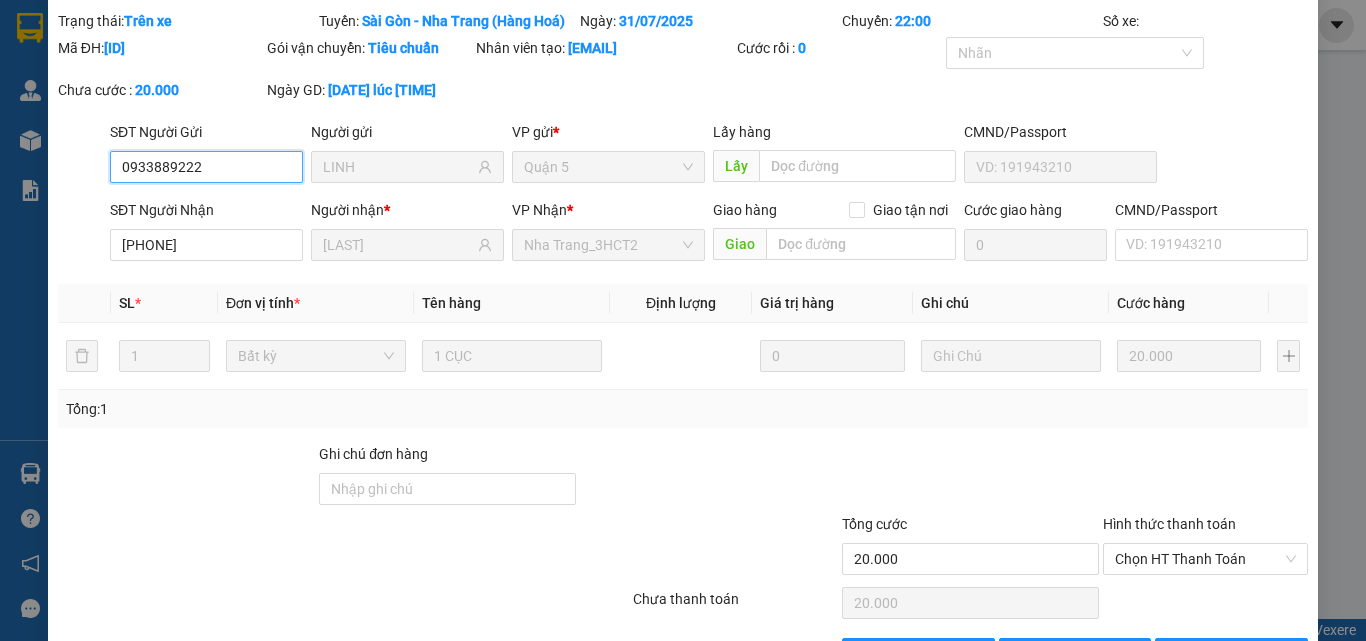 scroll, scrollTop: 0, scrollLeft: 0, axis: both 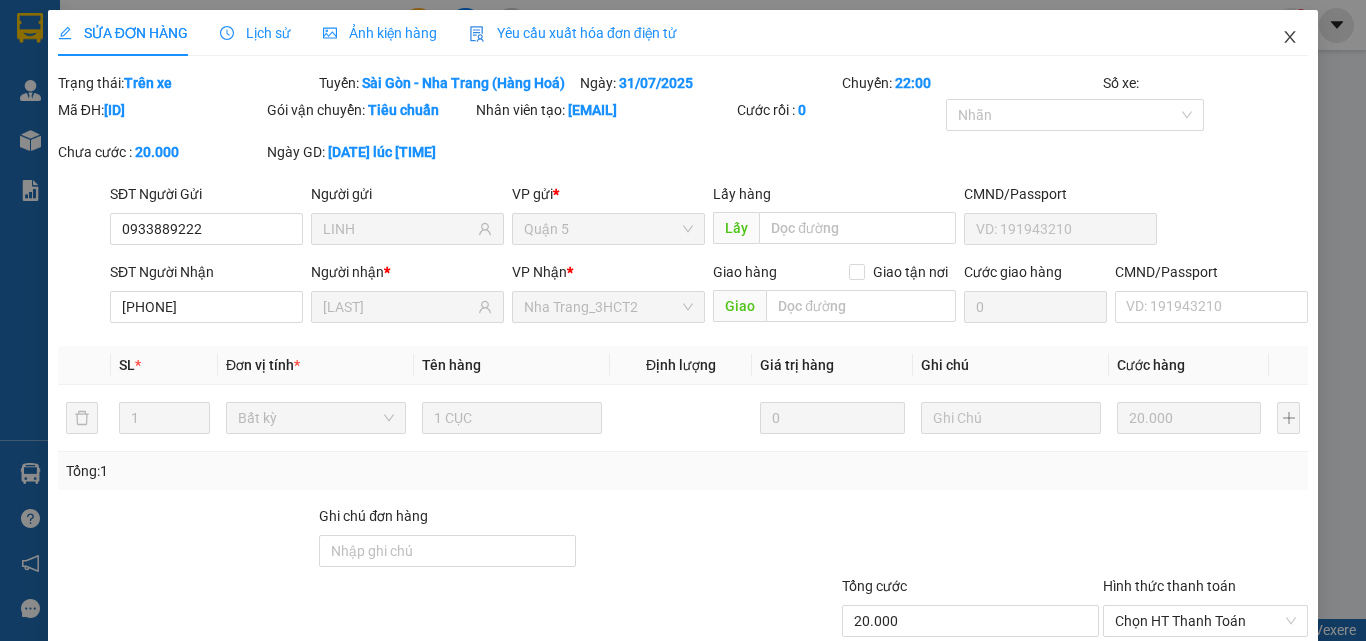 click at bounding box center [1290, 38] 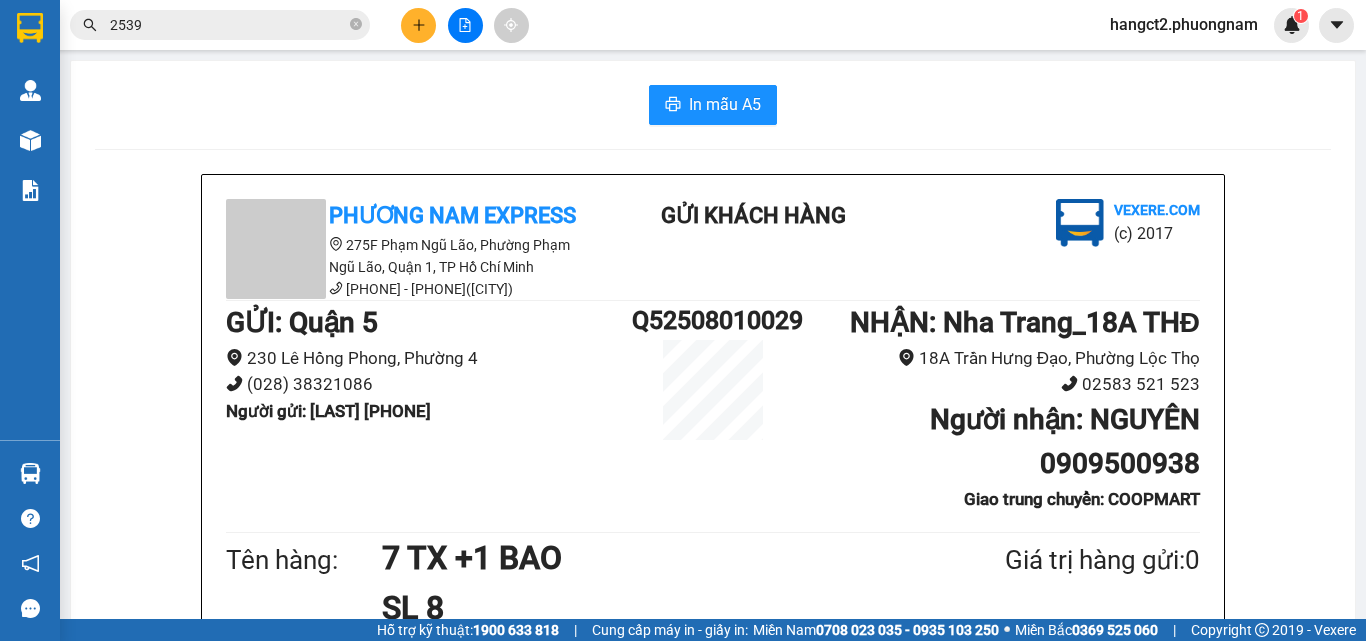 click on "Kết quả tìm kiếm ( 585 )  Bộ lọc  Ngày tạo đơn gần nhất Mã ĐH Trạng thái Món hàng Tổng cước Chưa cước Nhãn Người gửi VP Gửi Người nhận VP Nhận Q52508010164 17:11 - 01/08 VP Nhận   05:01 - 02/08 3 KIỆN SL:  3 100.000 100.000 0335880224 KHANH  Quận 5 093315 2539 ADP SƠN  Nha Trang_3HCT2 Q52507310047 12:17 - 31/07 Trên xe   22:00  -   31/07 1 CỤC SL:  1 20.000 20.000 0933889222 LINH Quận 5 093315 2539 ADP SƠN  Nha Trang_3HCT2 Q52507250005 09:24 - 25/07 VP Nhận   05:02 - 26/07 1 TẤM DẸP SL:  1 30.000 30.000 0907433438 VIỆT PHÁT Quận 5 093315 2539 ADP SƠN  Nha Trang_3HCT2 Q52507230056 12:04 - 23/07 VP Nhận   05:02 - 24/07 1 KIỆN SL:  1 20.000 20.000 DUNG Quận 5 093315 2539 ADP SƠN  Nha Trang_3HCT2 SG2507220174 21:40 - 22/07 VP Nhận   05:01 - 23/07 1 XE GA (00703)+6T+1 TẤM DẸP SL:  1 680.000 Quận 1 035443 2539 VY Ninh Hòa Q52507160038 13:03 - 16/07 Đã giao   10:54 - 17/07 1 HỘP SL:  1 20.000 Quận 5 093315 2539   SL:  1" at bounding box center (683, 25) 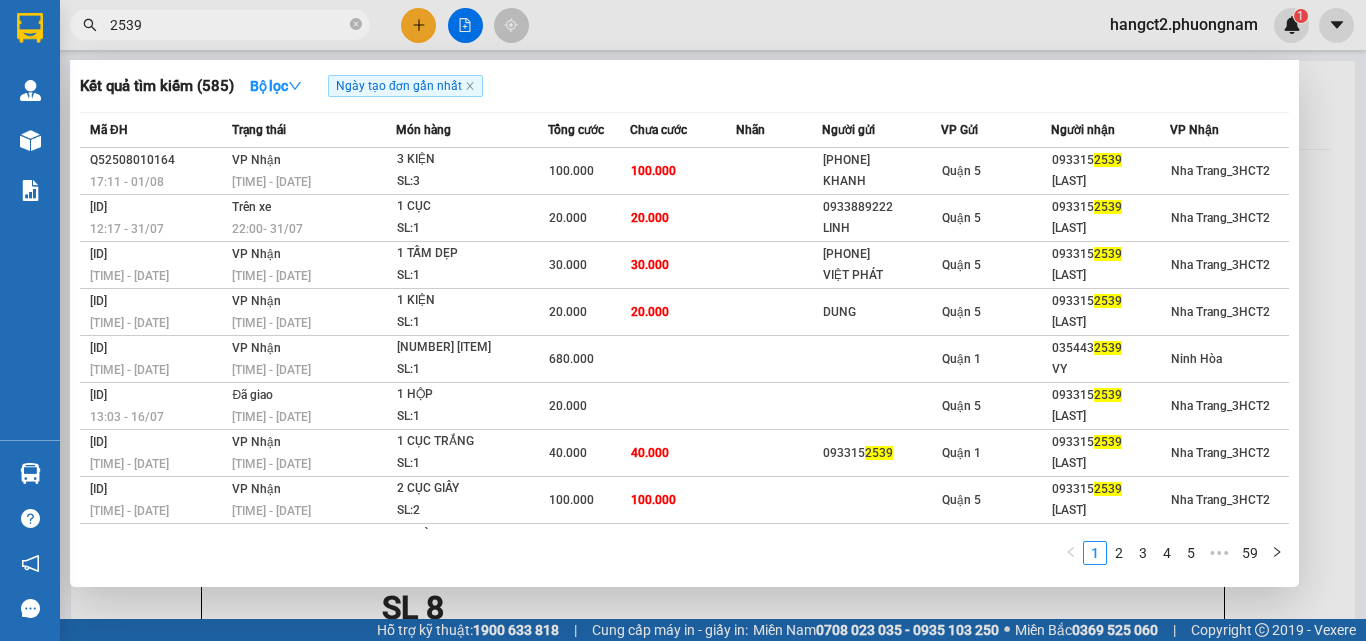 click on "2539" at bounding box center [228, 25] 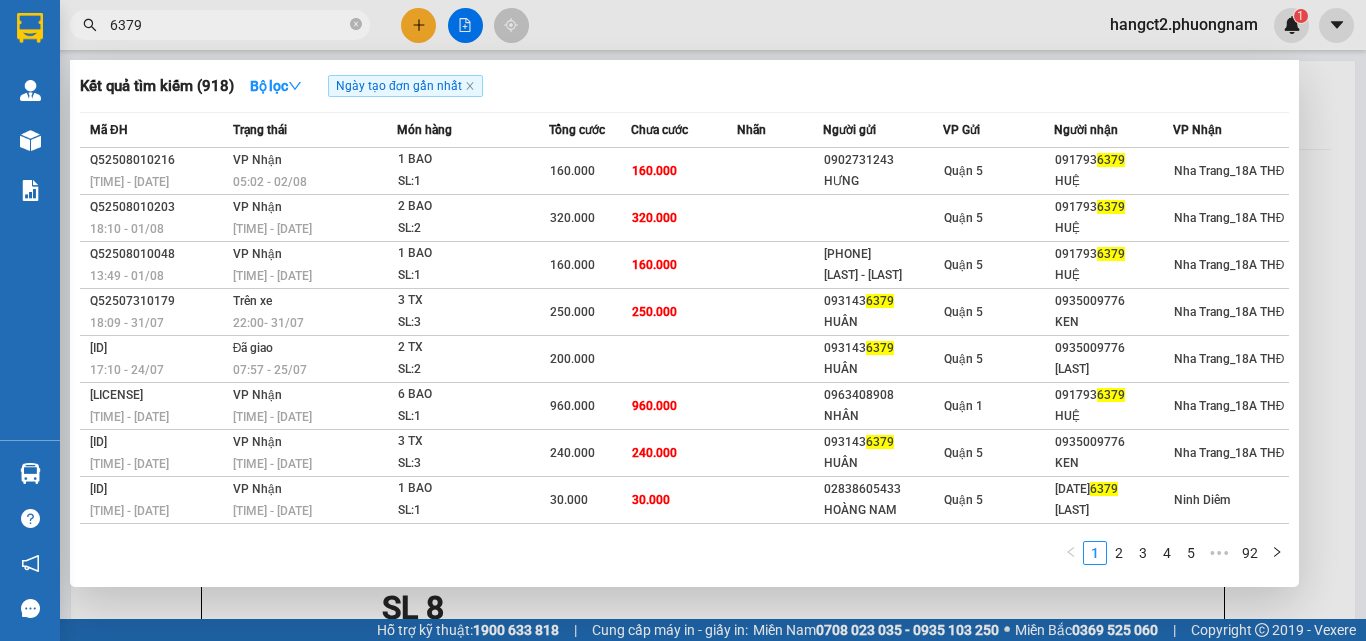 click on "6379" at bounding box center (228, 25) 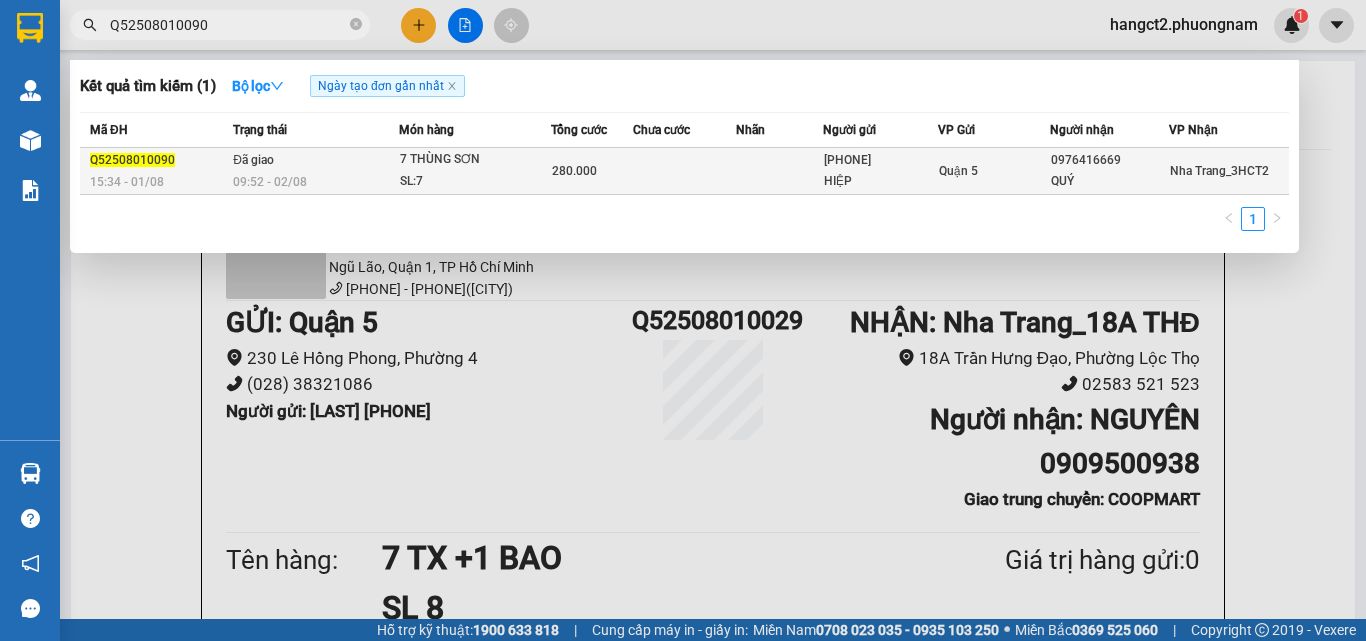 type on "Q52508010090" 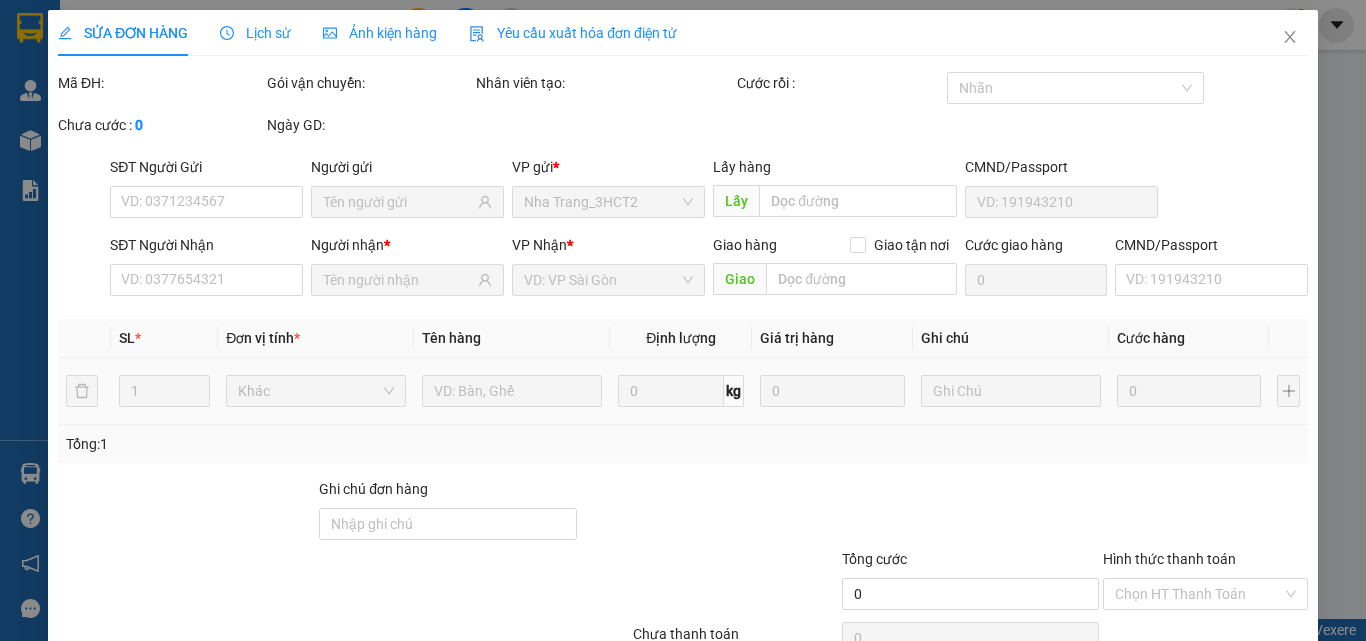 type on "0975767954" 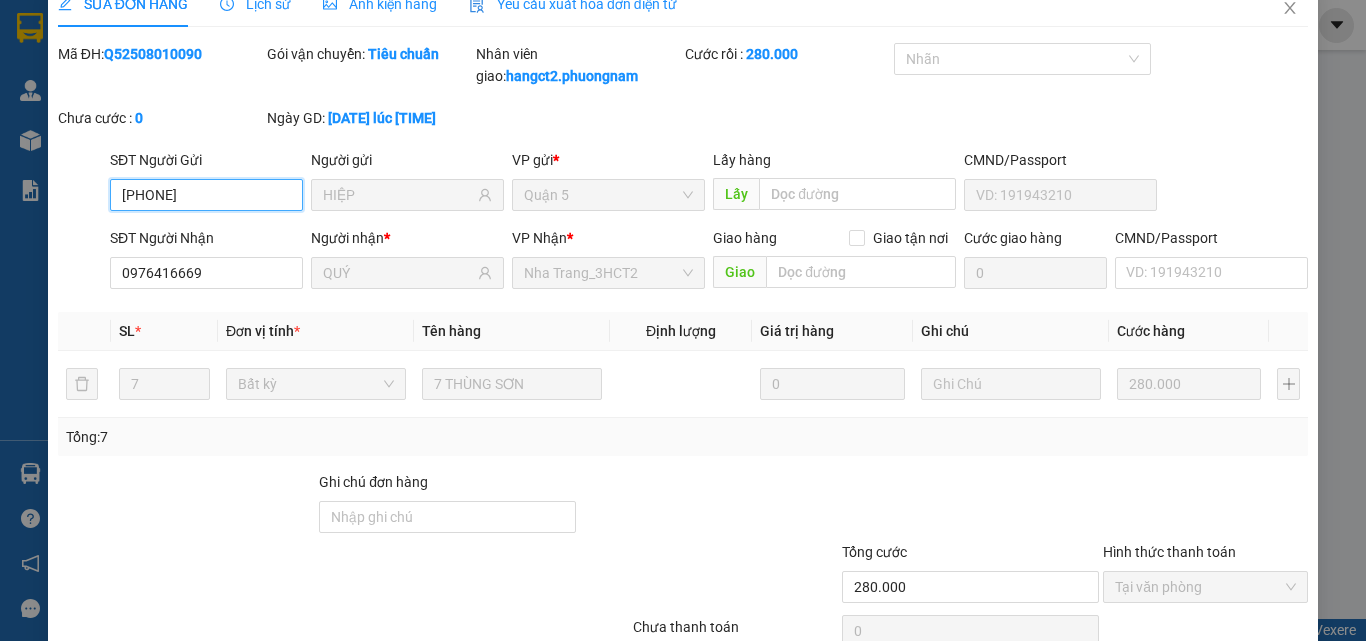 scroll, scrollTop: 0, scrollLeft: 0, axis: both 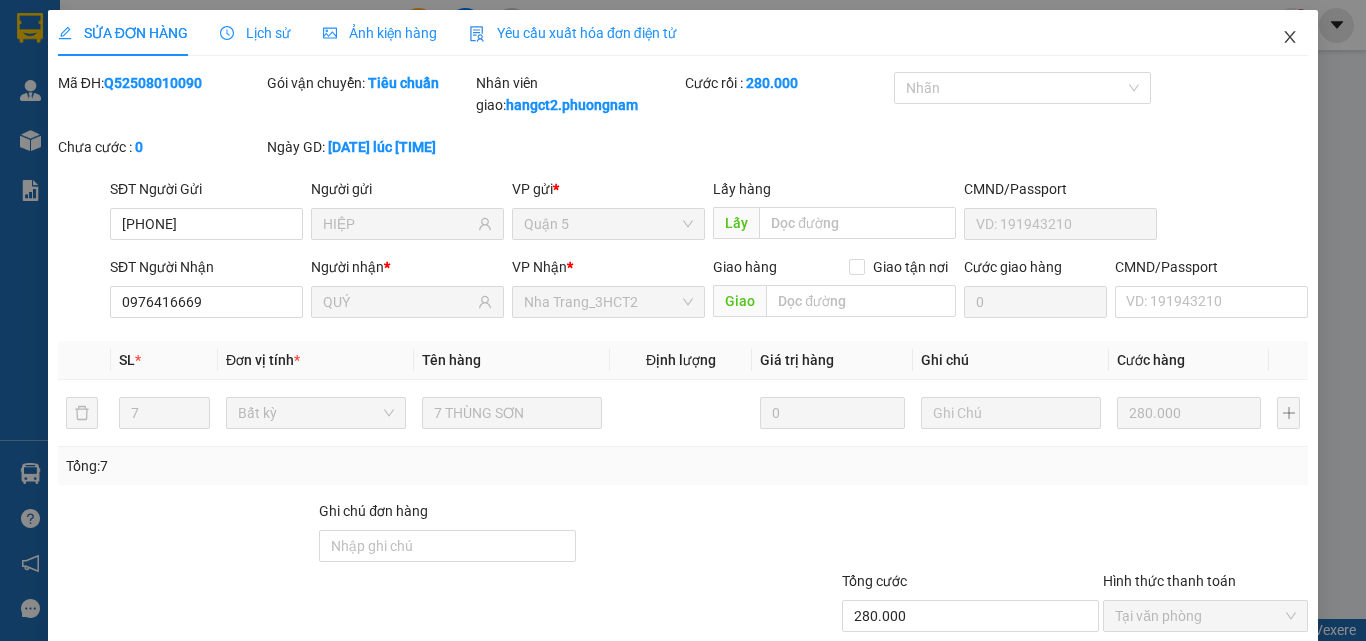 click 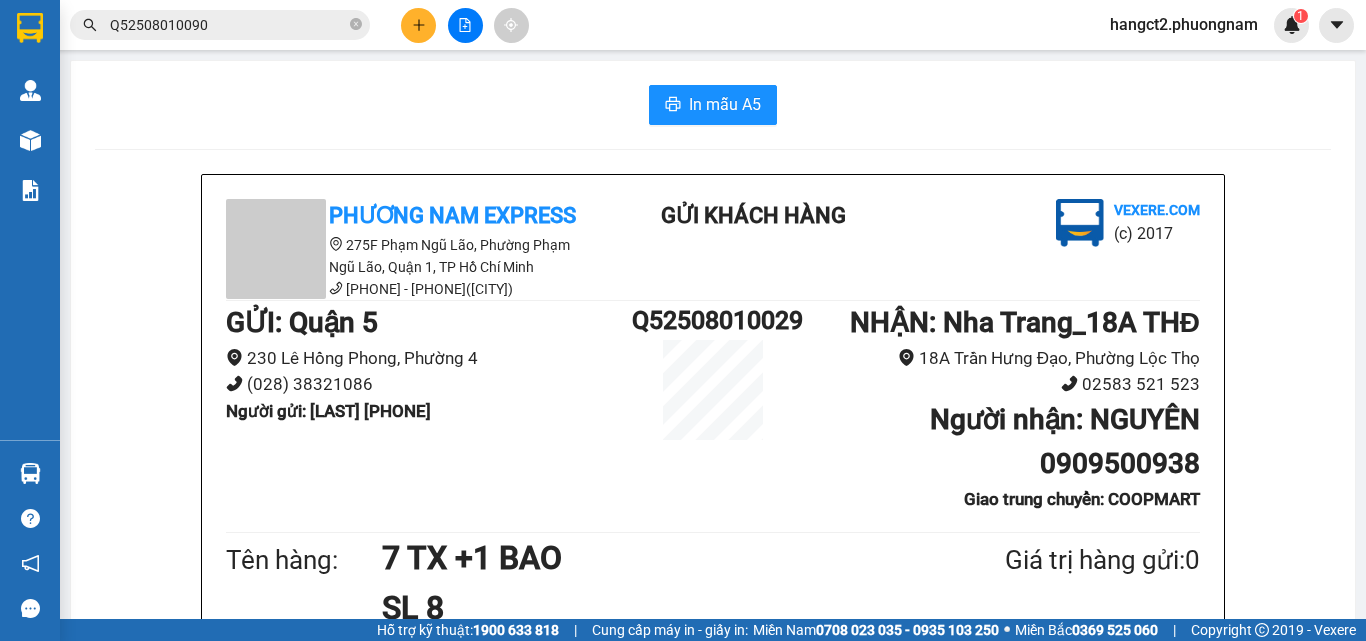 click on "Q52508010090" at bounding box center (228, 25) 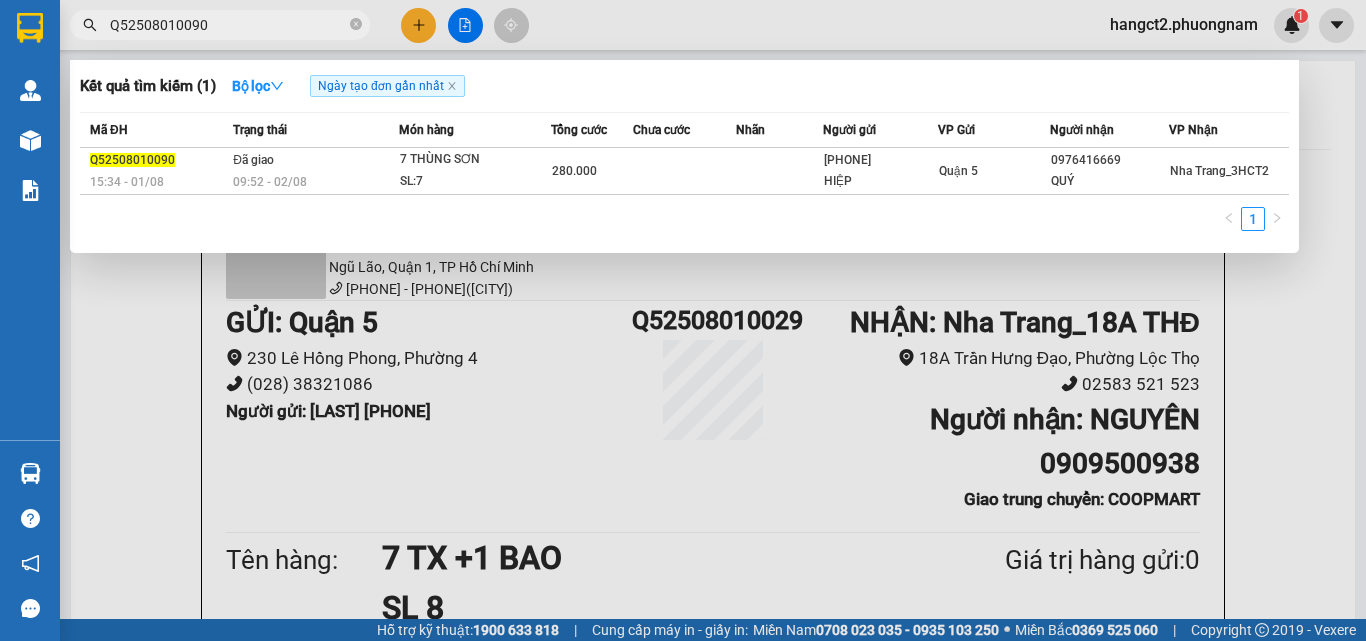 click on "Q52508010090" at bounding box center (228, 25) 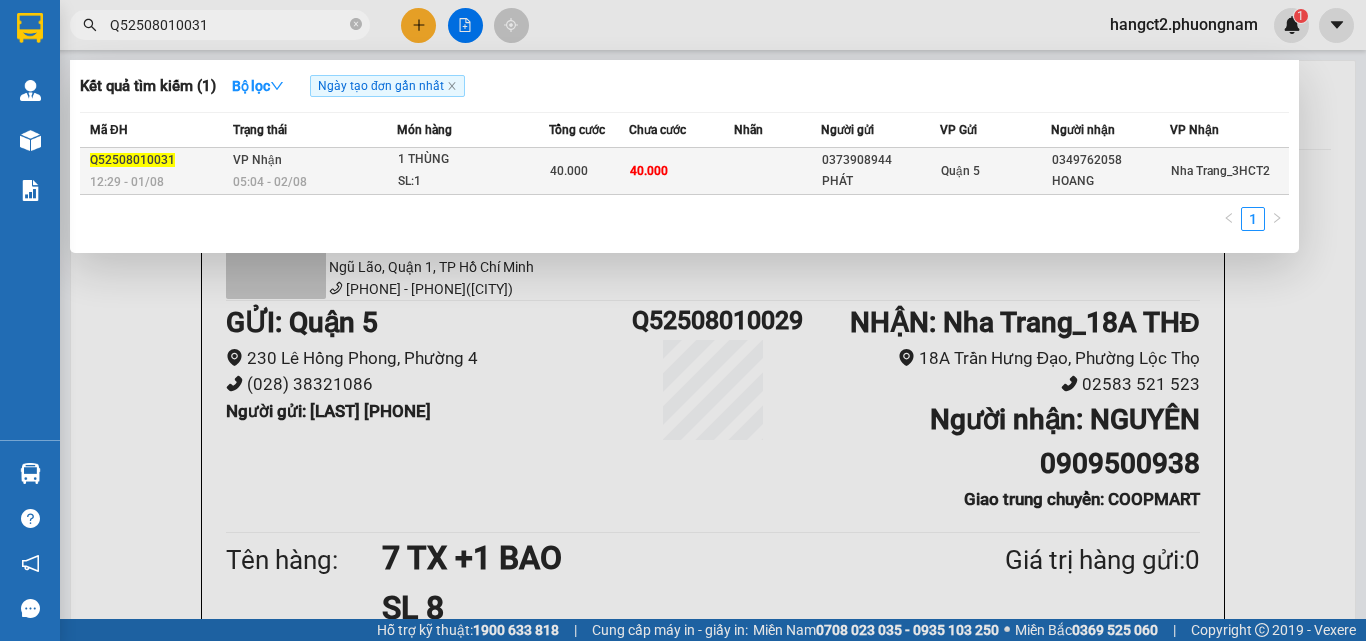 type on "Q52508010031" 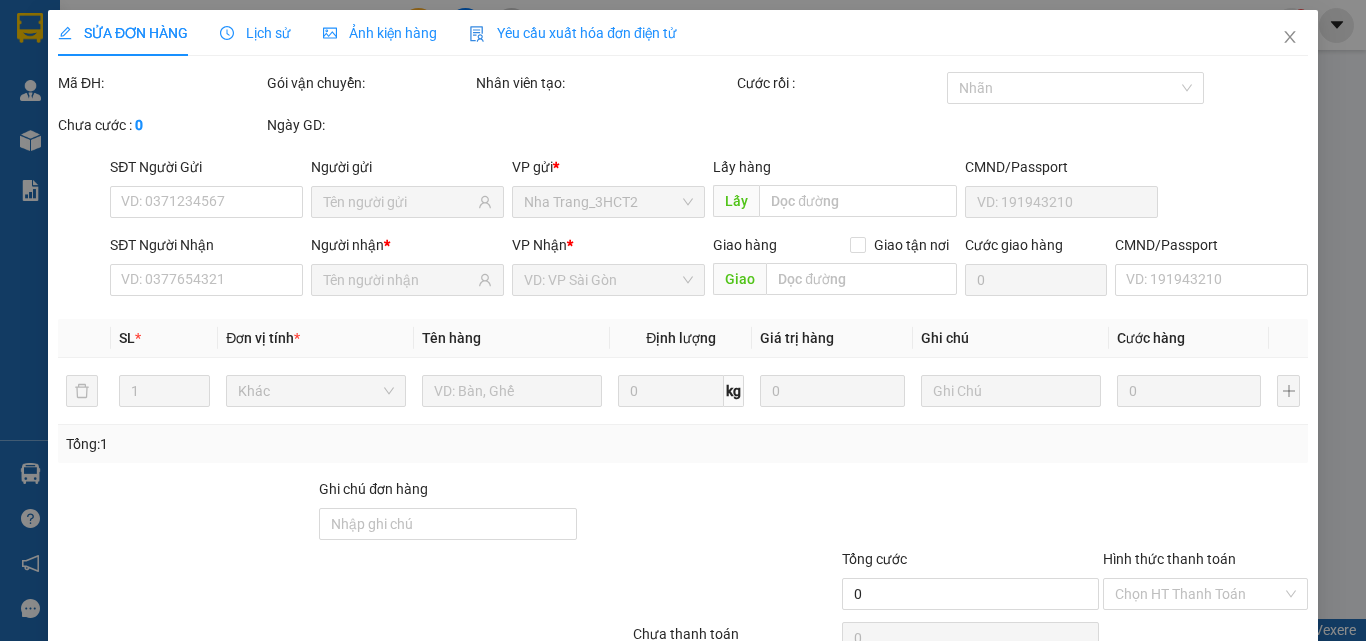 type on "0373908944" 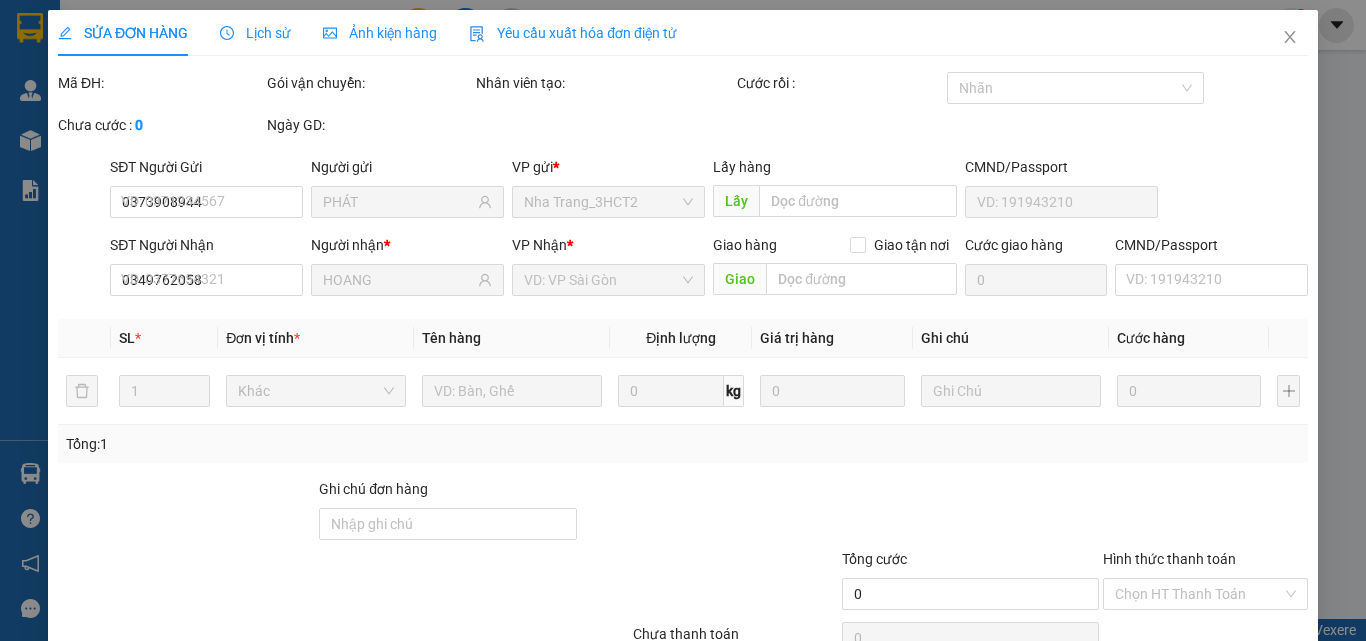 type on "40.000" 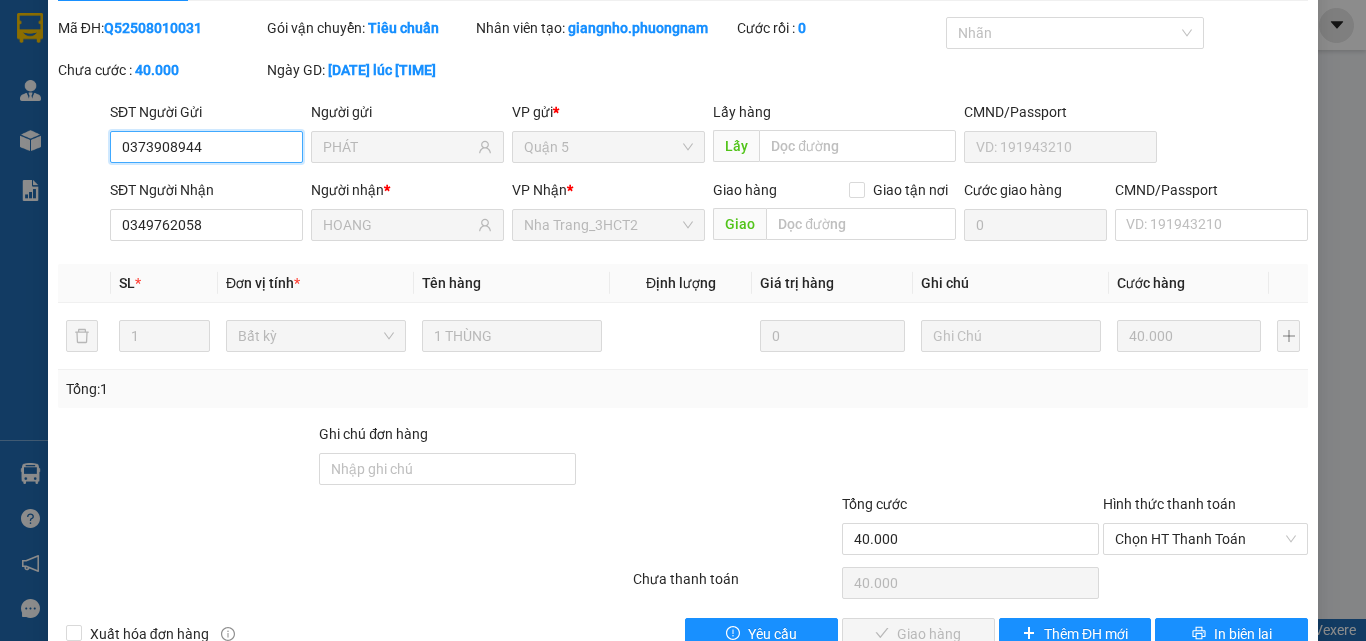 scroll, scrollTop: 103, scrollLeft: 0, axis: vertical 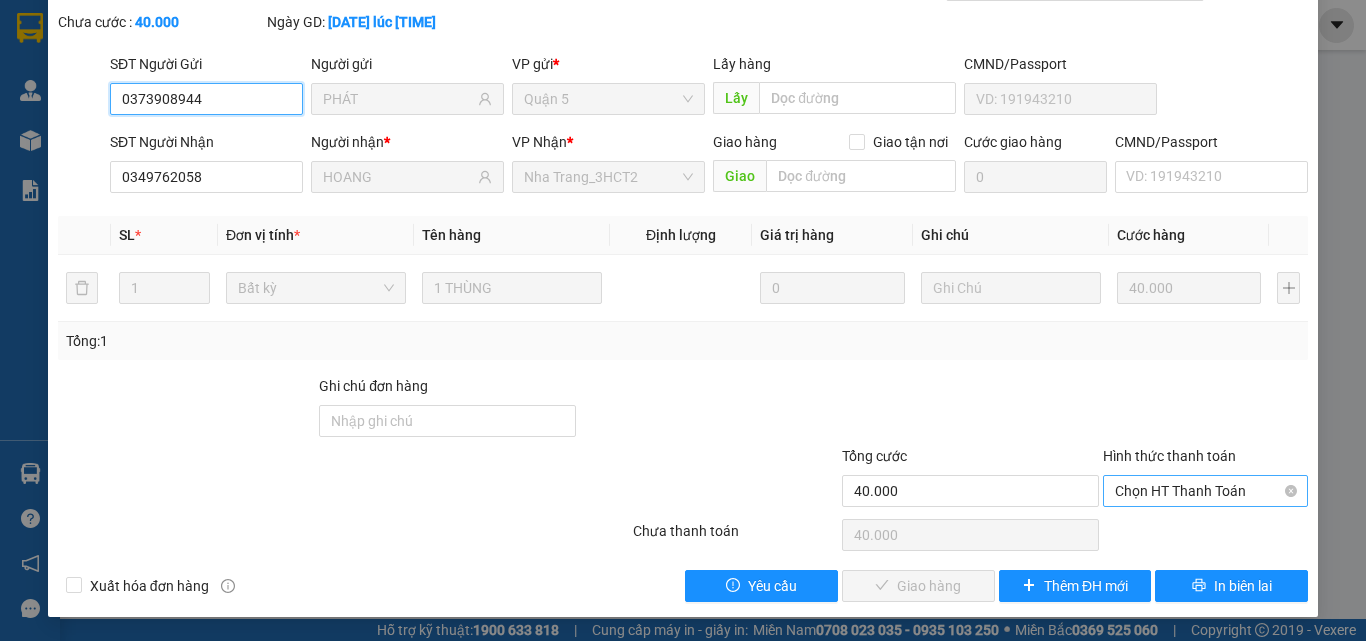 click on "Chọn HT Thanh Toán" at bounding box center (1205, 491) 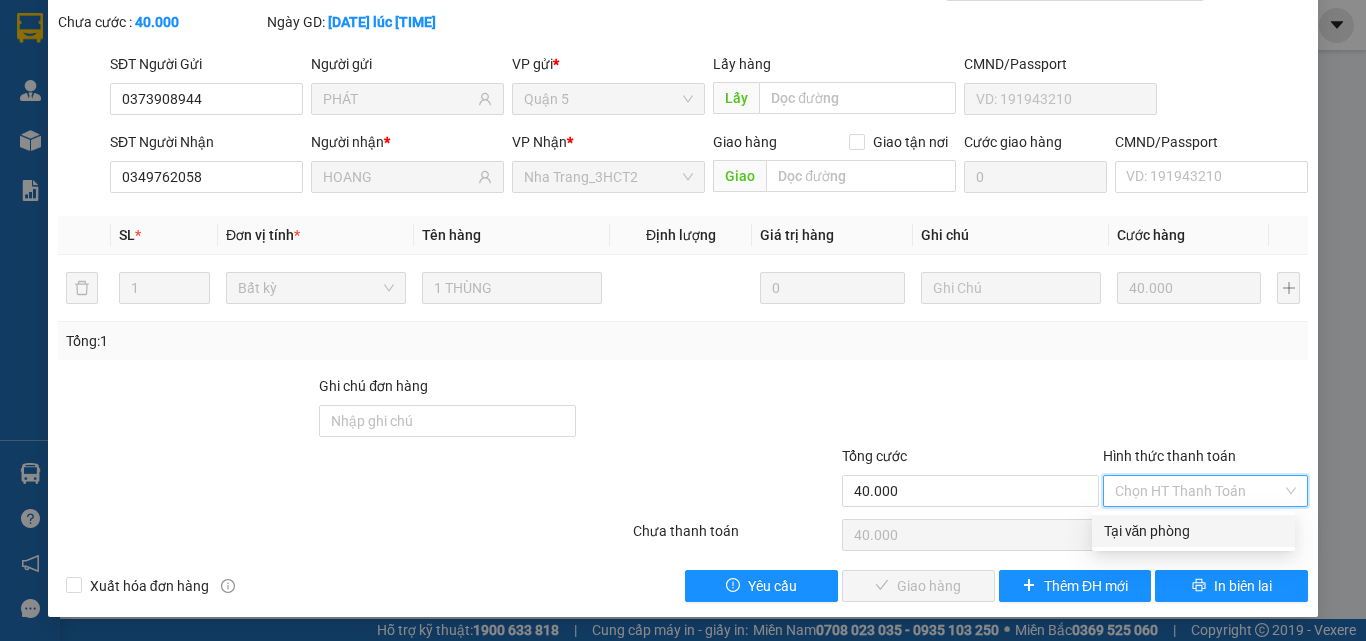 click on "Tại văn phòng" at bounding box center (1193, 531) 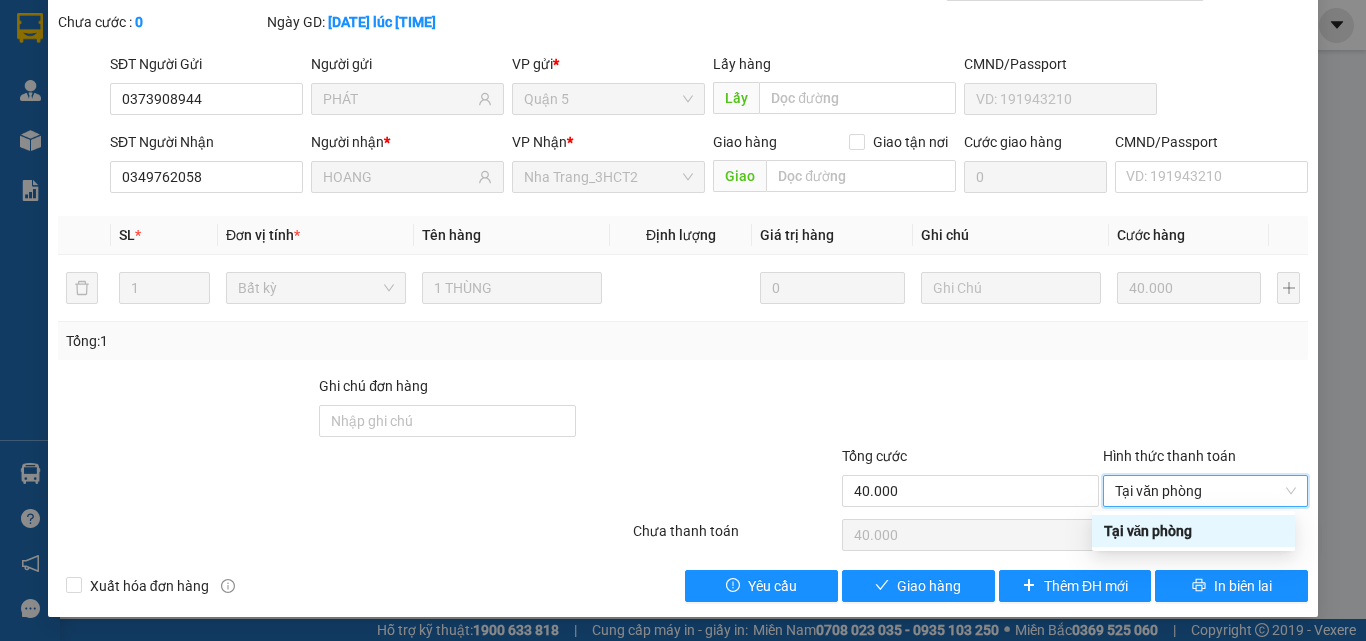type on "0" 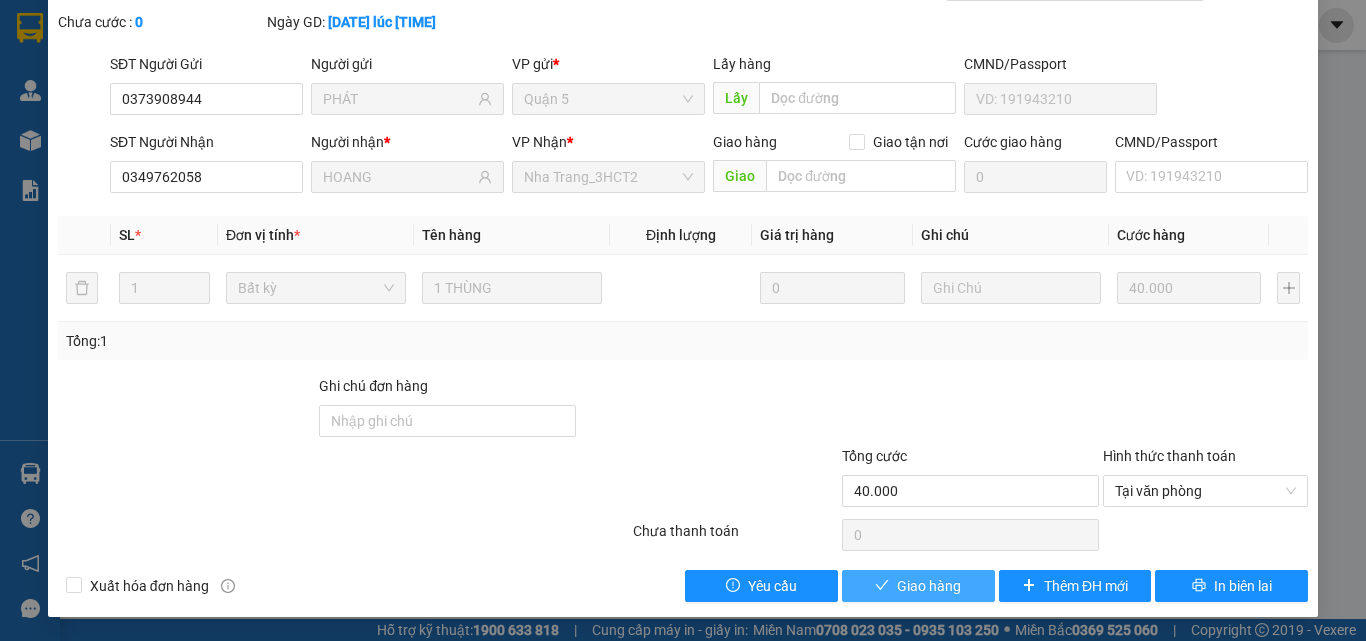 click on "Giao hàng" at bounding box center [929, 586] 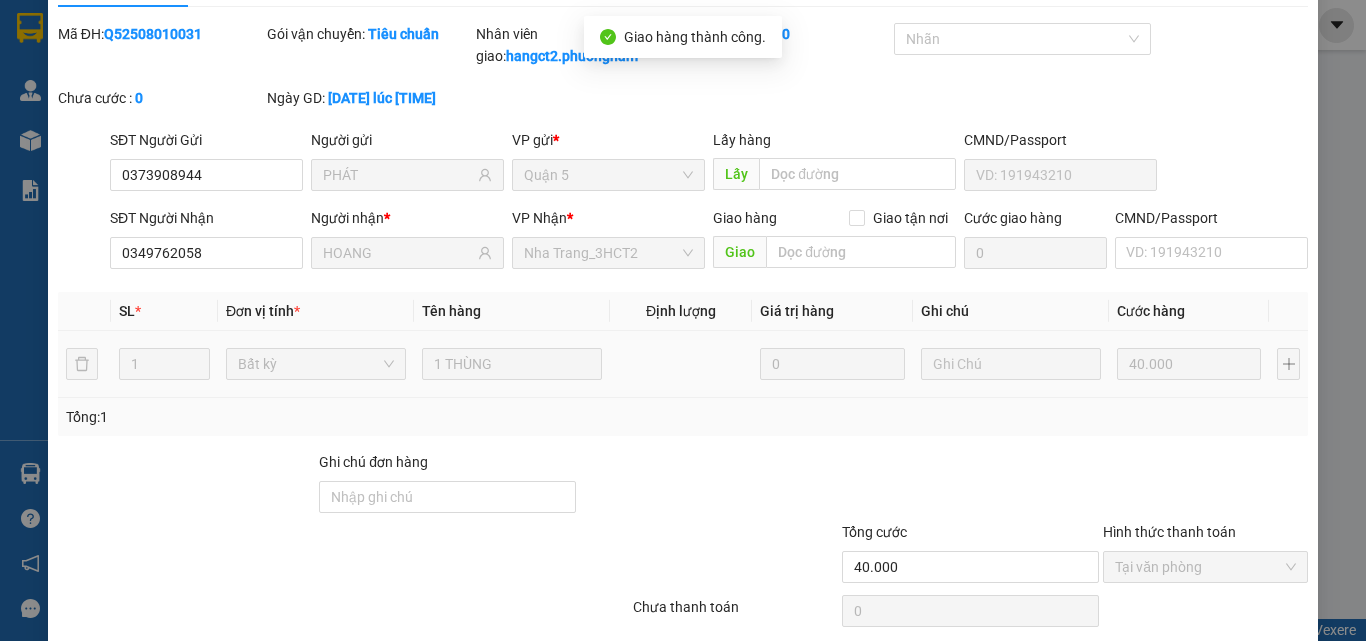 scroll, scrollTop: 0, scrollLeft: 0, axis: both 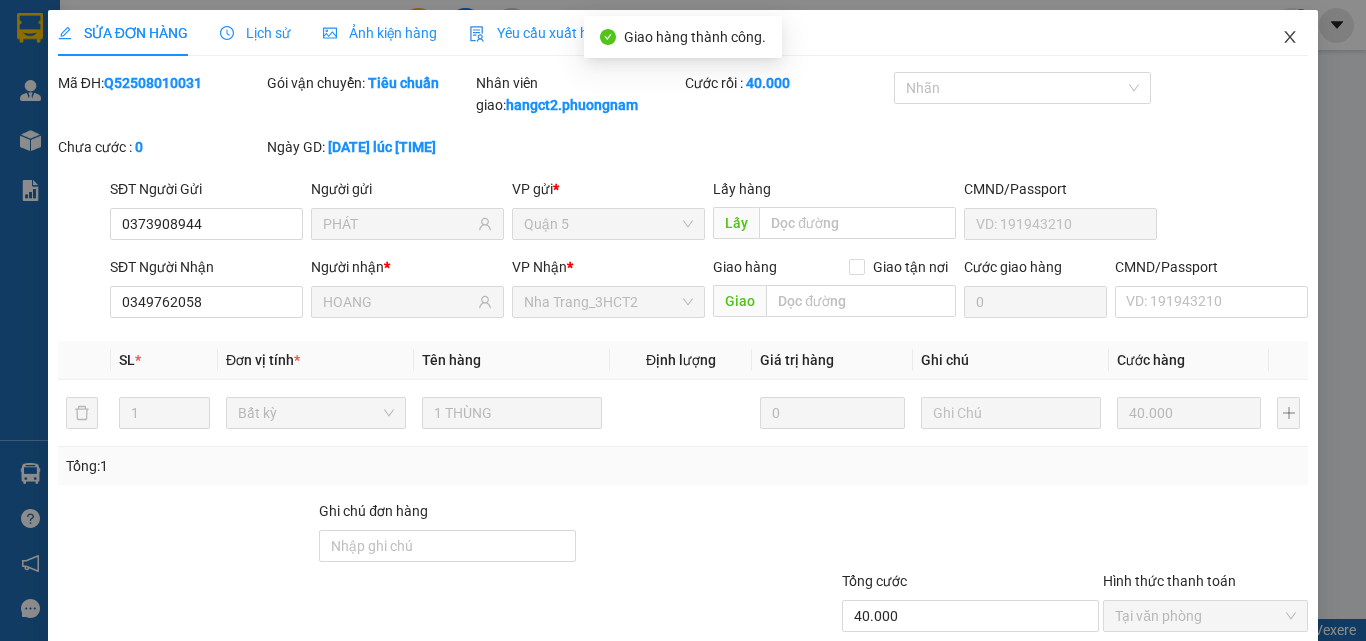 click 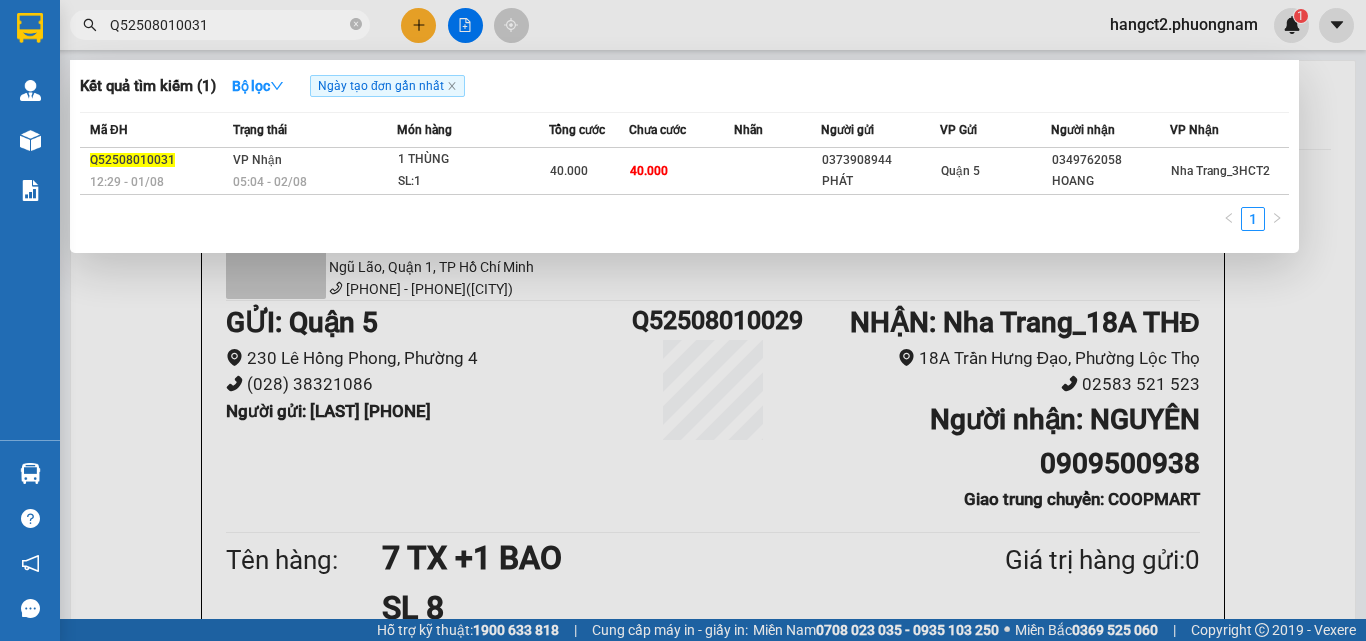 click on "Q52508010031" at bounding box center [228, 25] 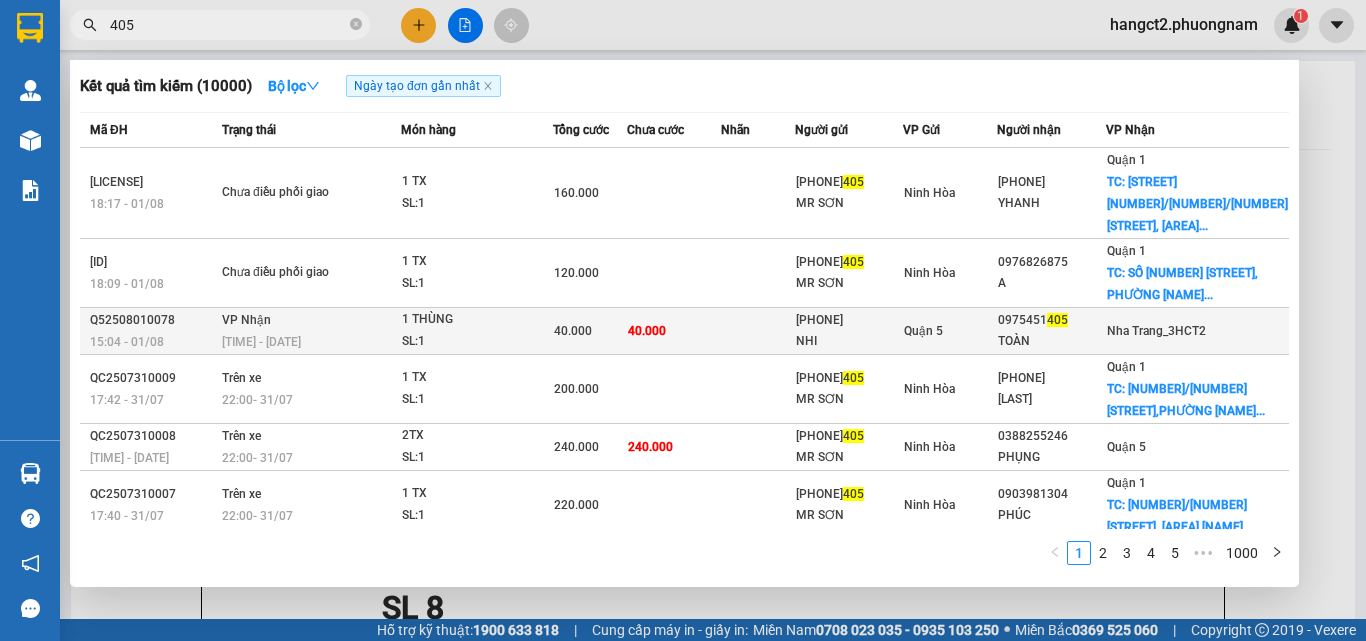 type on "405" 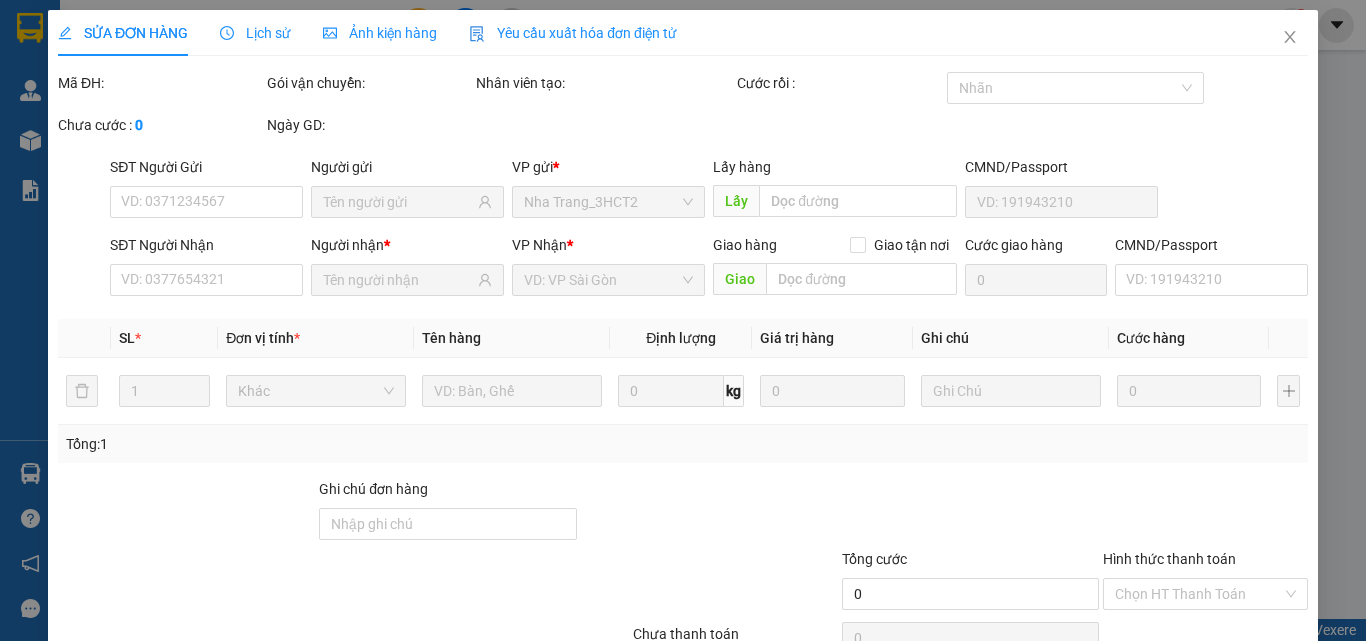 type on "0399902719" 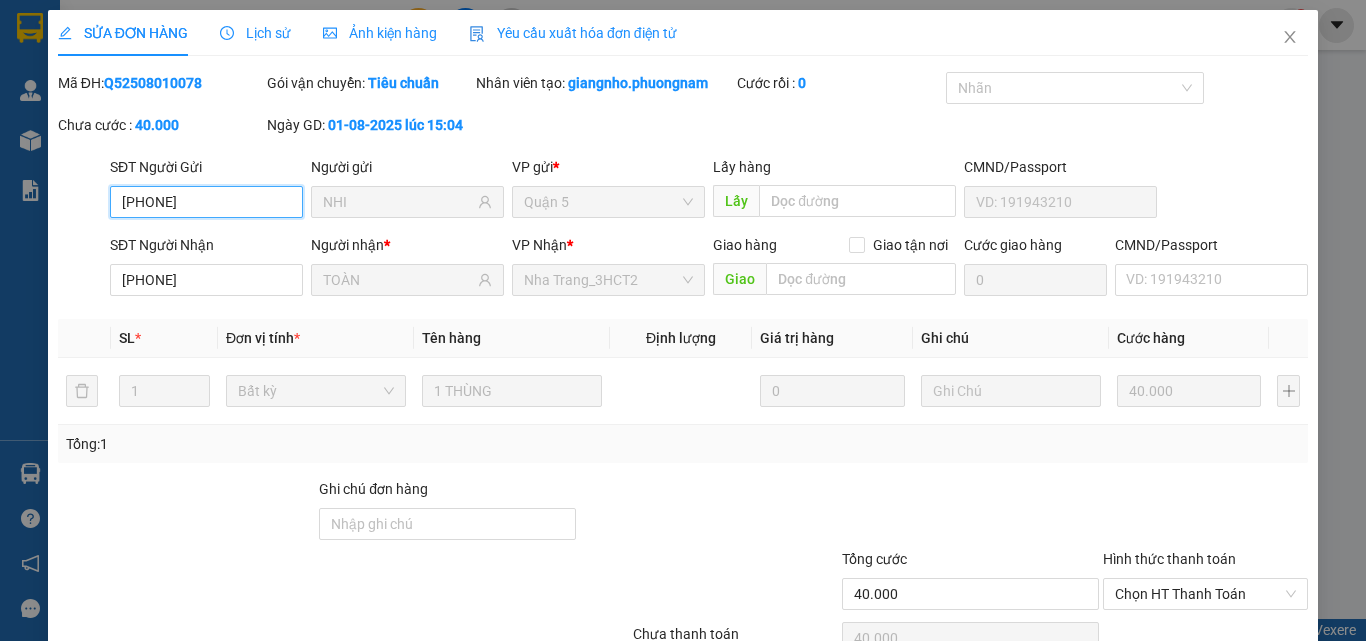 scroll, scrollTop: 103, scrollLeft: 0, axis: vertical 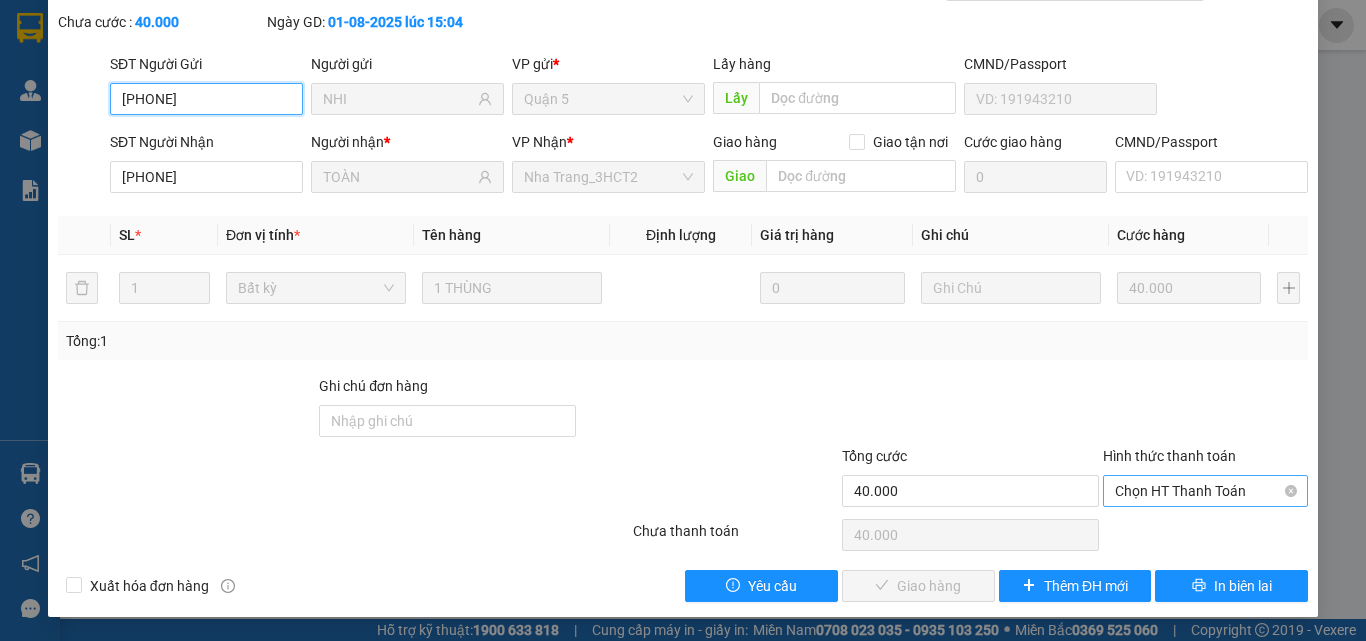 click on "Chọn HT Thanh Toán" at bounding box center [1205, 491] 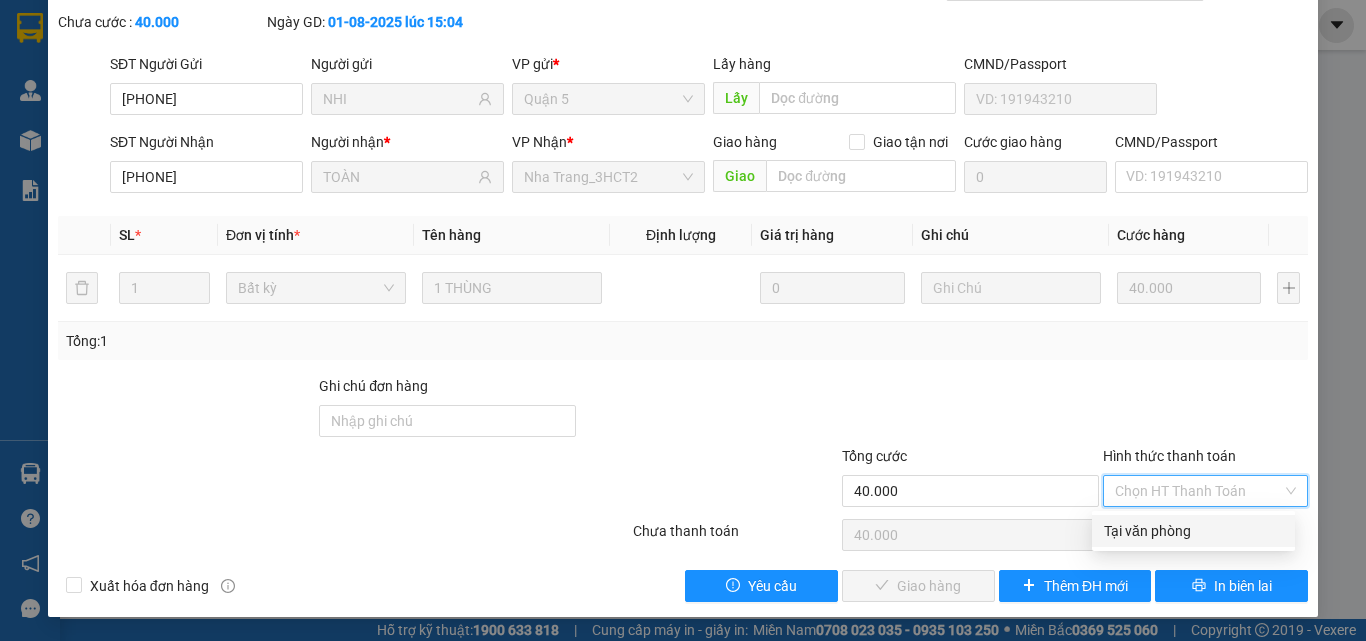 click on "Tại văn phòng" at bounding box center (1193, 531) 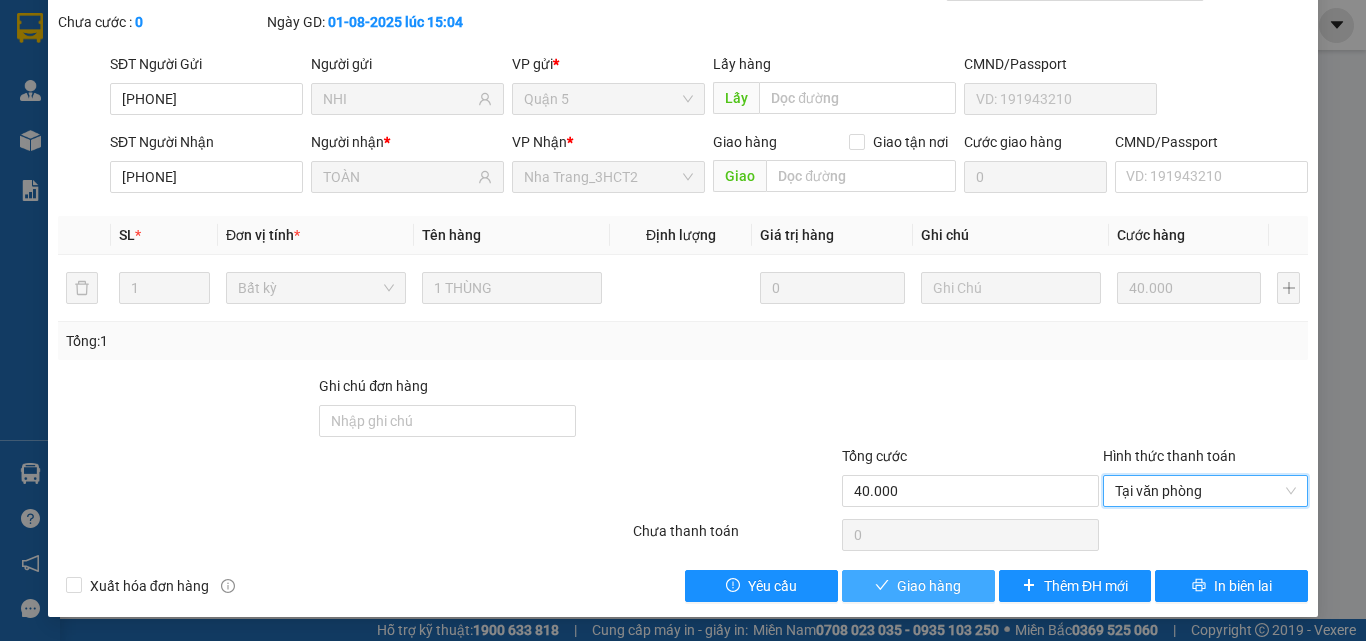 click on "Giao hàng" at bounding box center [929, 586] 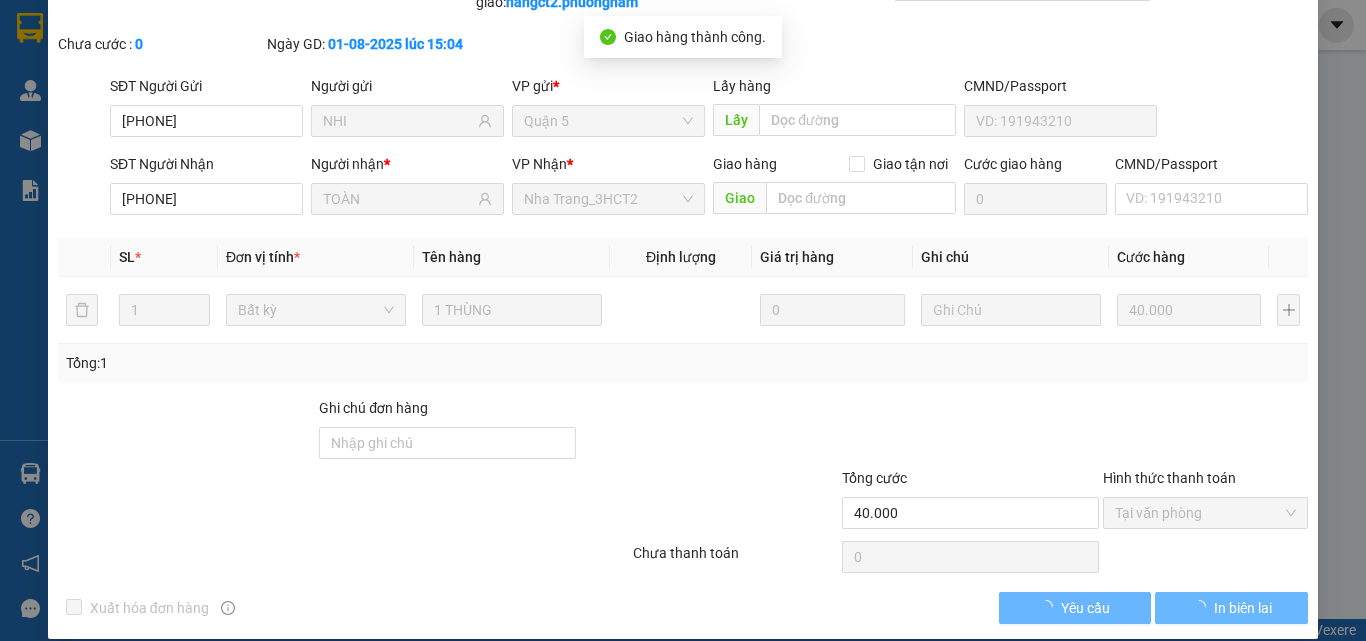 scroll, scrollTop: 0, scrollLeft: 0, axis: both 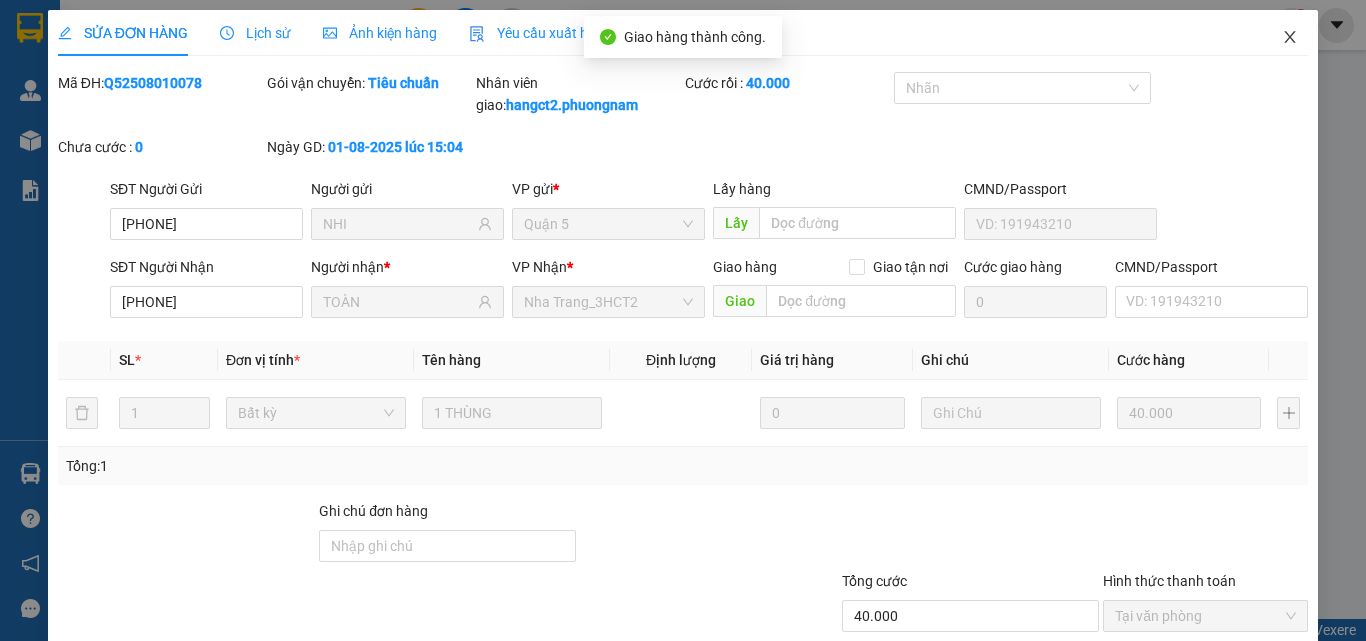 click at bounding box center (1290, 38) 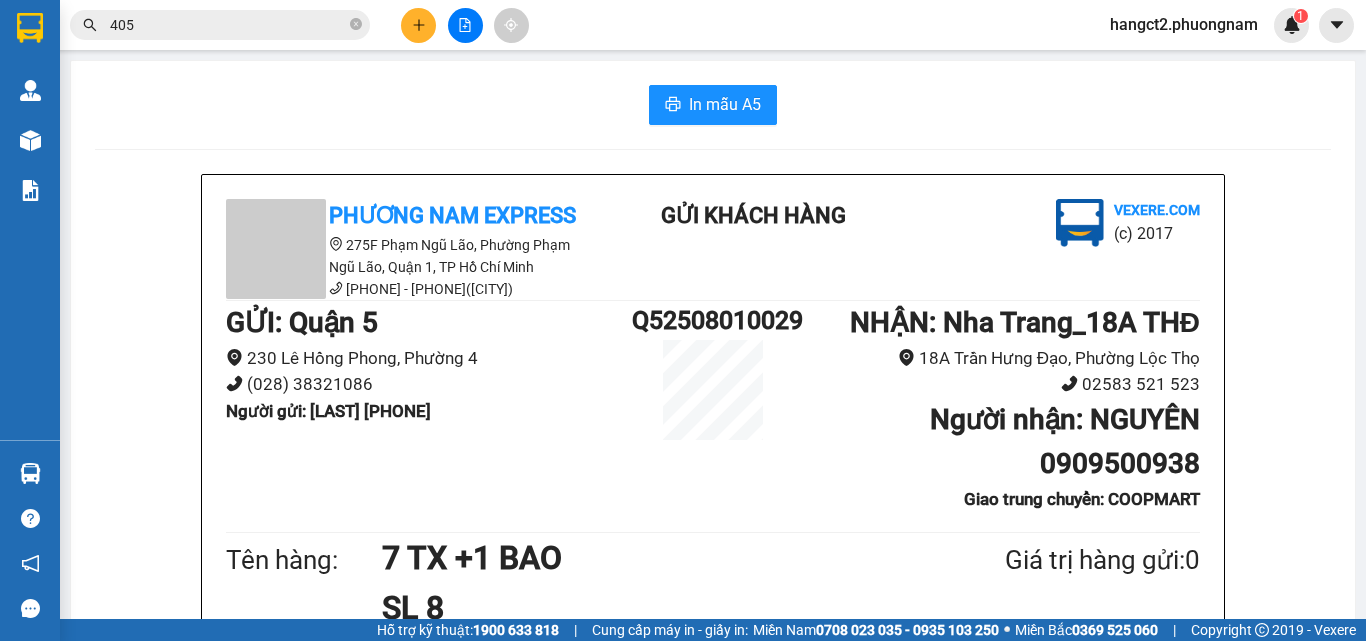 click on "405" at bounding box center (228, 25) 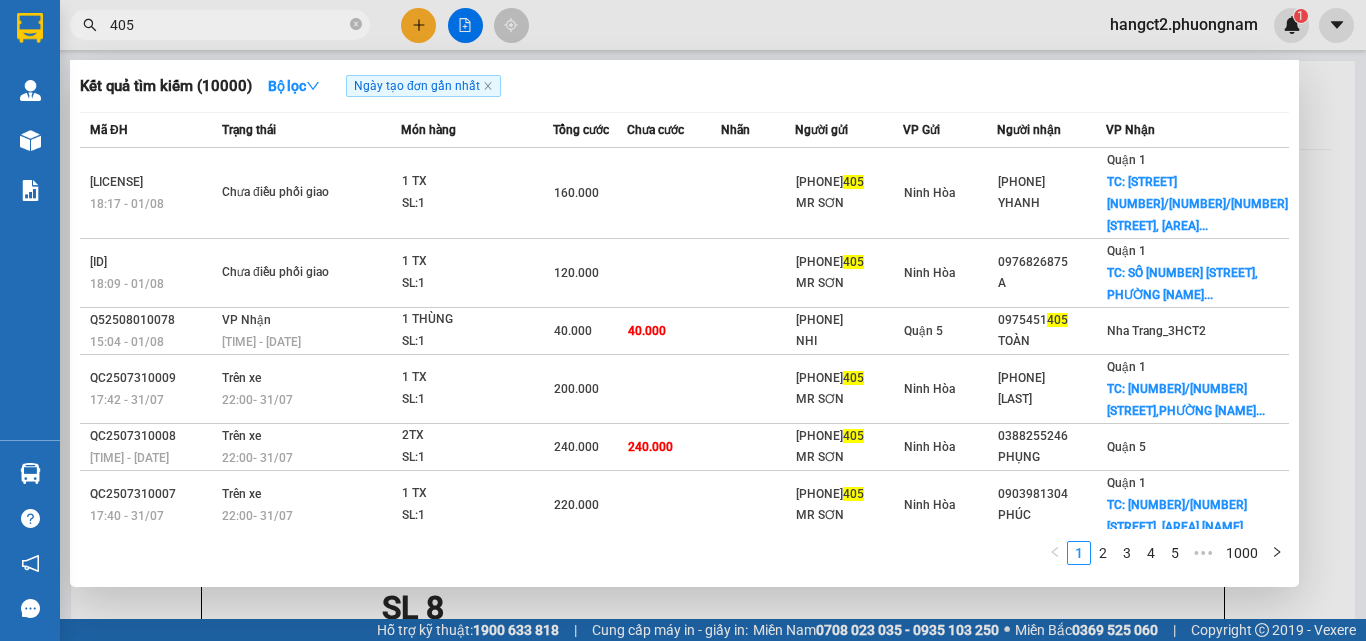 click on "405" at bounding box center [228, 25] 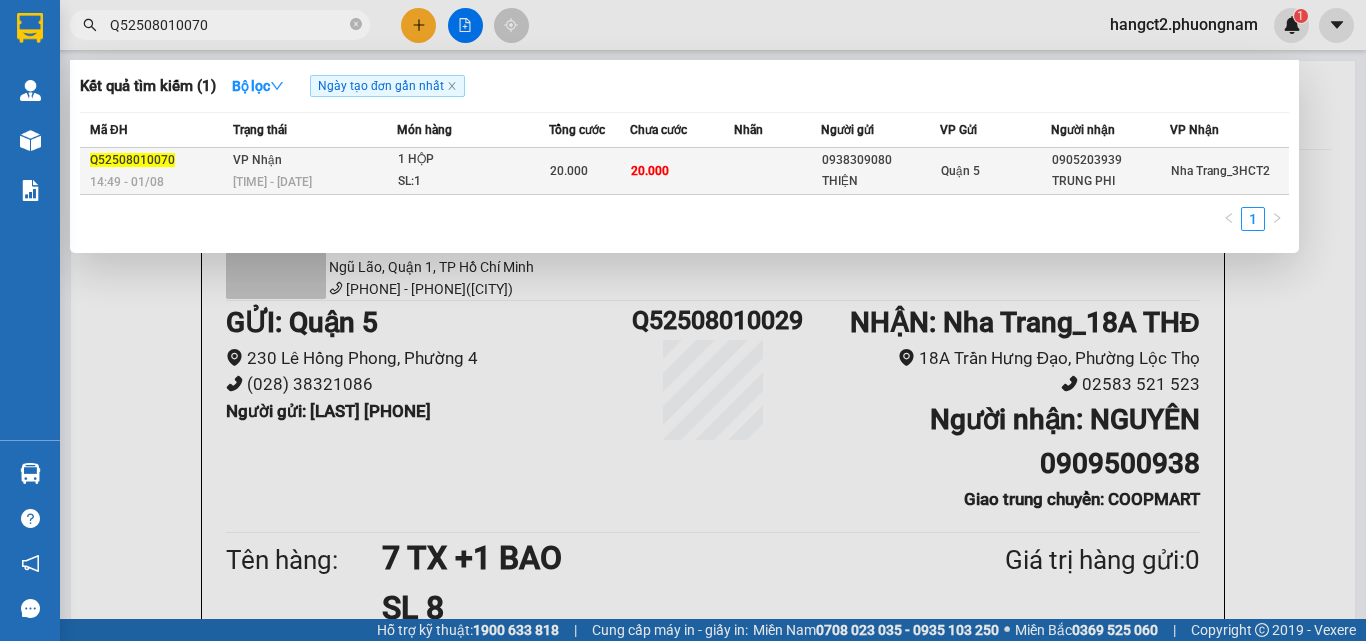 type on "Q52508010070" 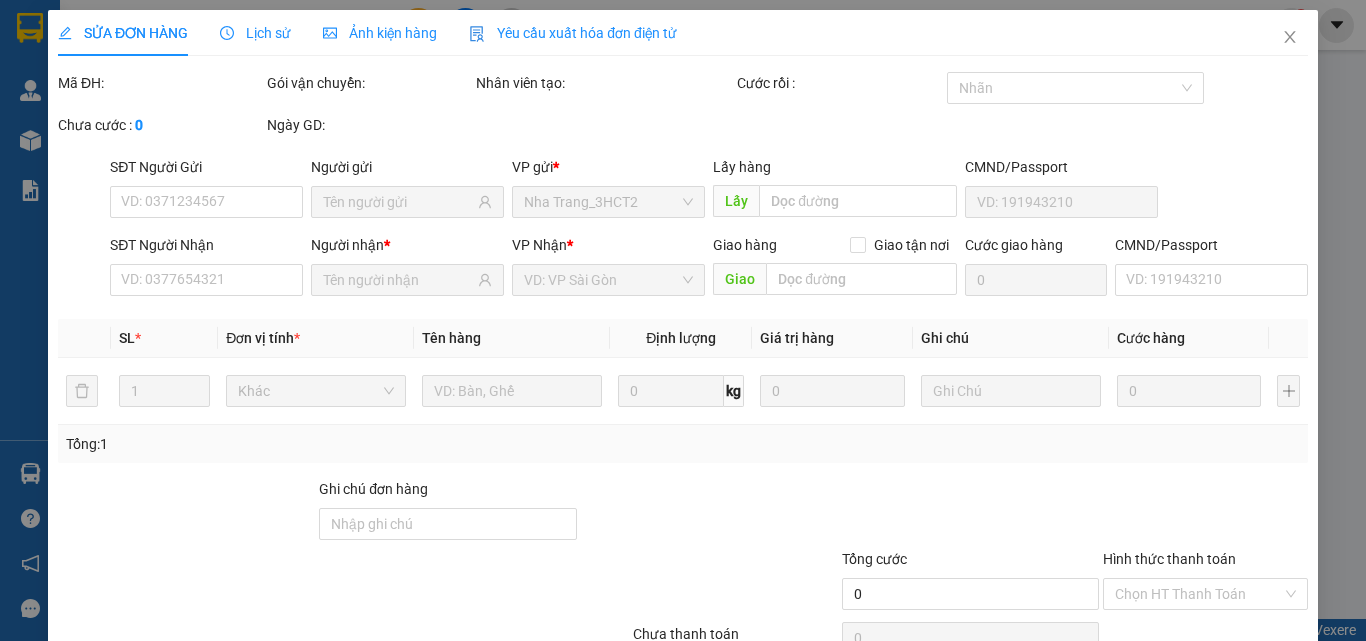 type on "0938309080" 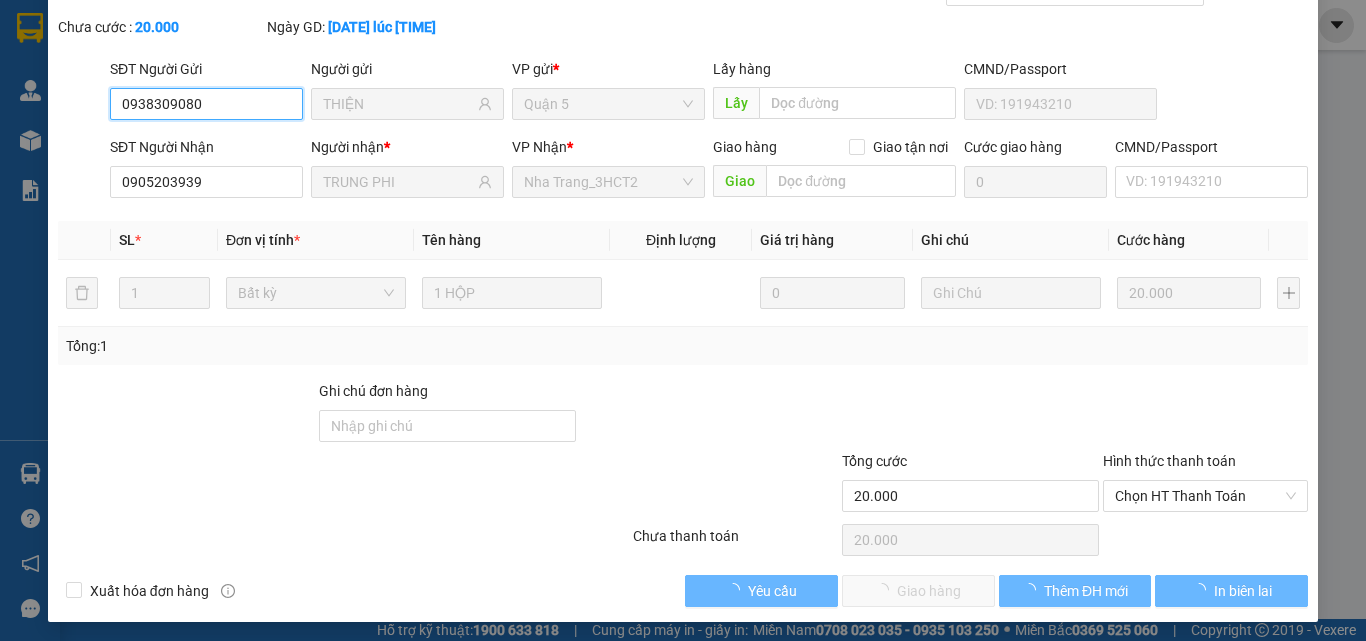 scroll, scrollTop: 102, scrollLeft: 0, axis: vertical 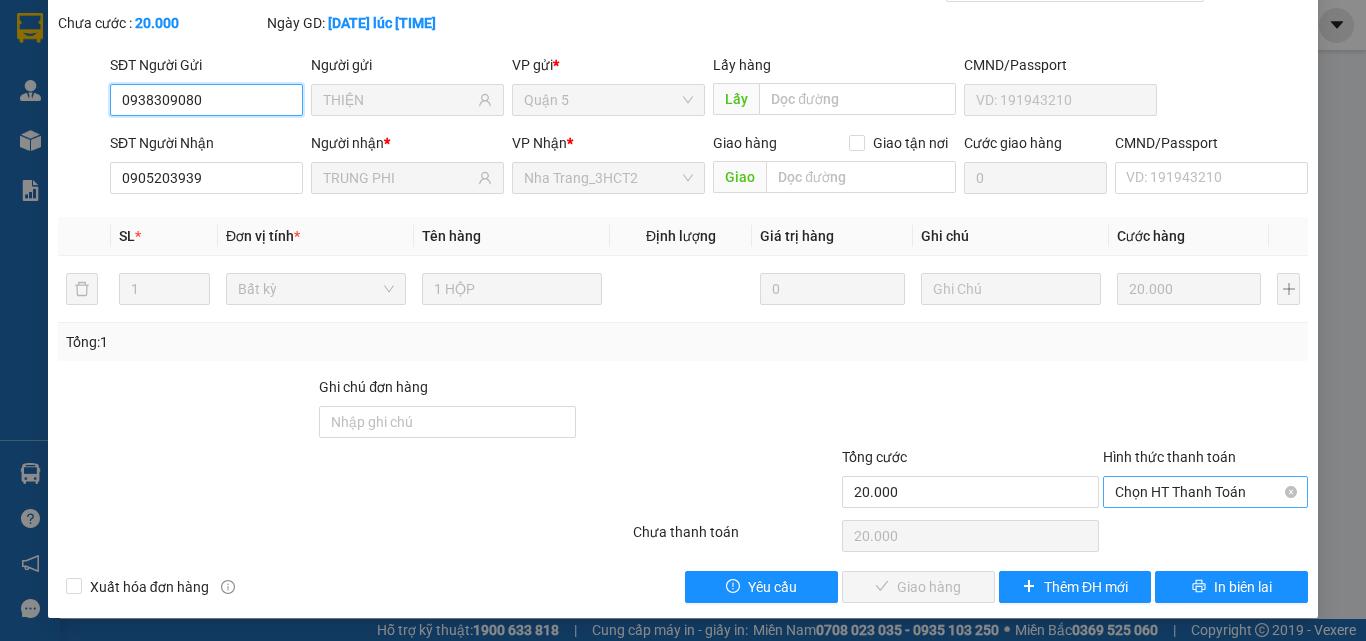 click on "Chọn HT Thanh Toán" at bounding box center (1205, 492) 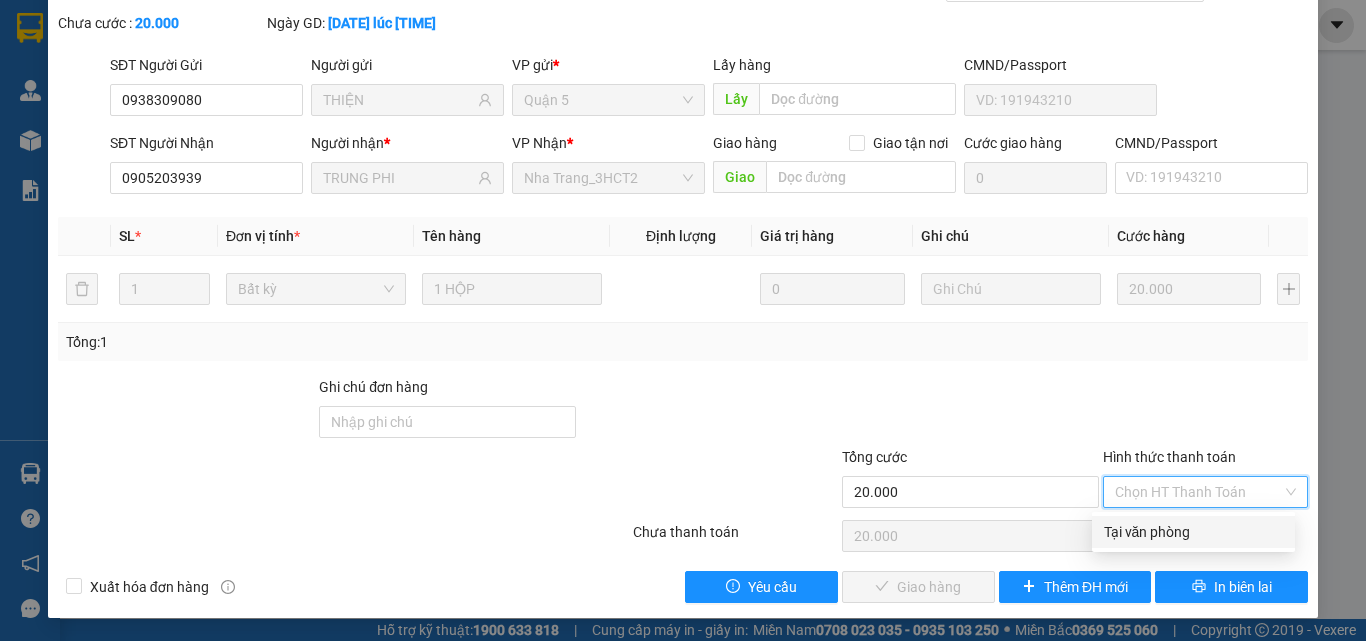 click on "Tại văn phòng" at bounding box center (1193, 532) 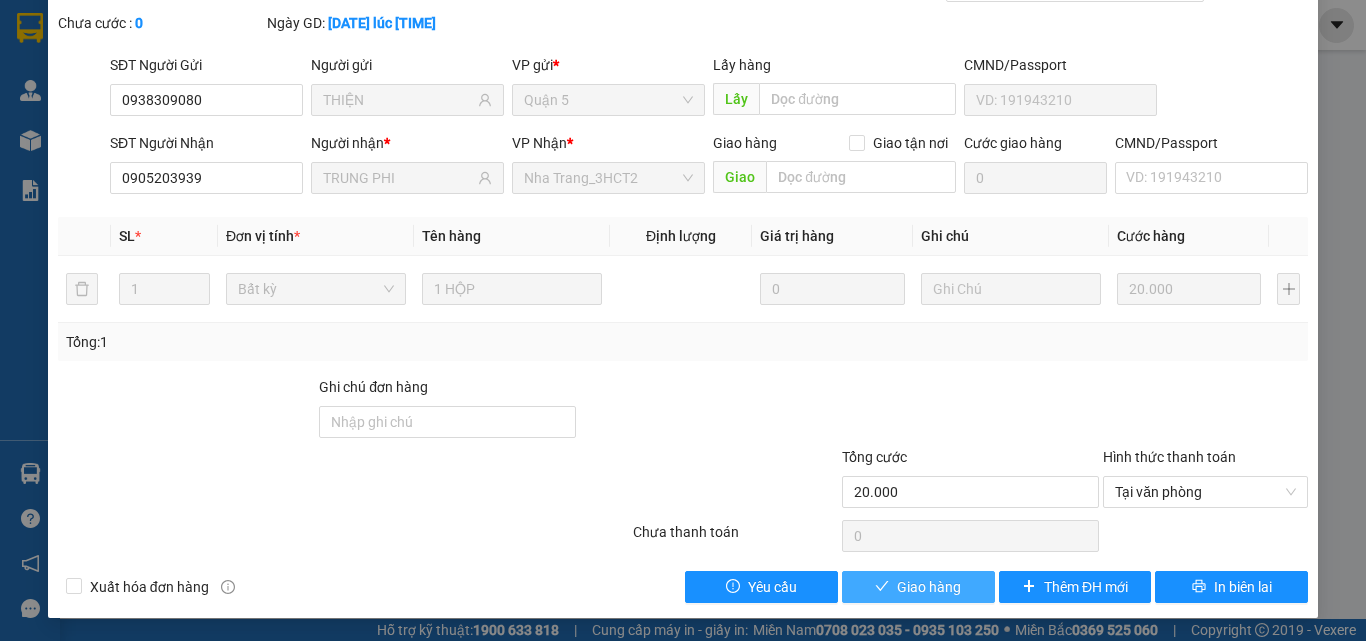 click on "Giao hàng" at bounding box center [929, 587] 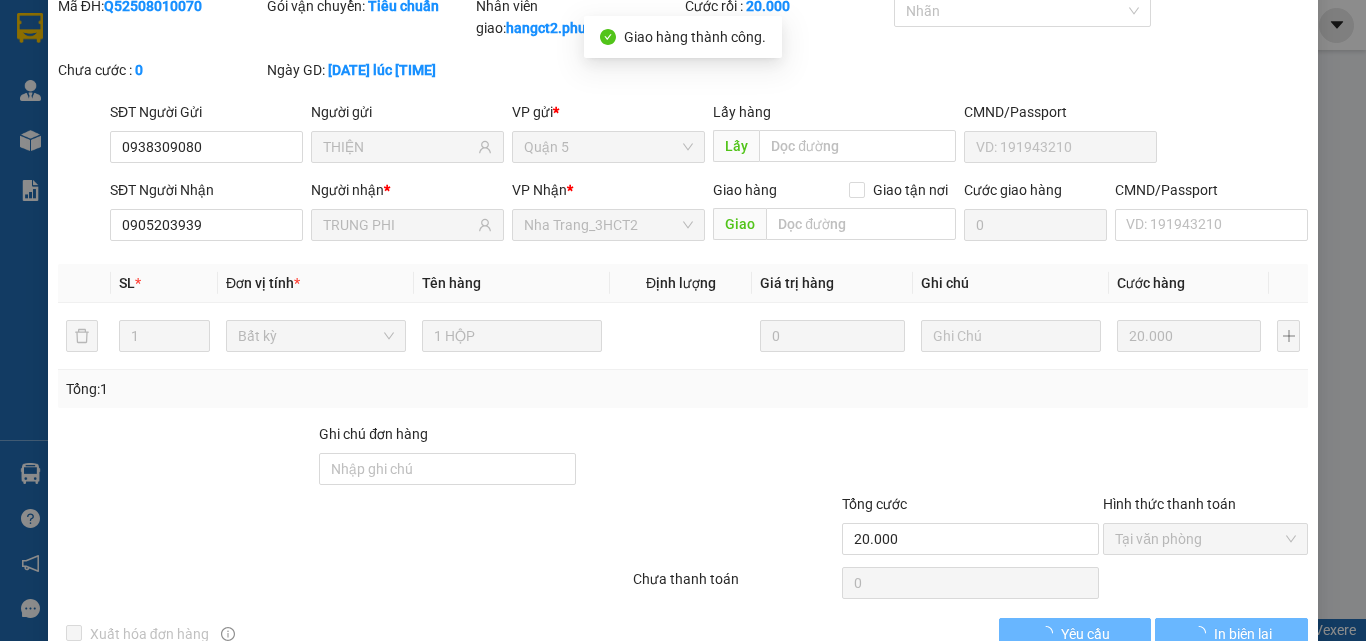 scroll, scrollTop: 0, scrollLeft: 0, axis: both 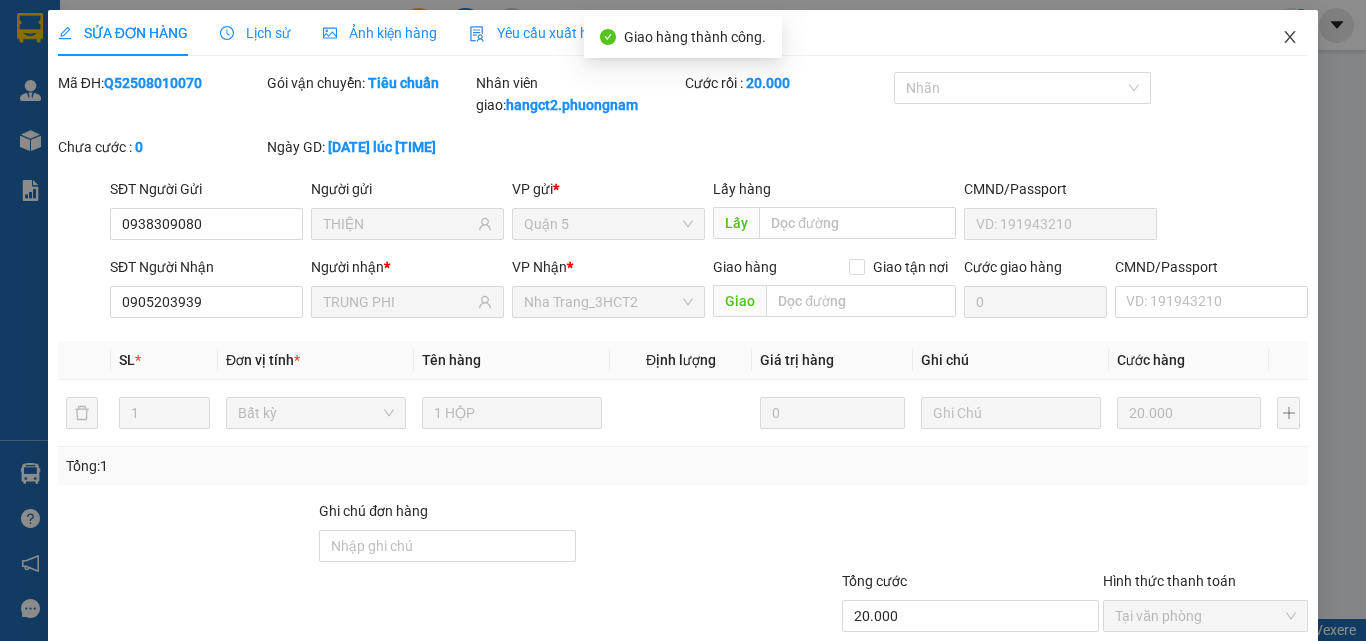 click at bounding box center [1290, 38] 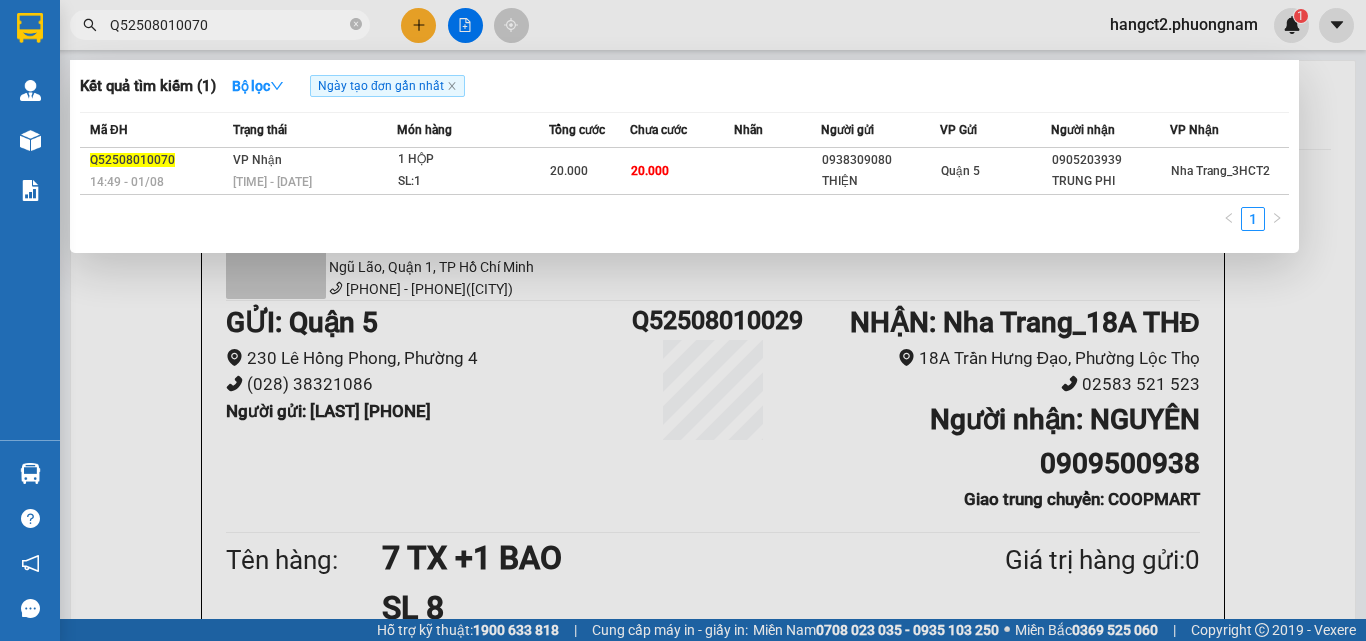 click on "Q52508010070" at bounding box center (228, 25) 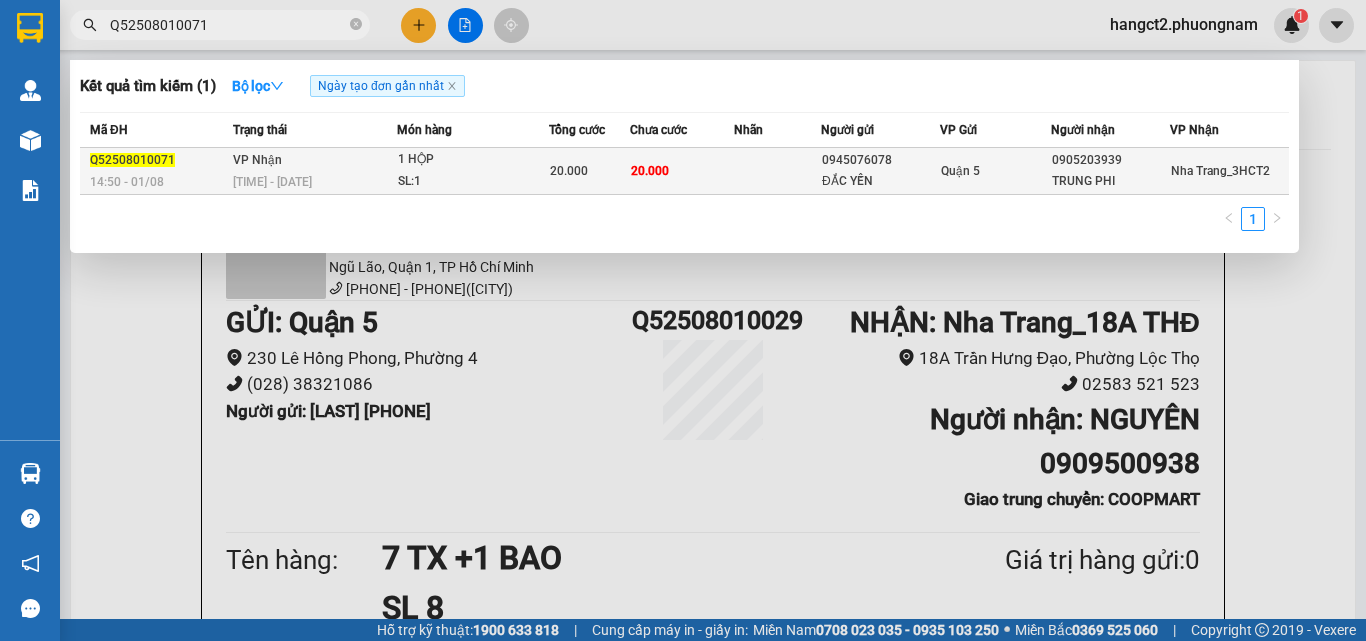 type on "Q52508010071" 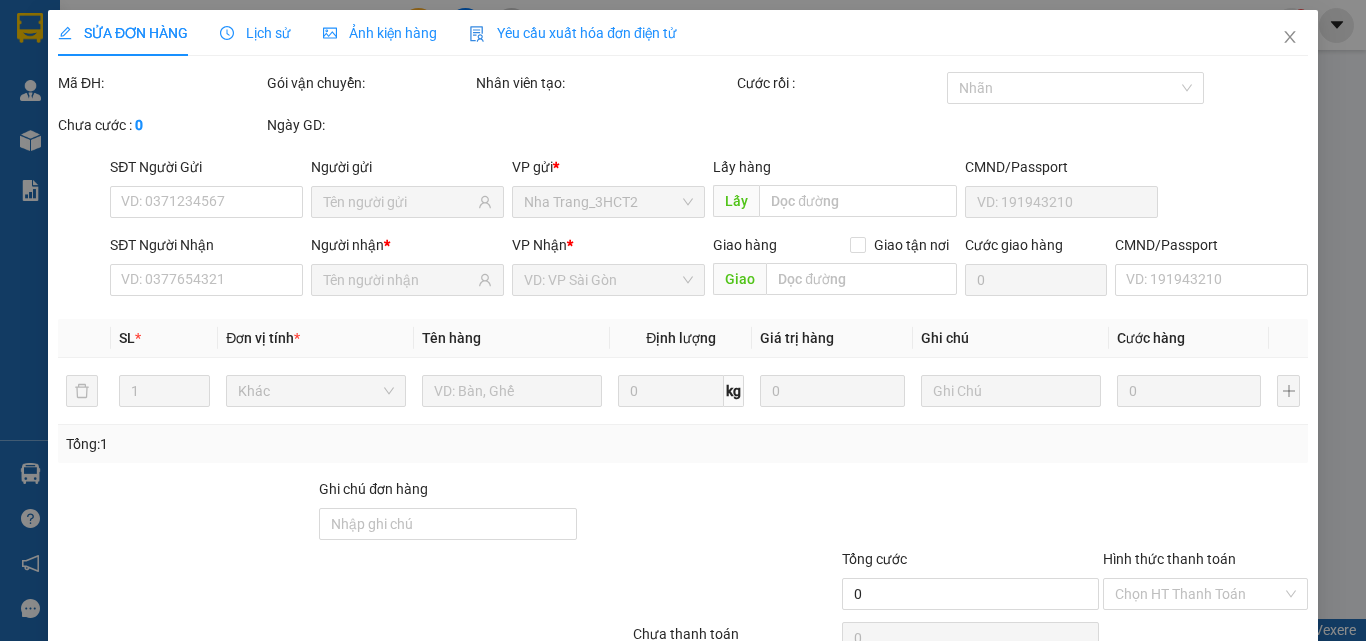 type on "0945076078" 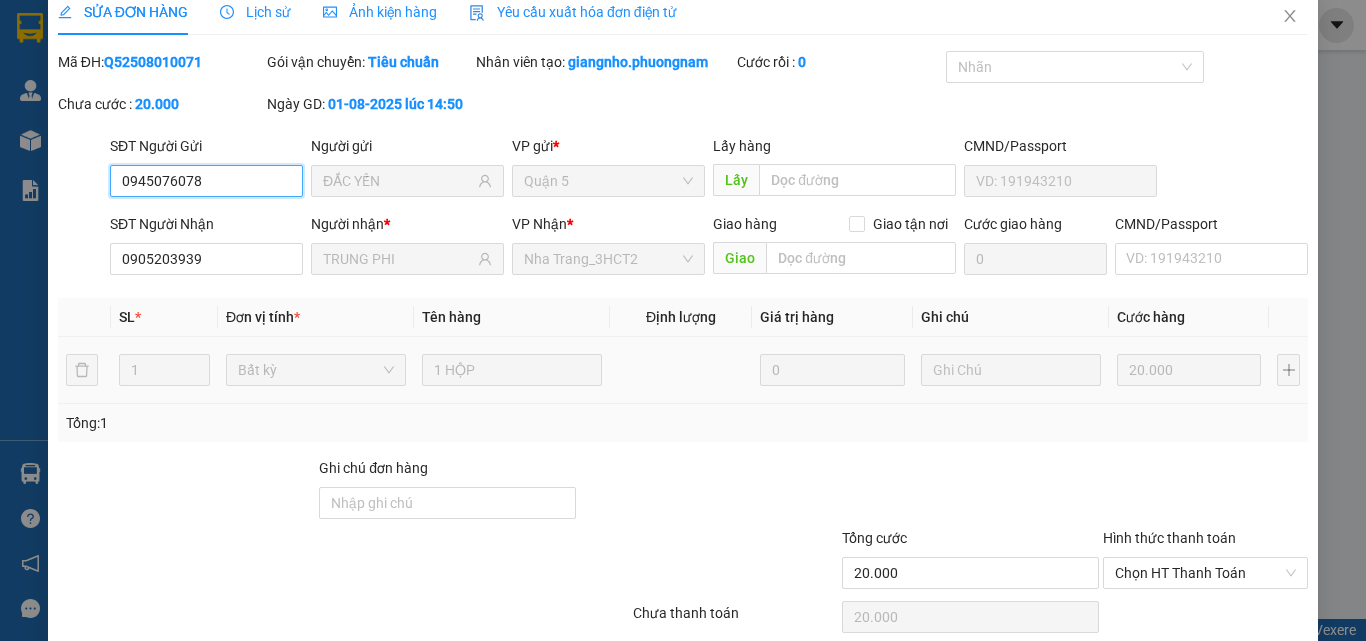 scroll, scrollTop: 103, scrollLeft: 0, axis: vertical 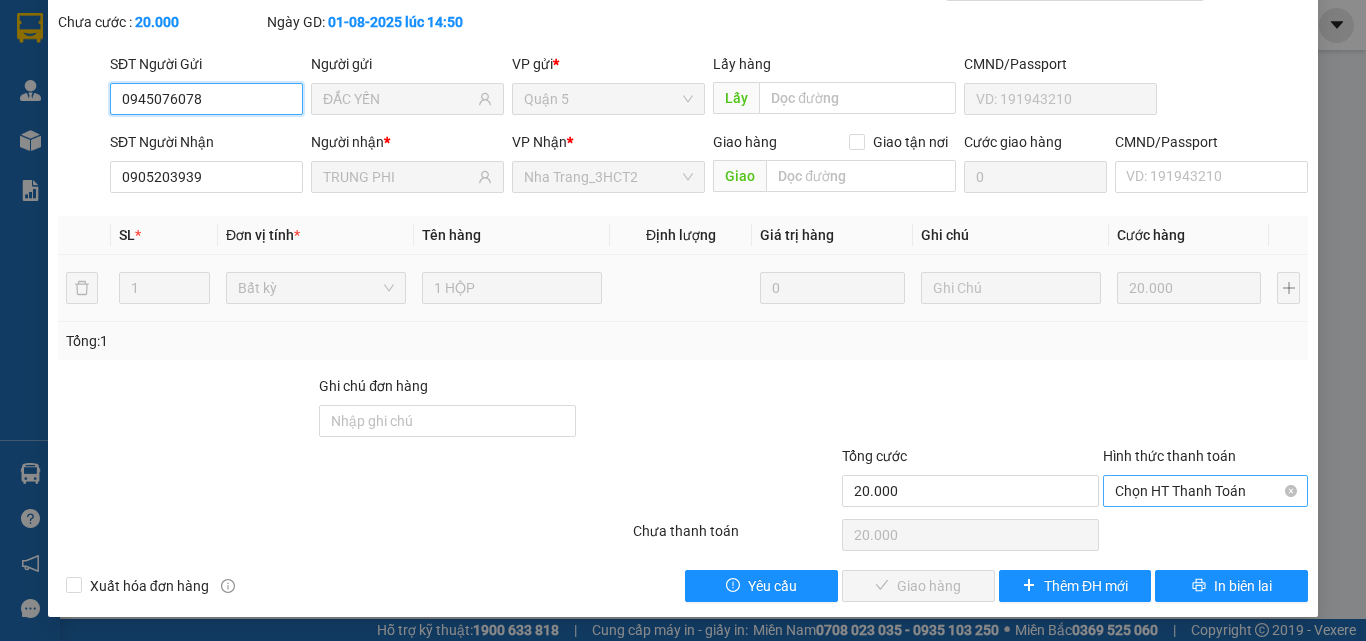 click on "Chọn HT Thanh Toán" at bounding box center (1205, 491) 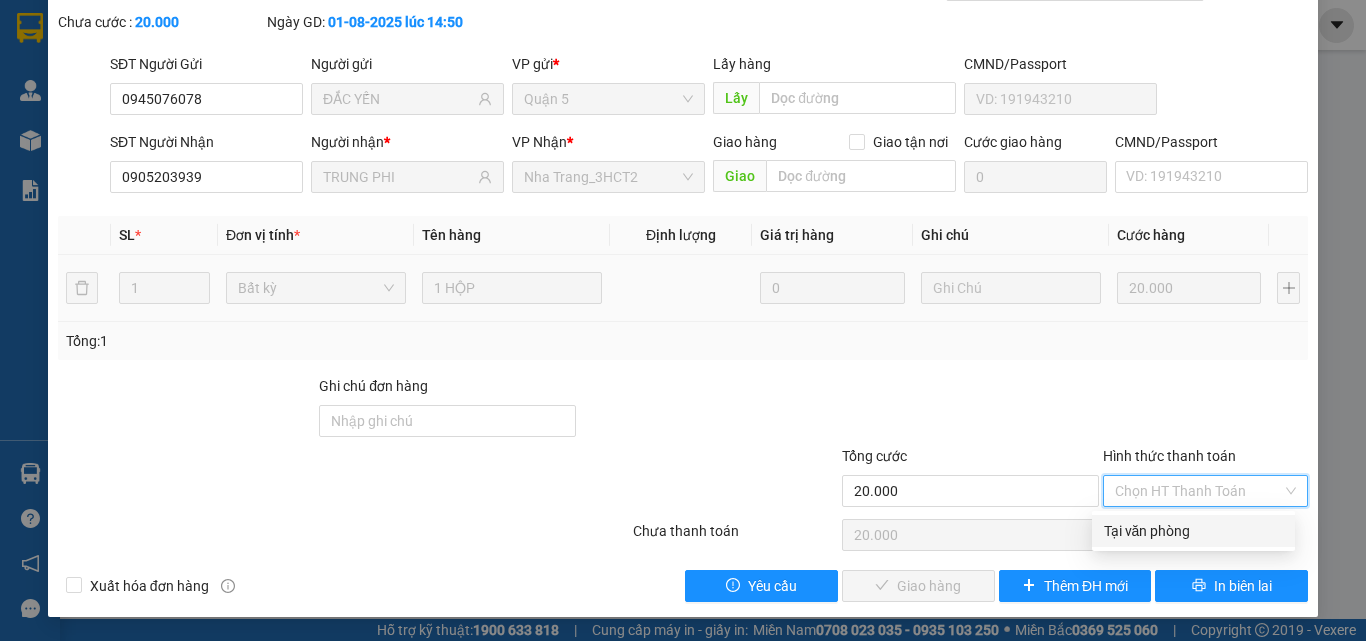 drag, startPoint x: 1188, startPoint y: 538, endPoint x: 1095, endPoint y: 555, distance: 94.54099 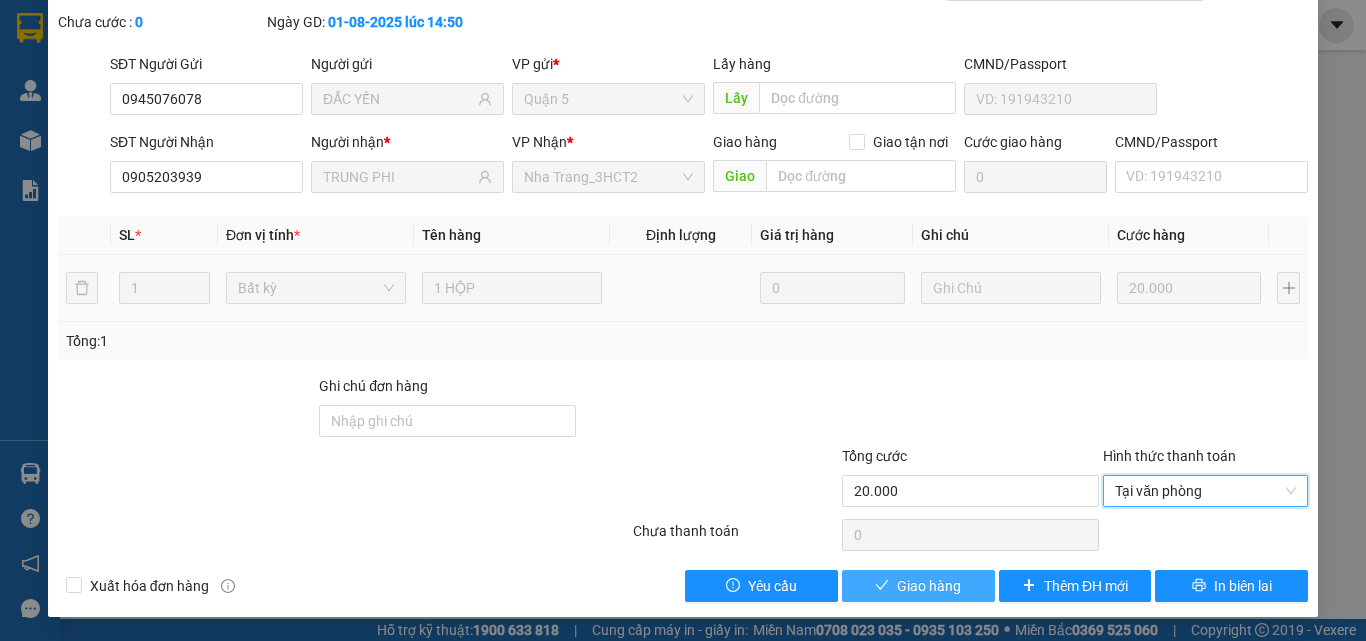 click on "Giao hàng" at bounding box center [929, 586] 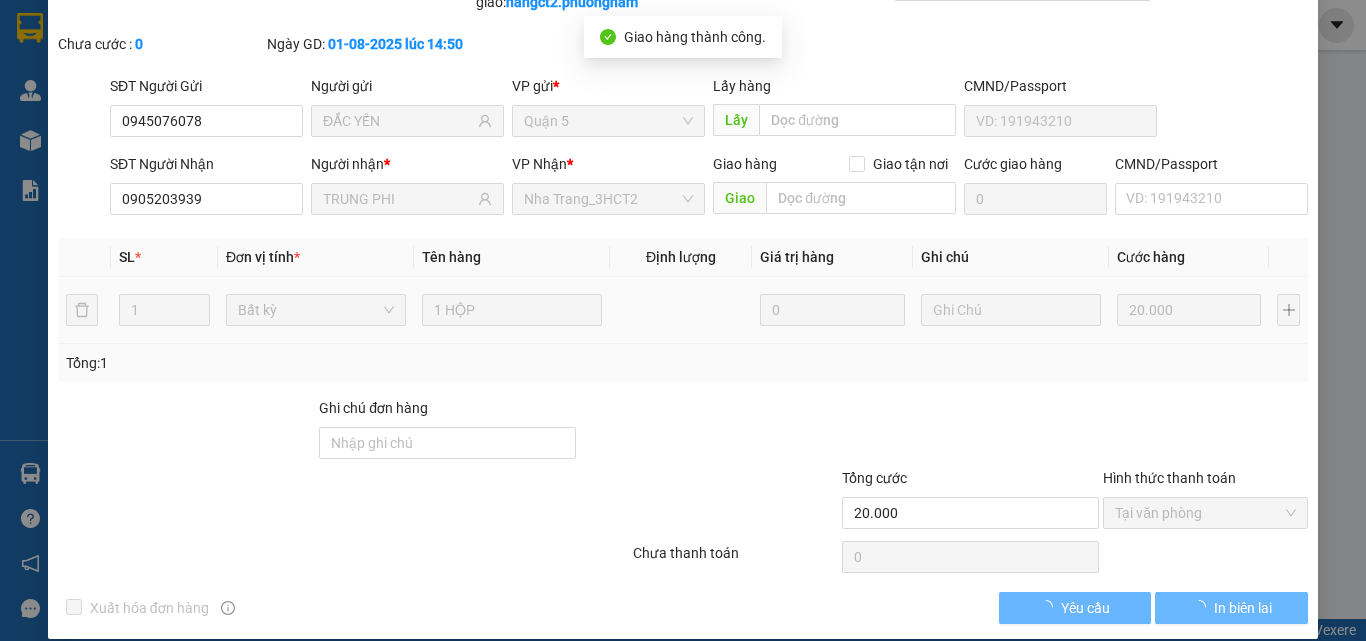 scroll, scrollTop: 0, scrollLeft: 0, axis: both 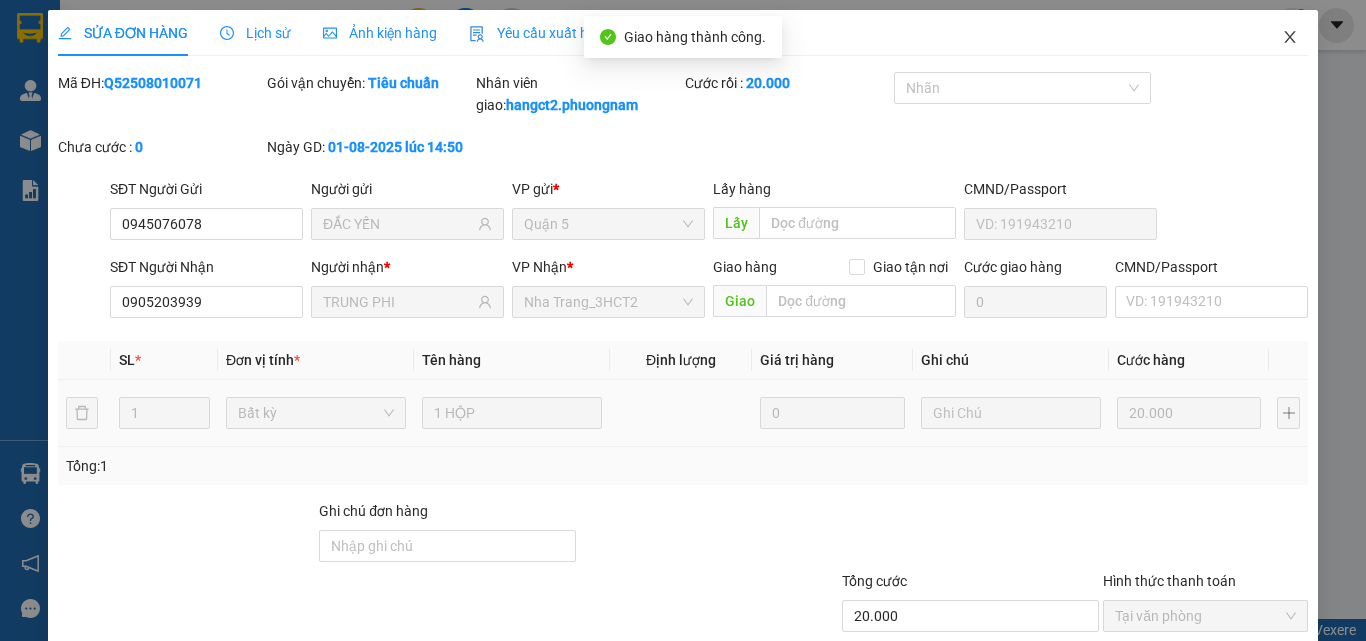 click at bounding box center [1290, 38] 